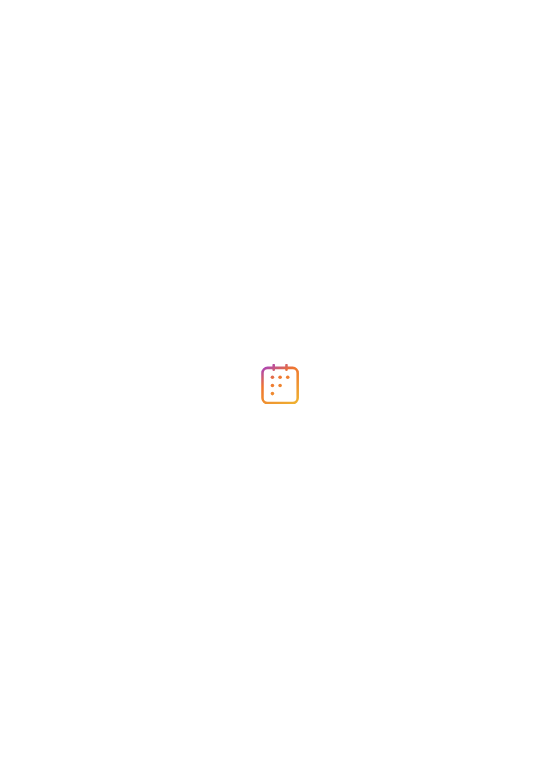 scroll, scrollTop: 0, scrollLeft: 0, axis: both 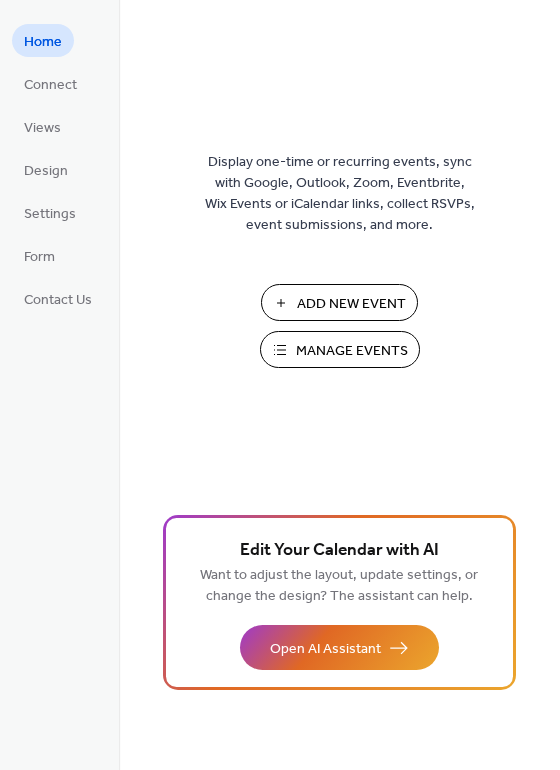 click on "Add New Event" at bounding box center [351, 304] 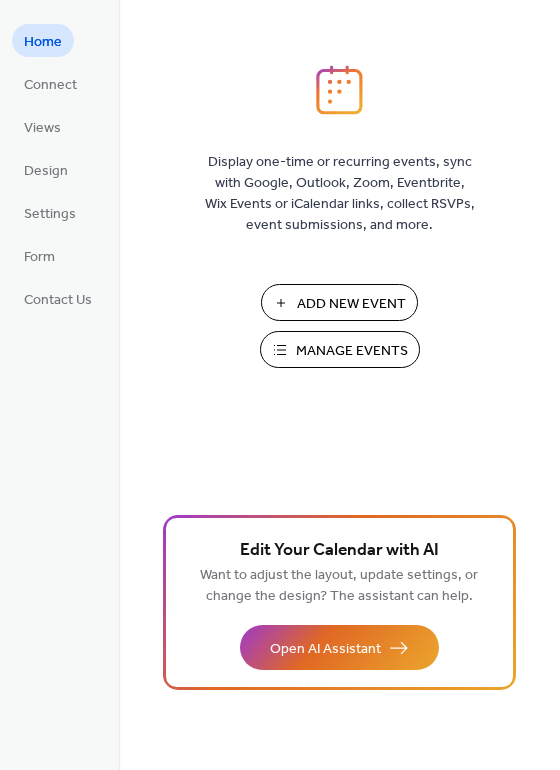 click on "Add New Event" at bounding box center (351, 304) 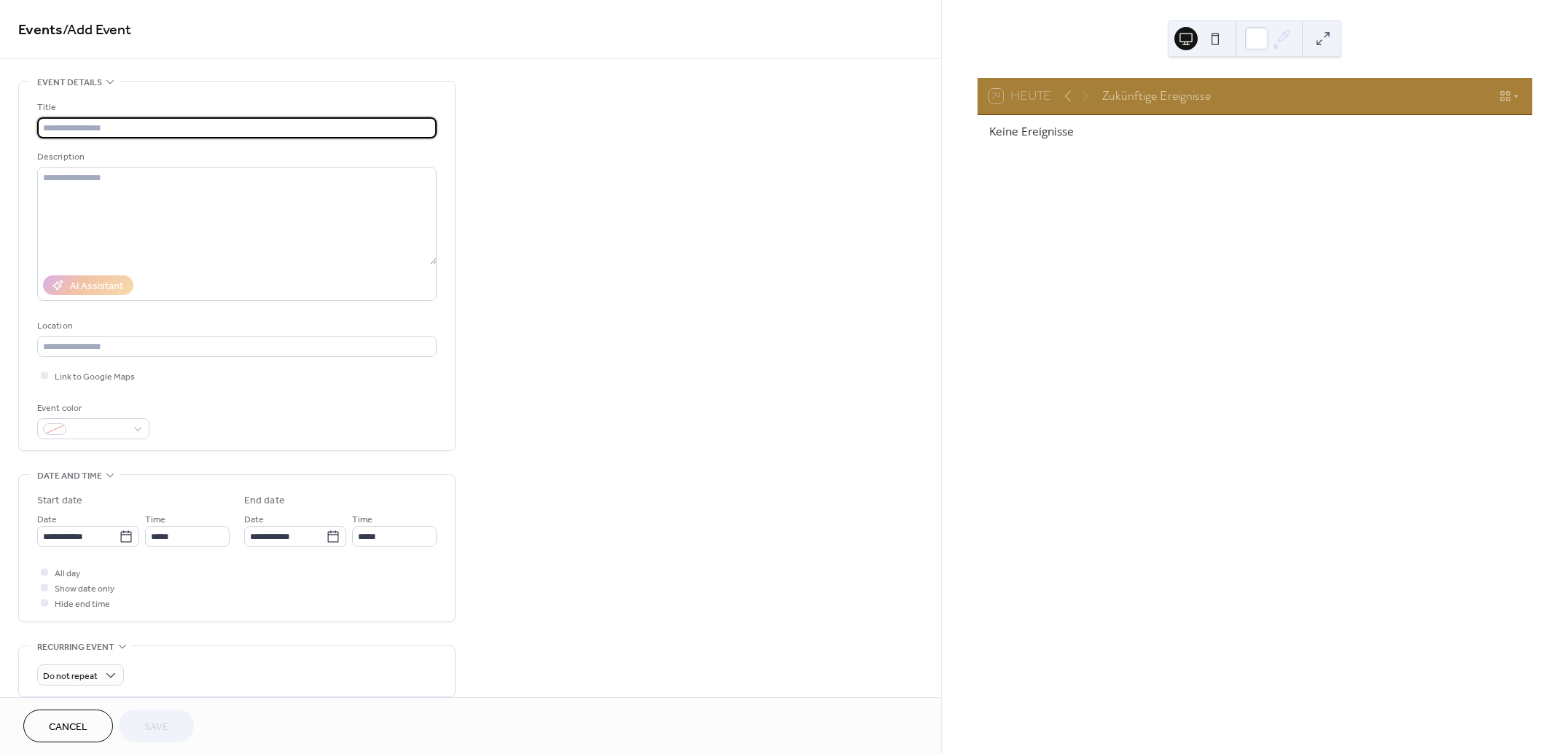 scroll, scrollTop: 0, scrollLeft: 0, axis: both 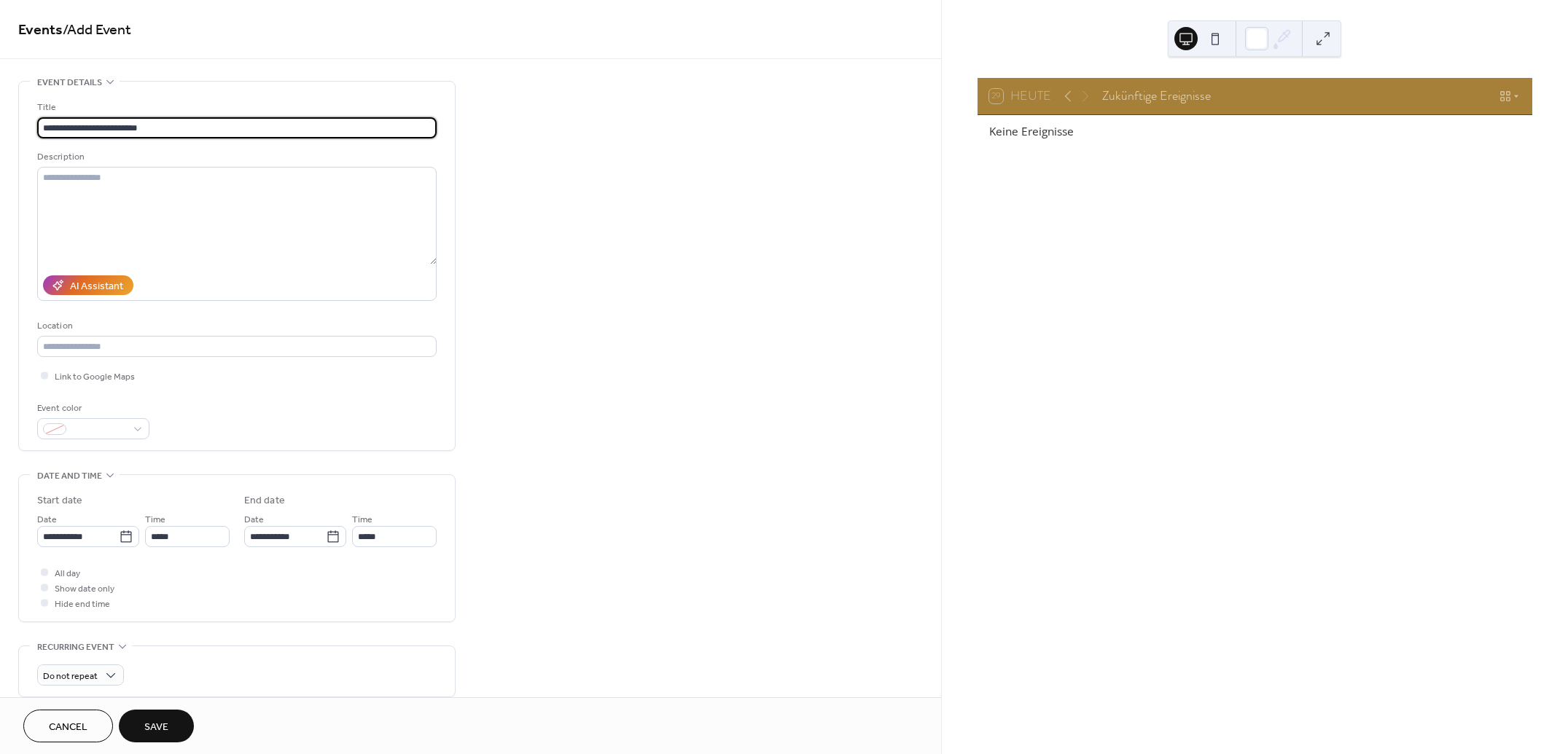 drag, startPoint x: 152, startPoint y: 126, endPoint x: 107, endPoint y: 126, distance: 45 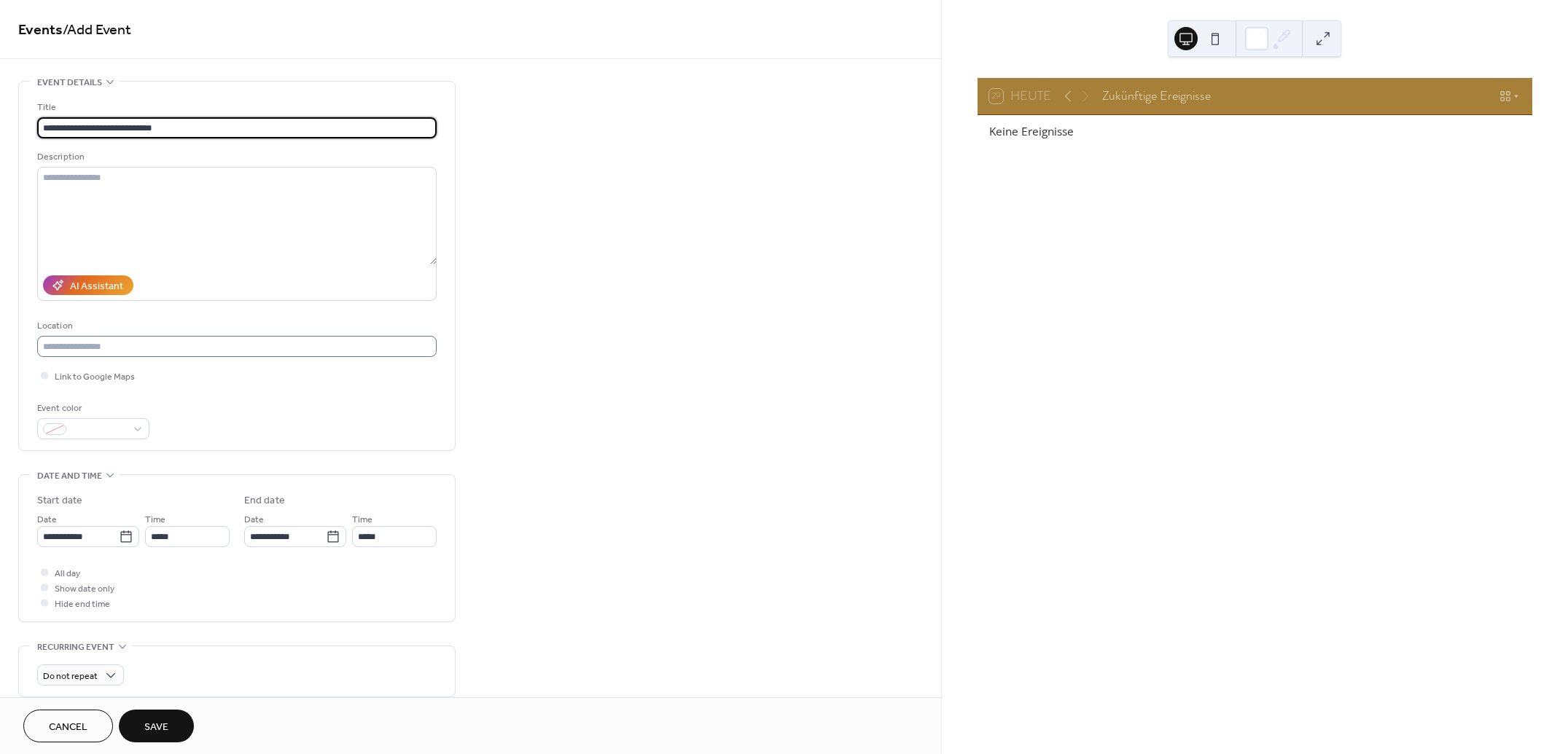 type on "**********" 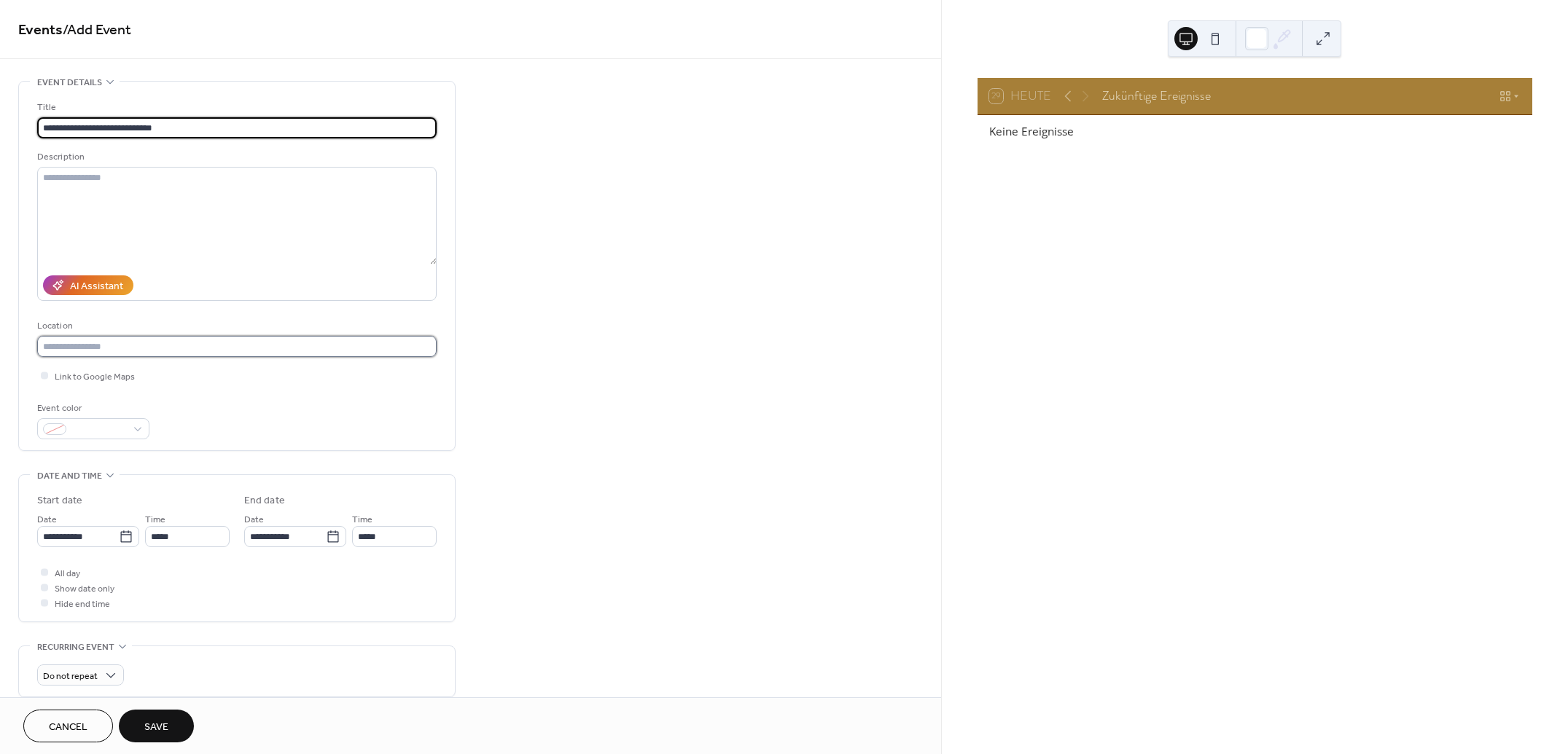 click at bounding box center [237, 346] 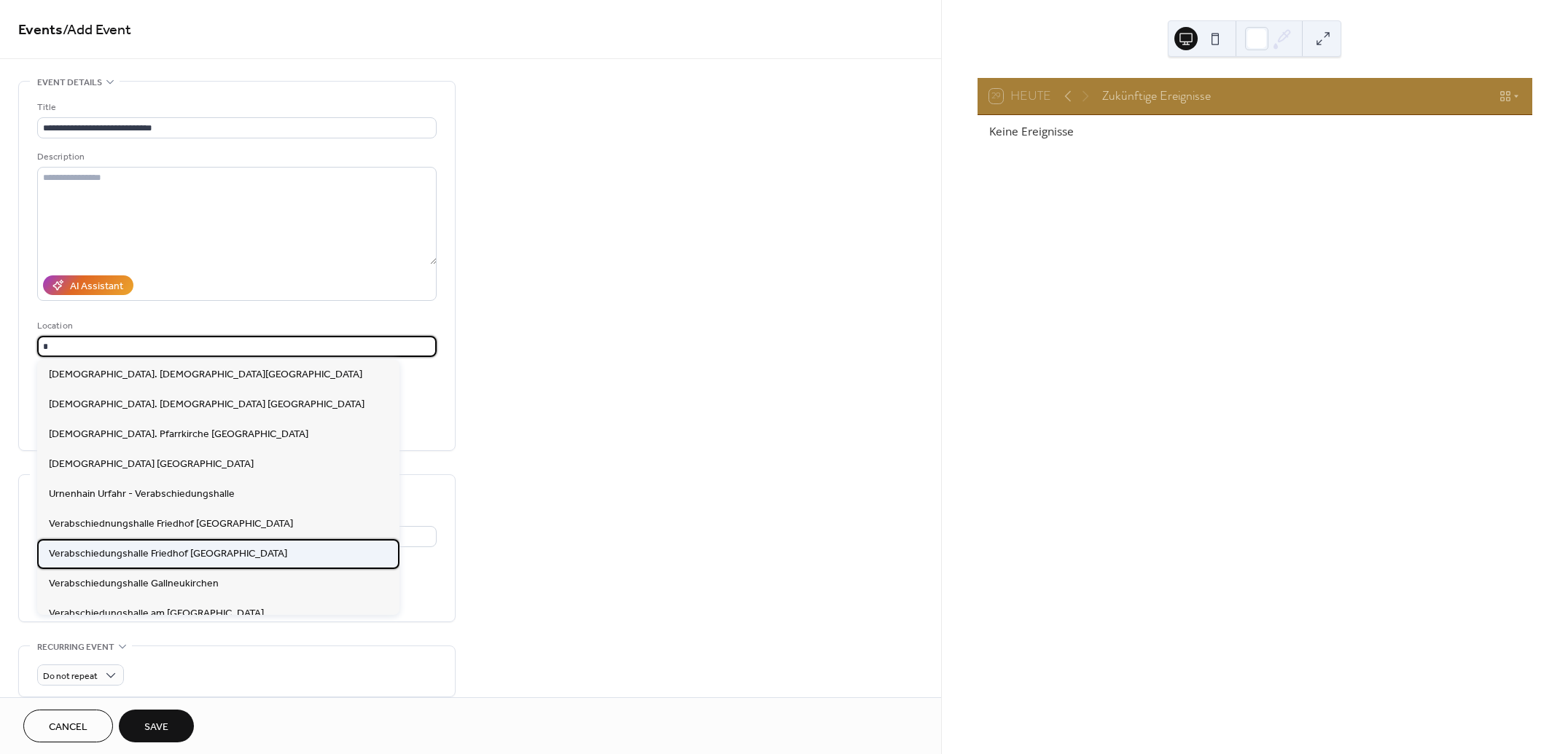 click on "Verabschiedungshalle  Friedhof [GEOGRAPHIC_DATA]" at bounding box center [168, 554] 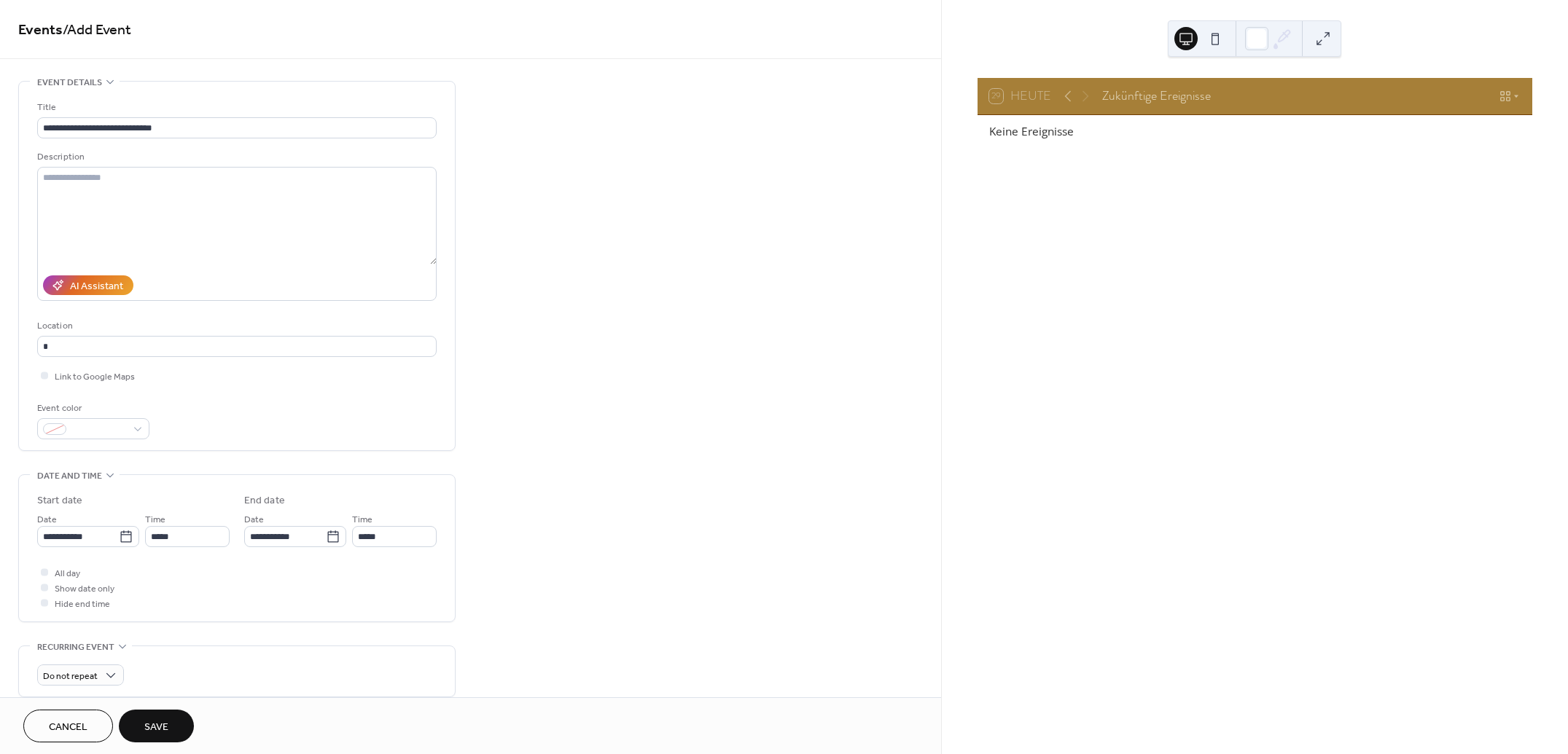 type on "**********" 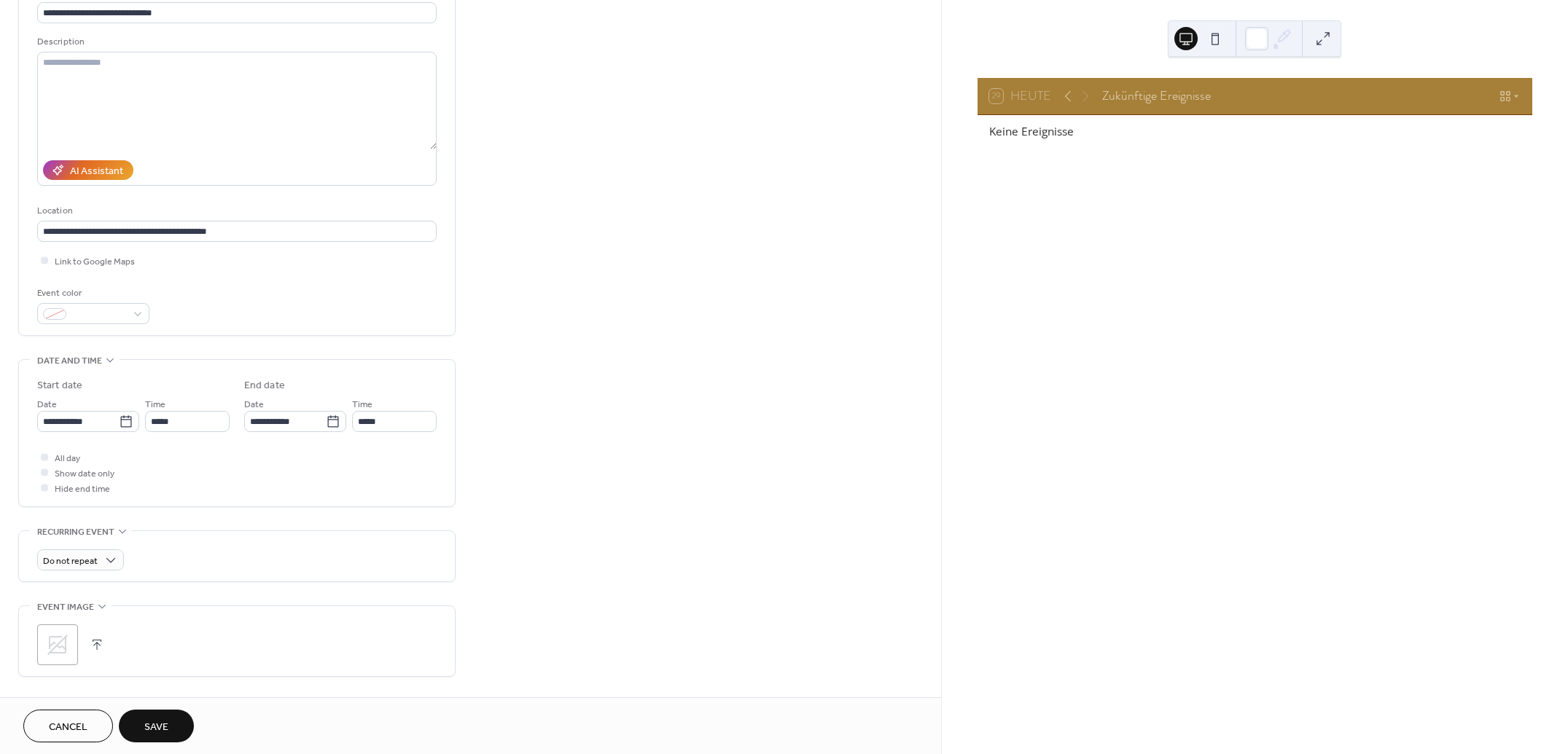 scroll, scrollTop: 121, scrollLeft: 0, axis: vertical 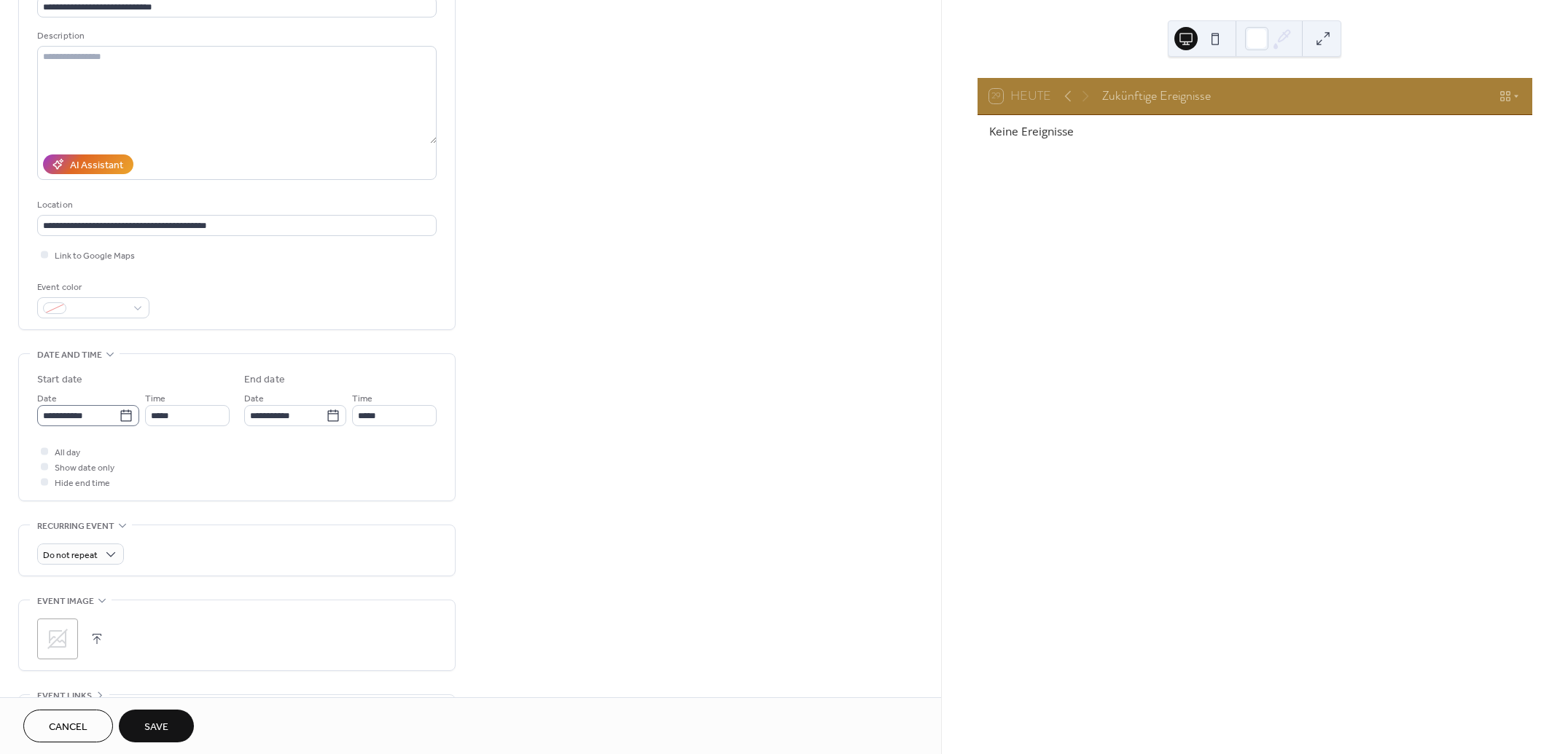 click 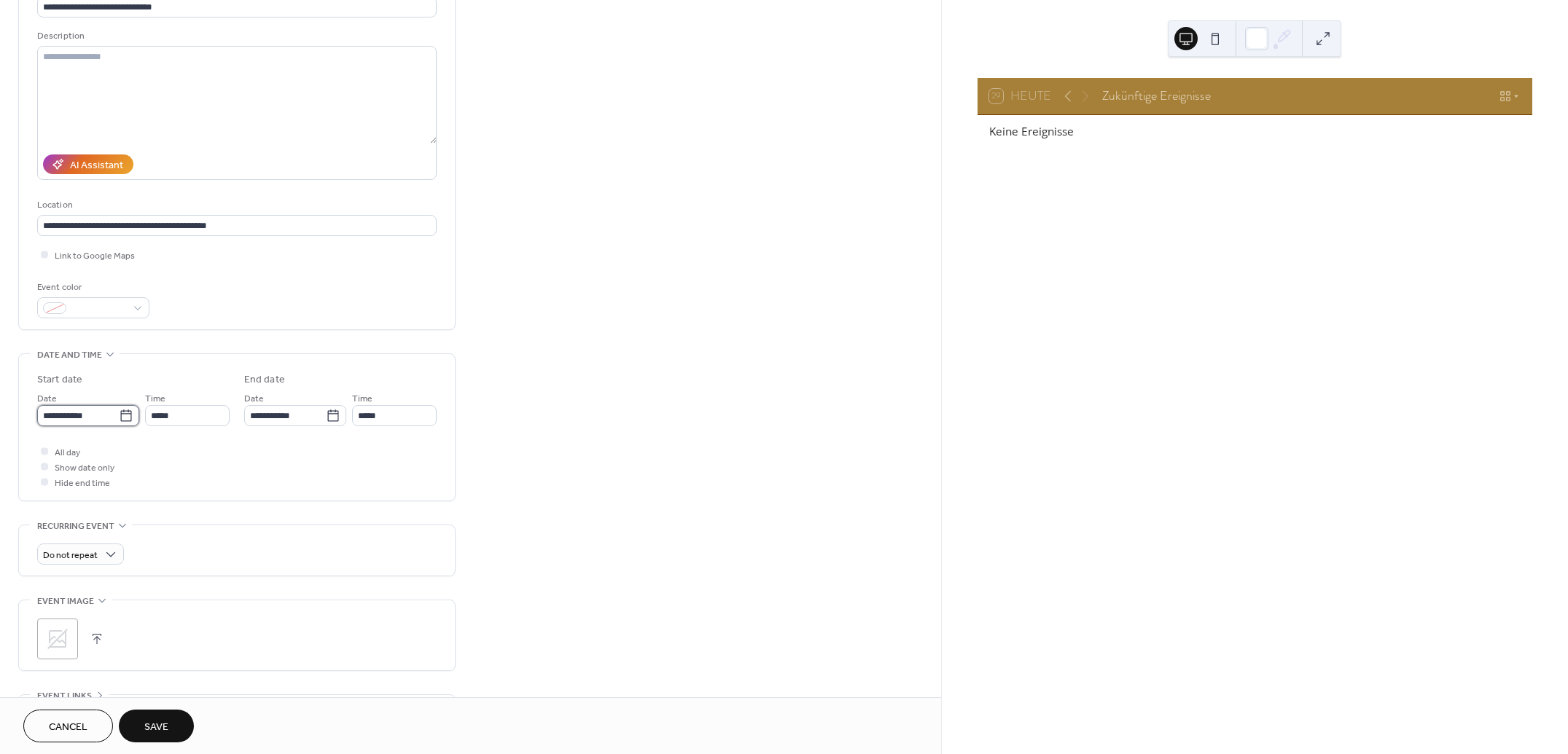 click on "**********" at bounding box center [78, 415] 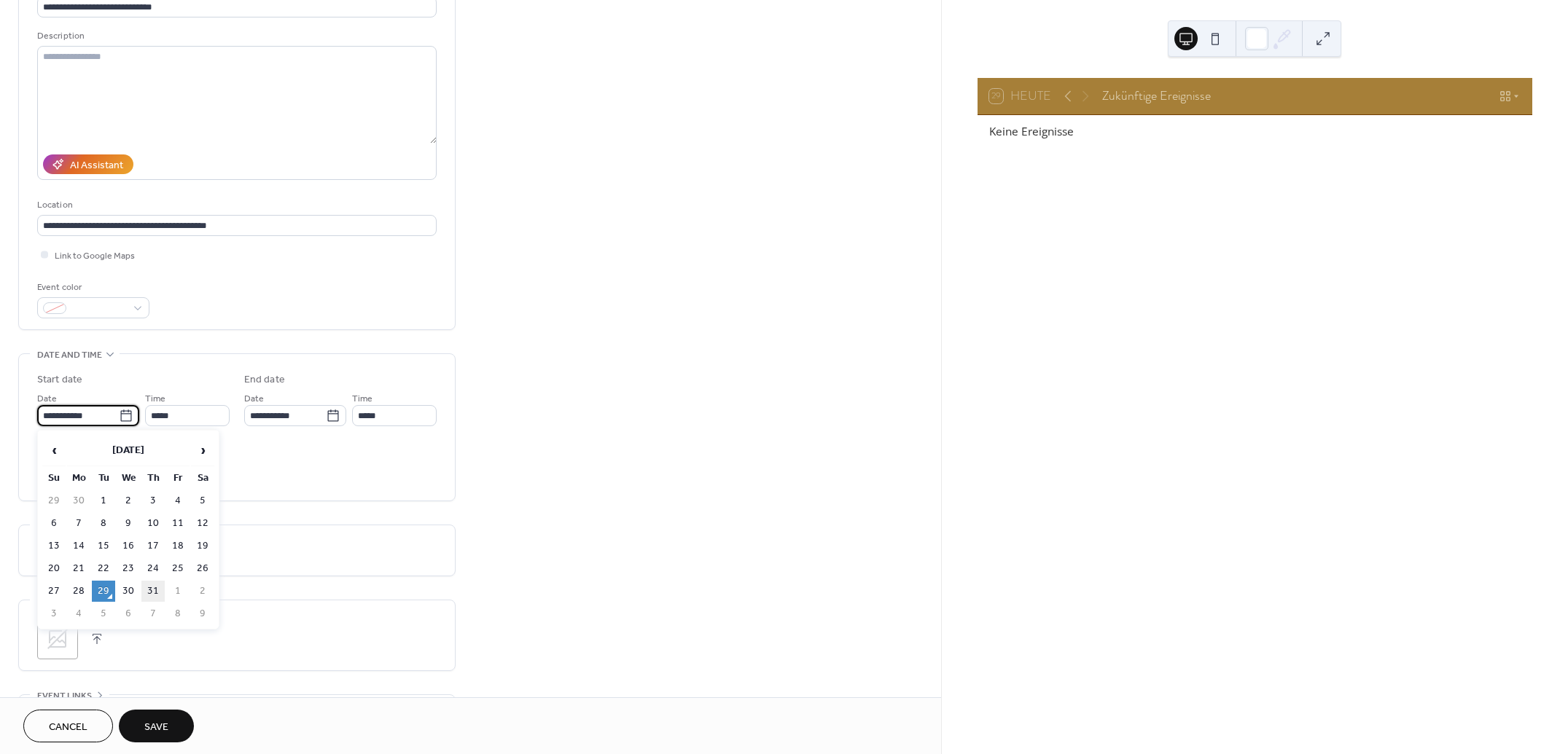 click on "31" at bounding box center (153, 591) 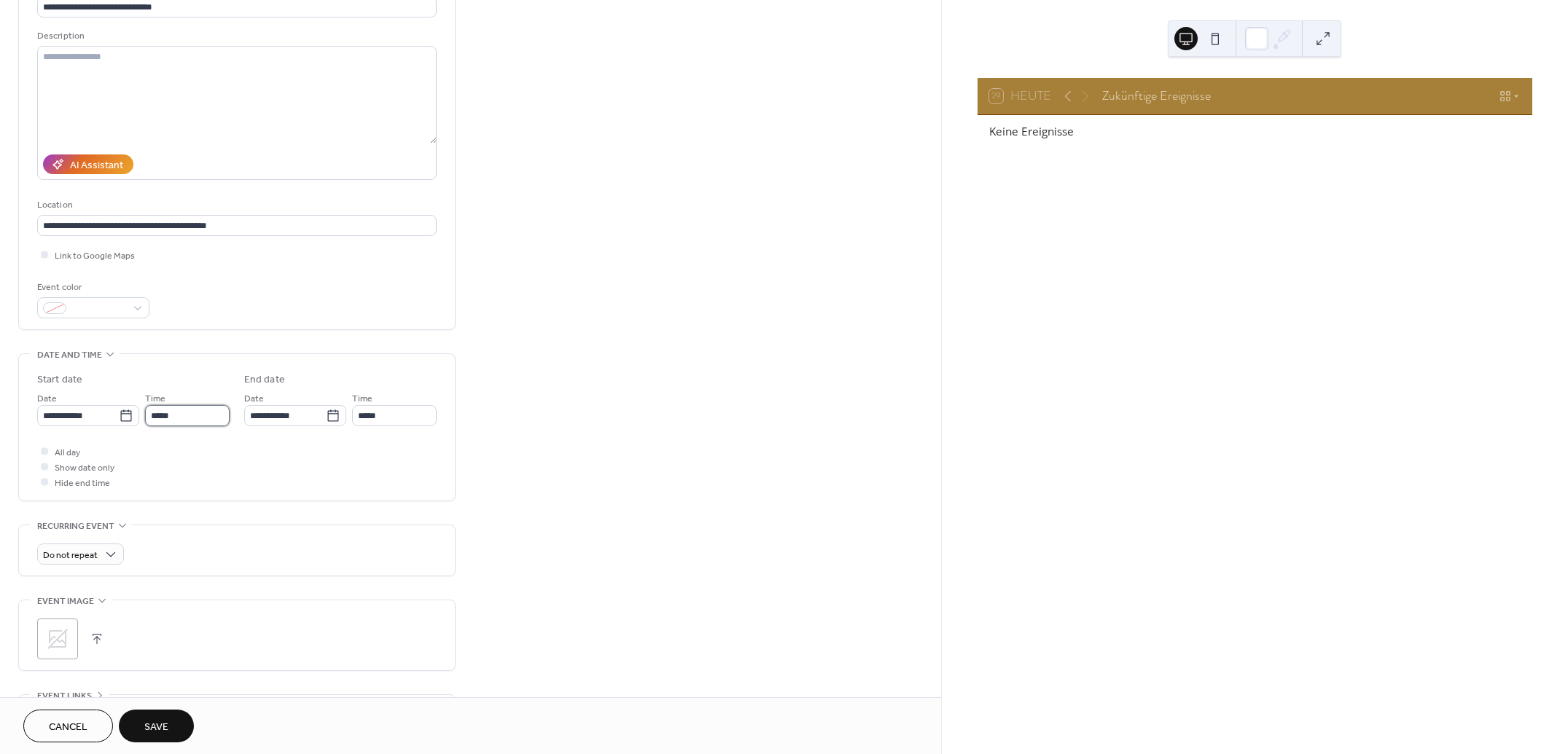 click on "*****" at bounding box center (187, 415) 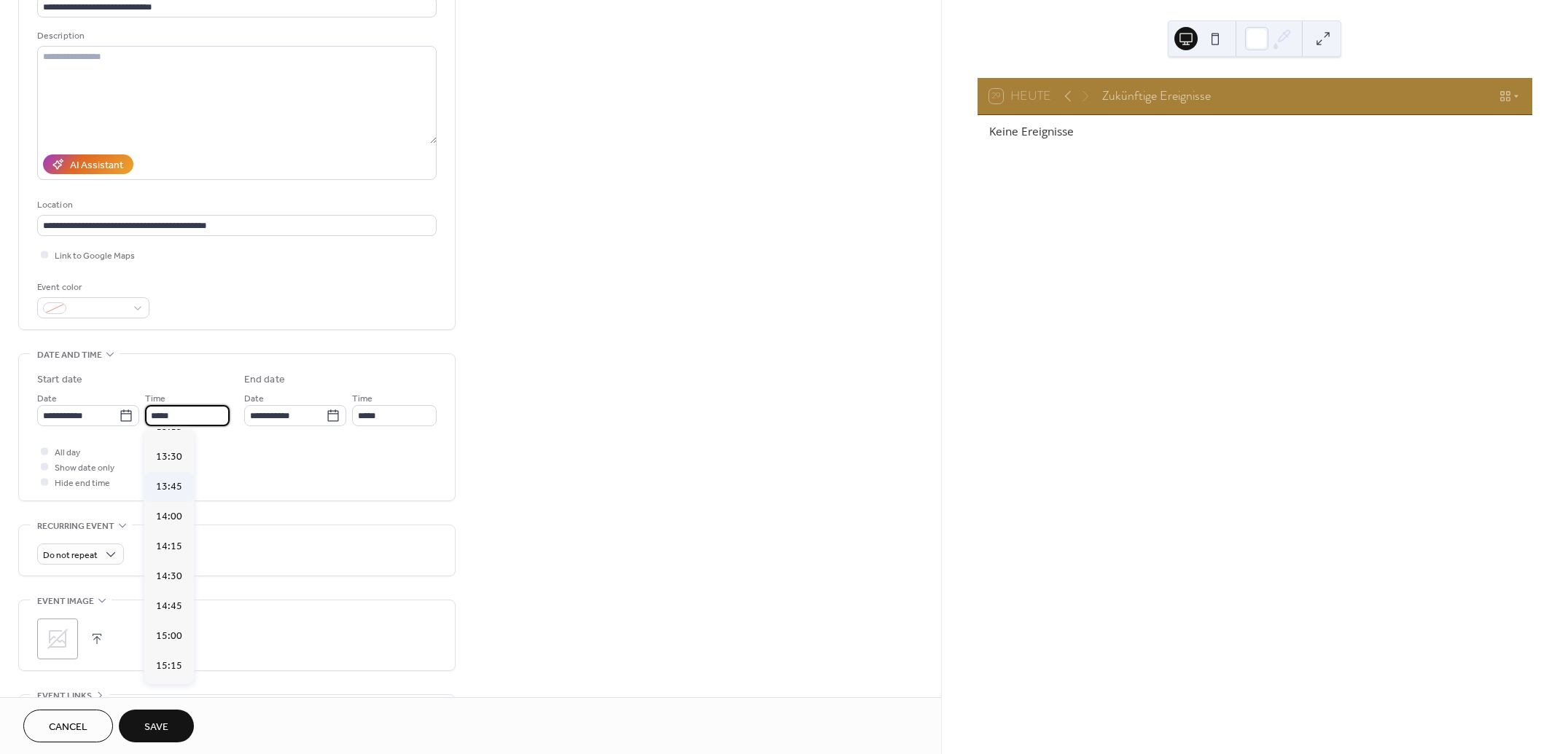 scroll, scrollTop: 1623, scrollLeft: 0, axis: vertical 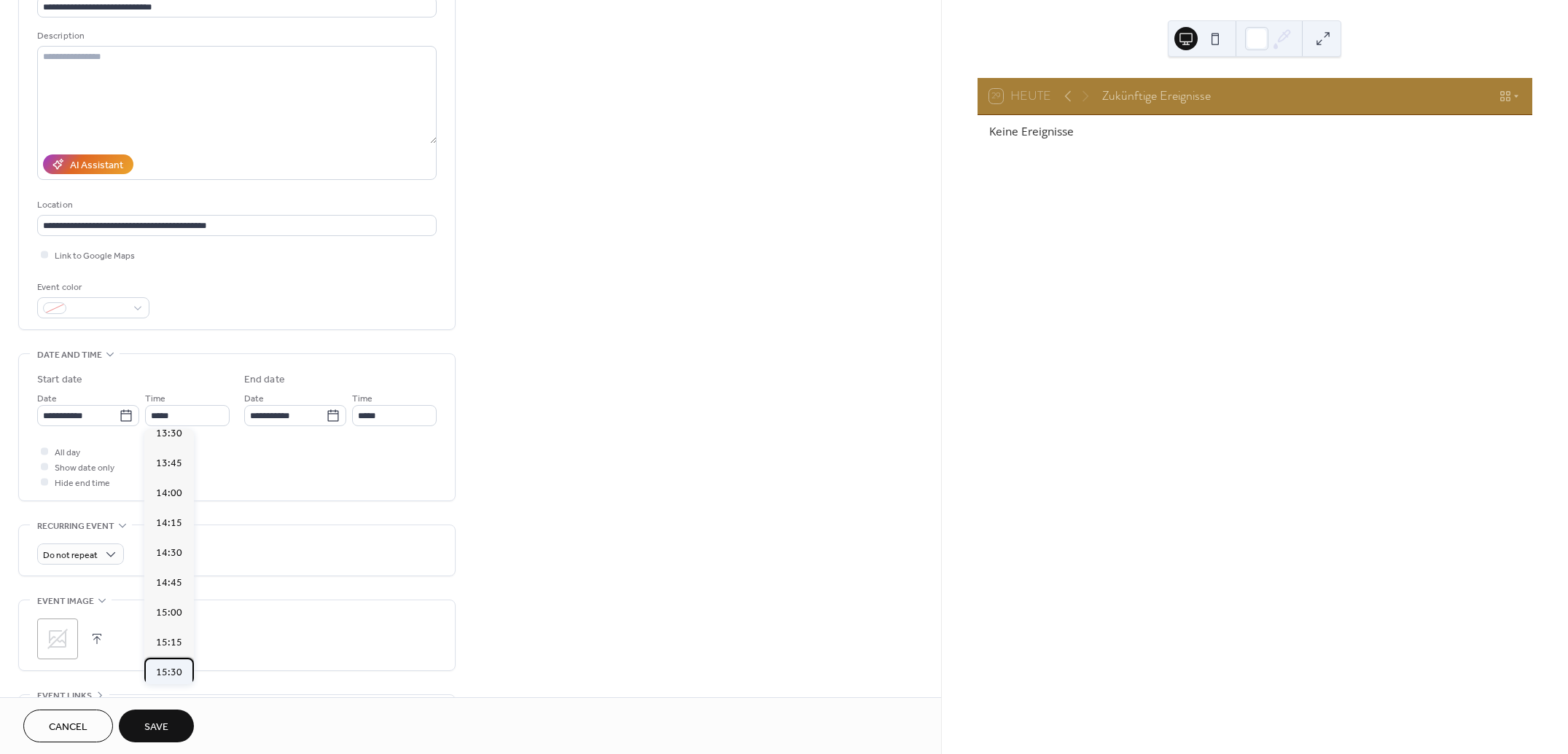 click on "15:30" at bounding box center [169, 672] 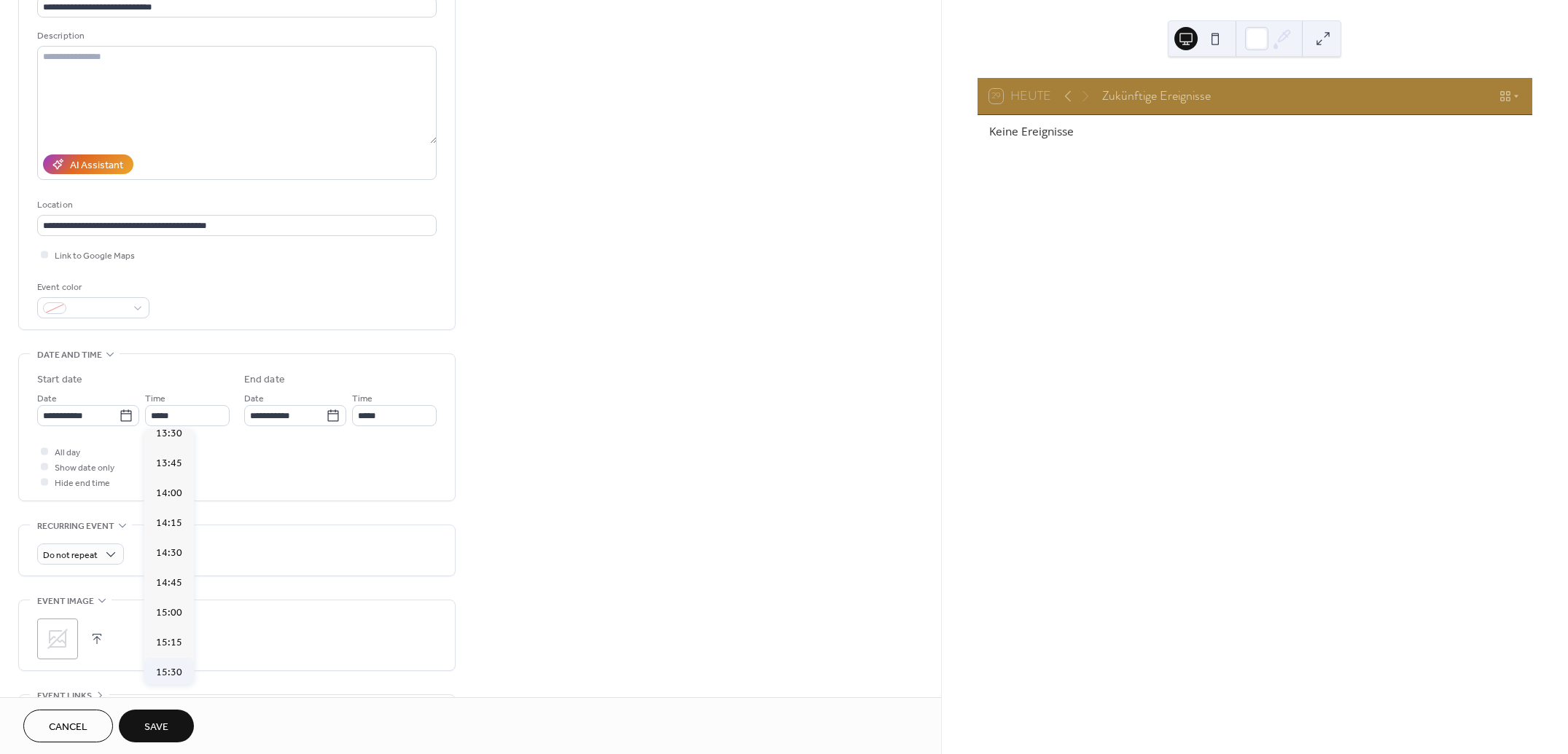 type on "*****" 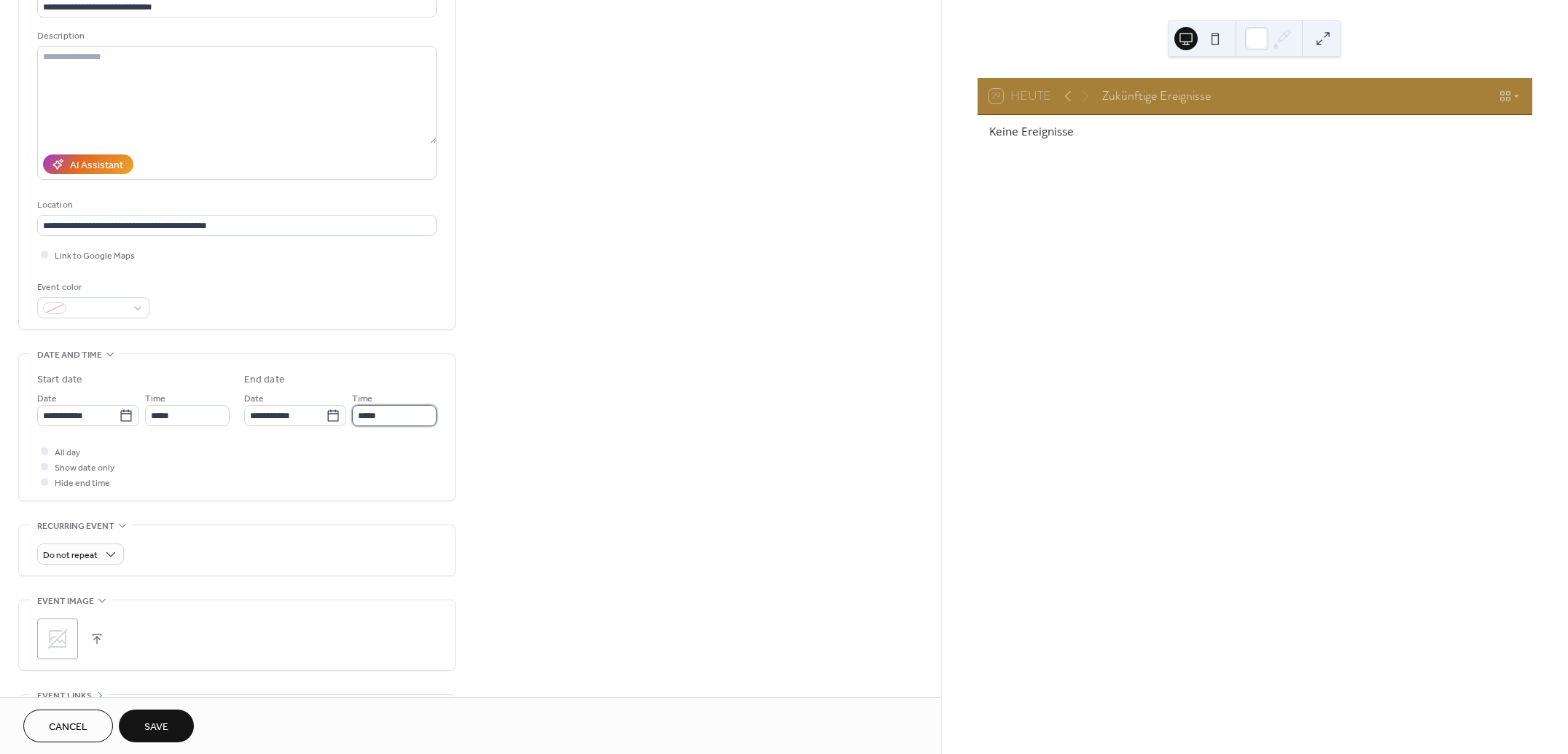 click on "*****" at bounding box center (394, 415) 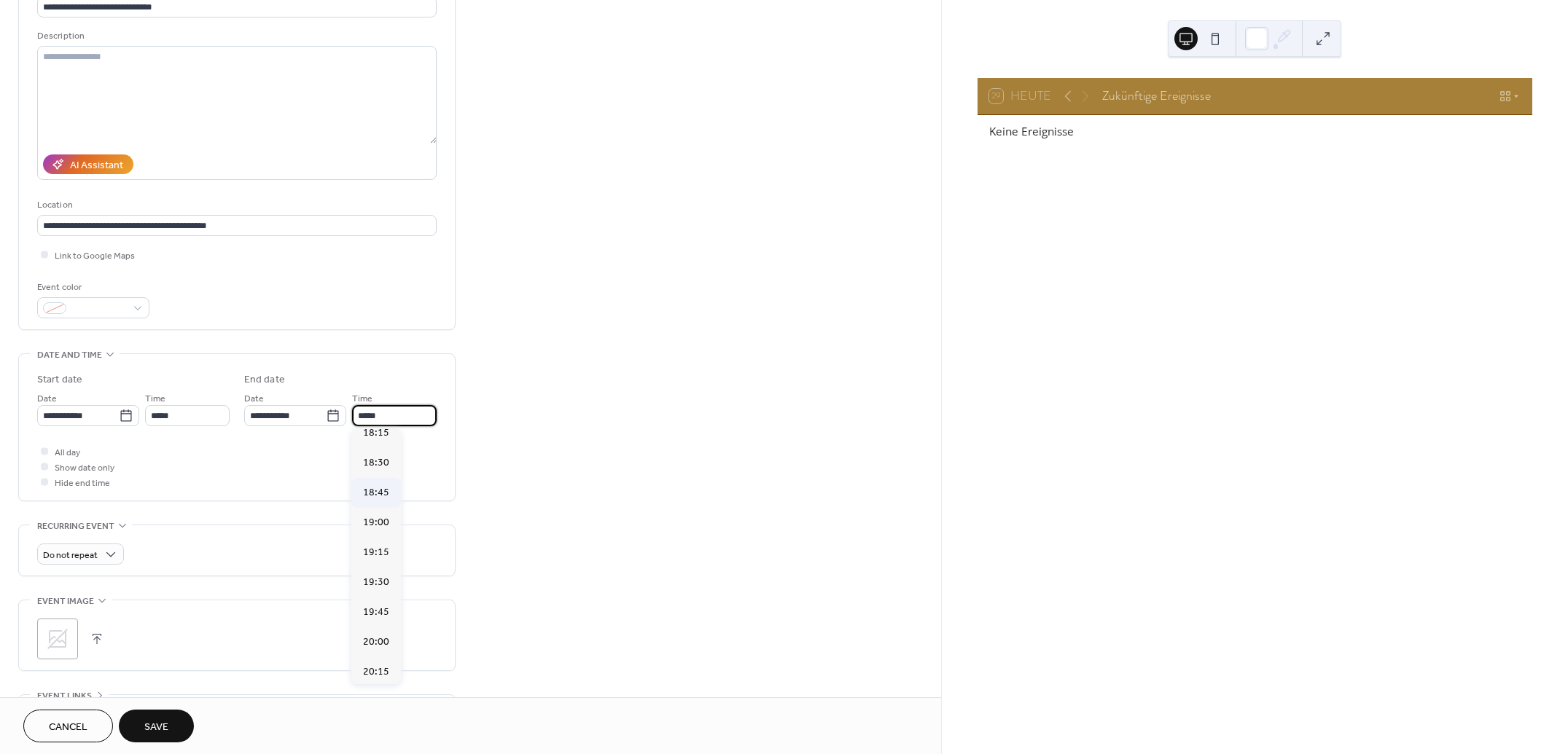 scroll, scrollTop: 364, scrollLeft: 0, axis: vertical 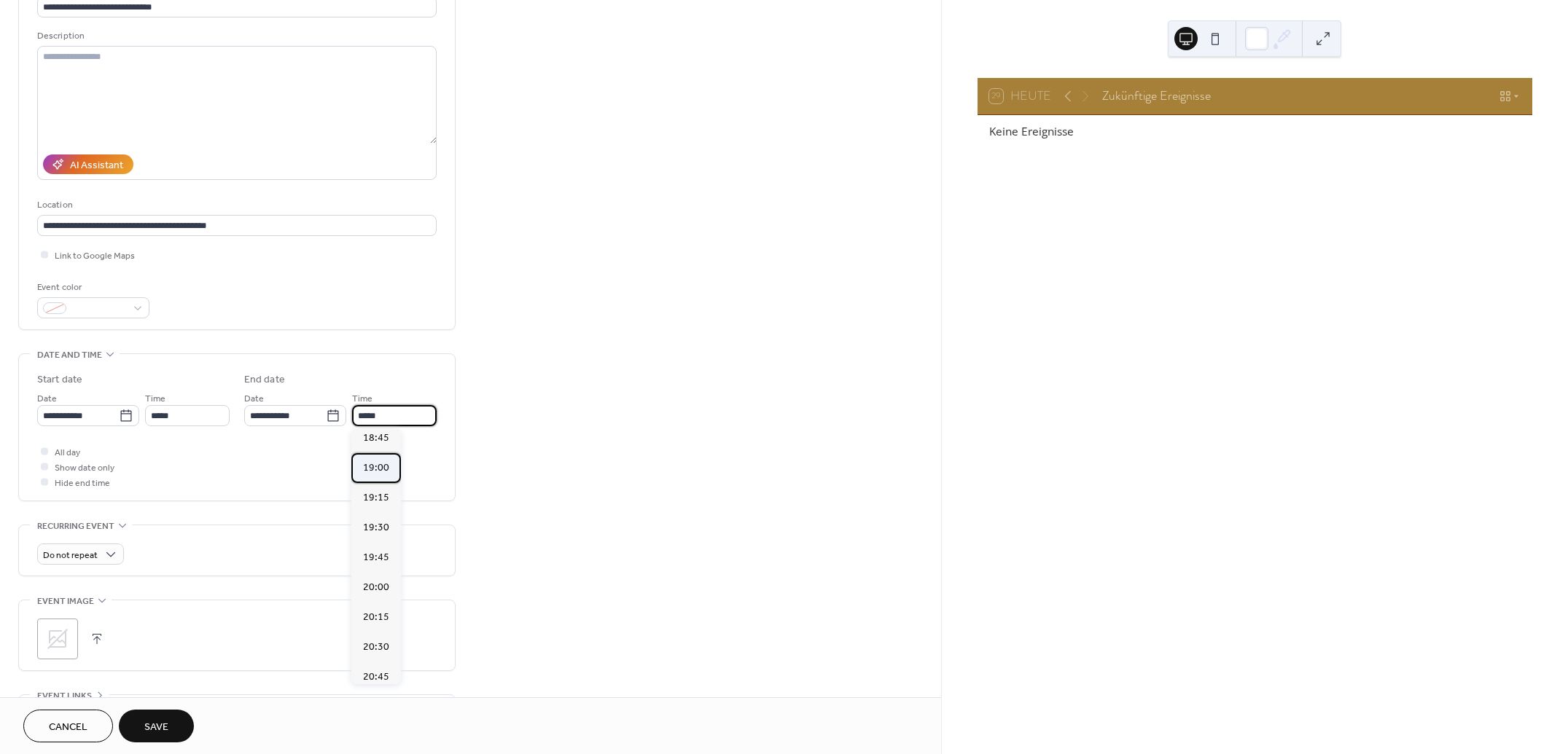 click on "19:00" at bounding box center (376, 468) 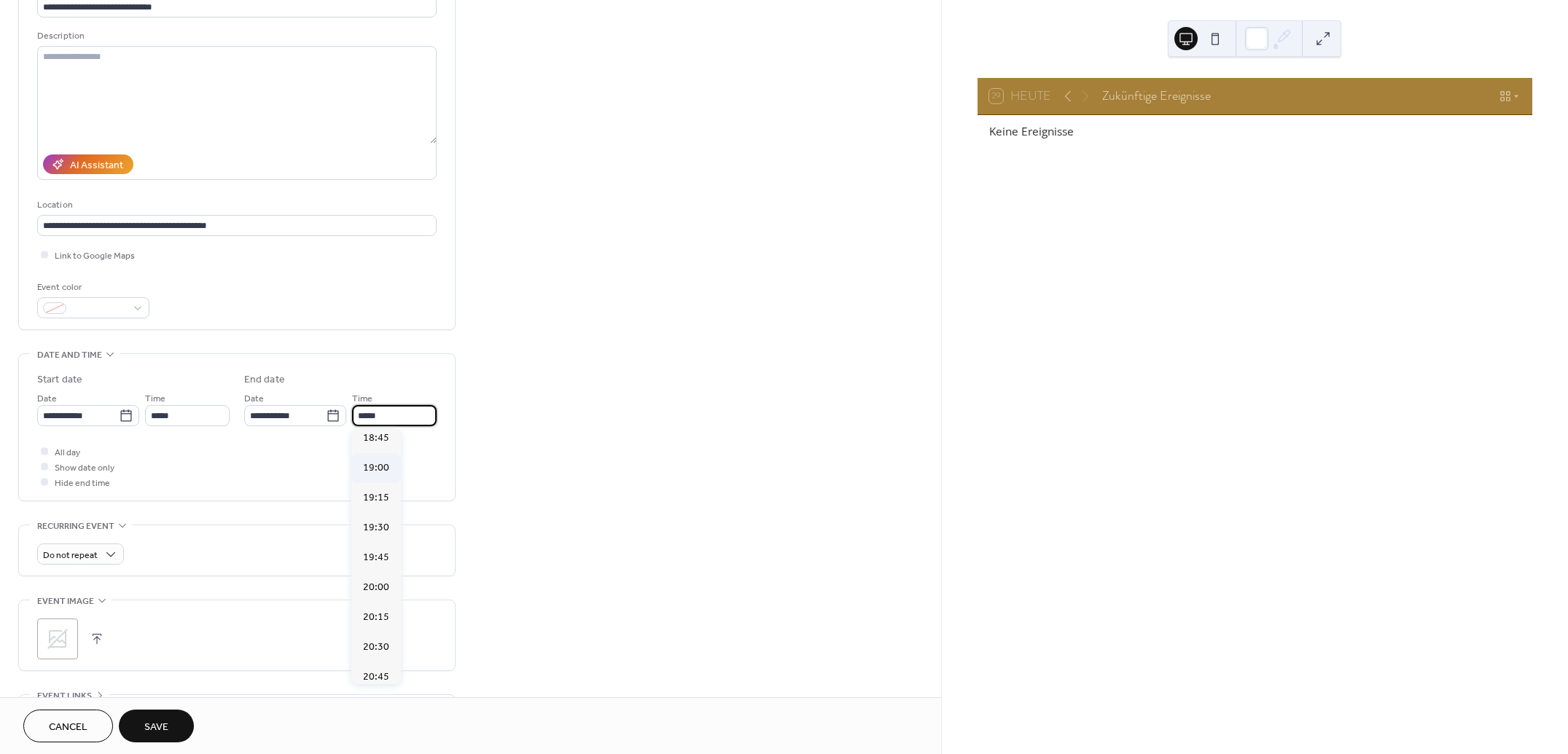type on "*****" 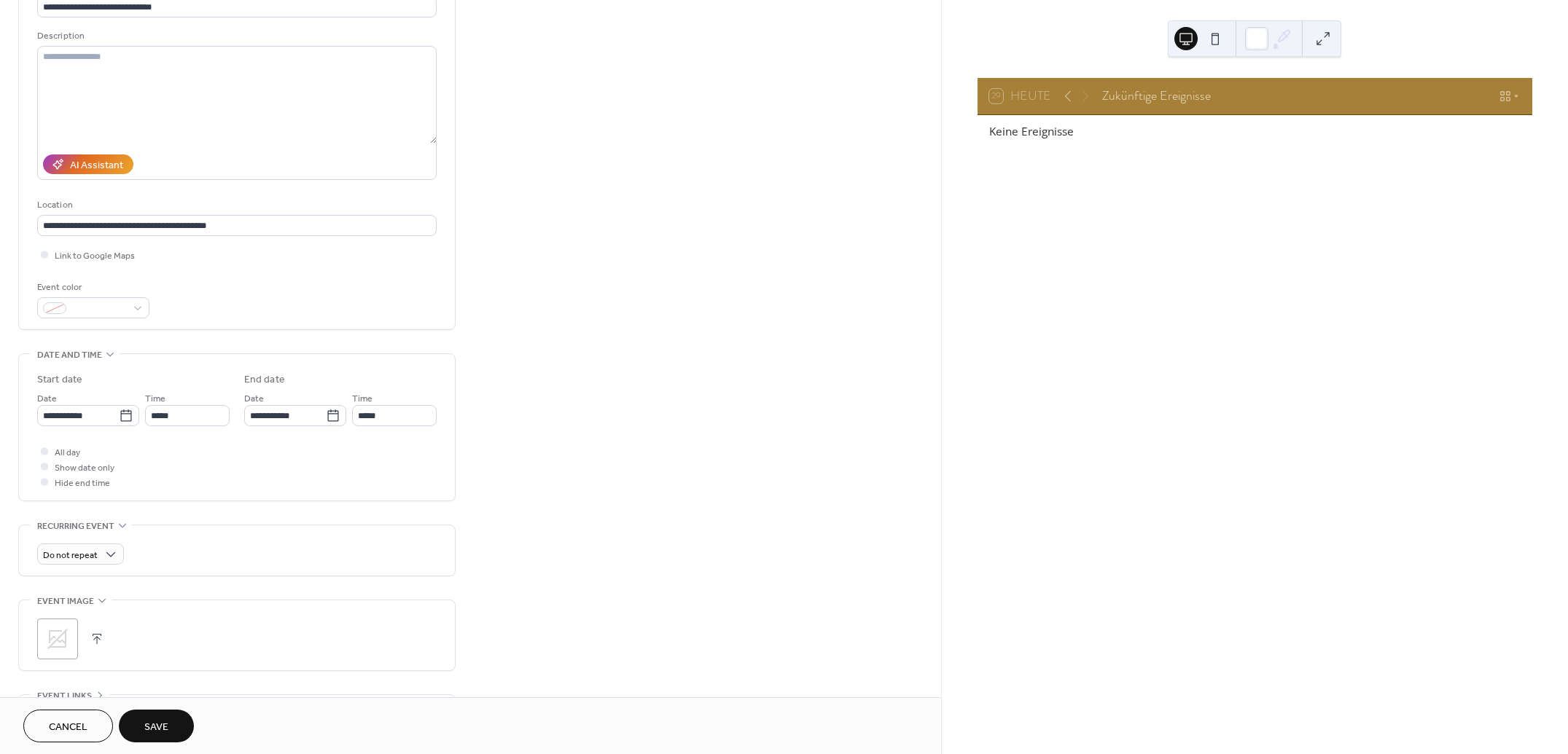 click 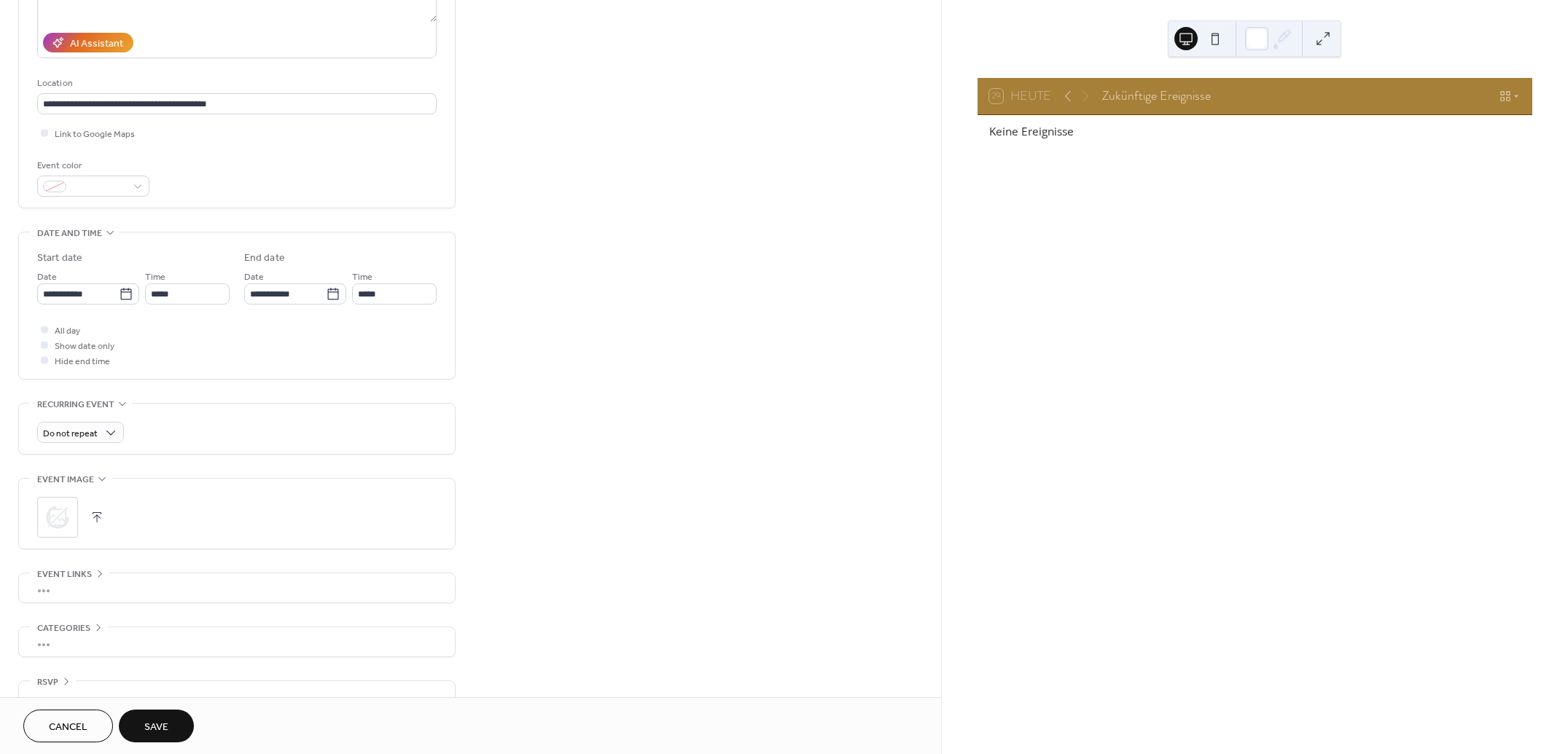 scroll, scrollTop: 275, scrollLeft: 0, axis: vertical 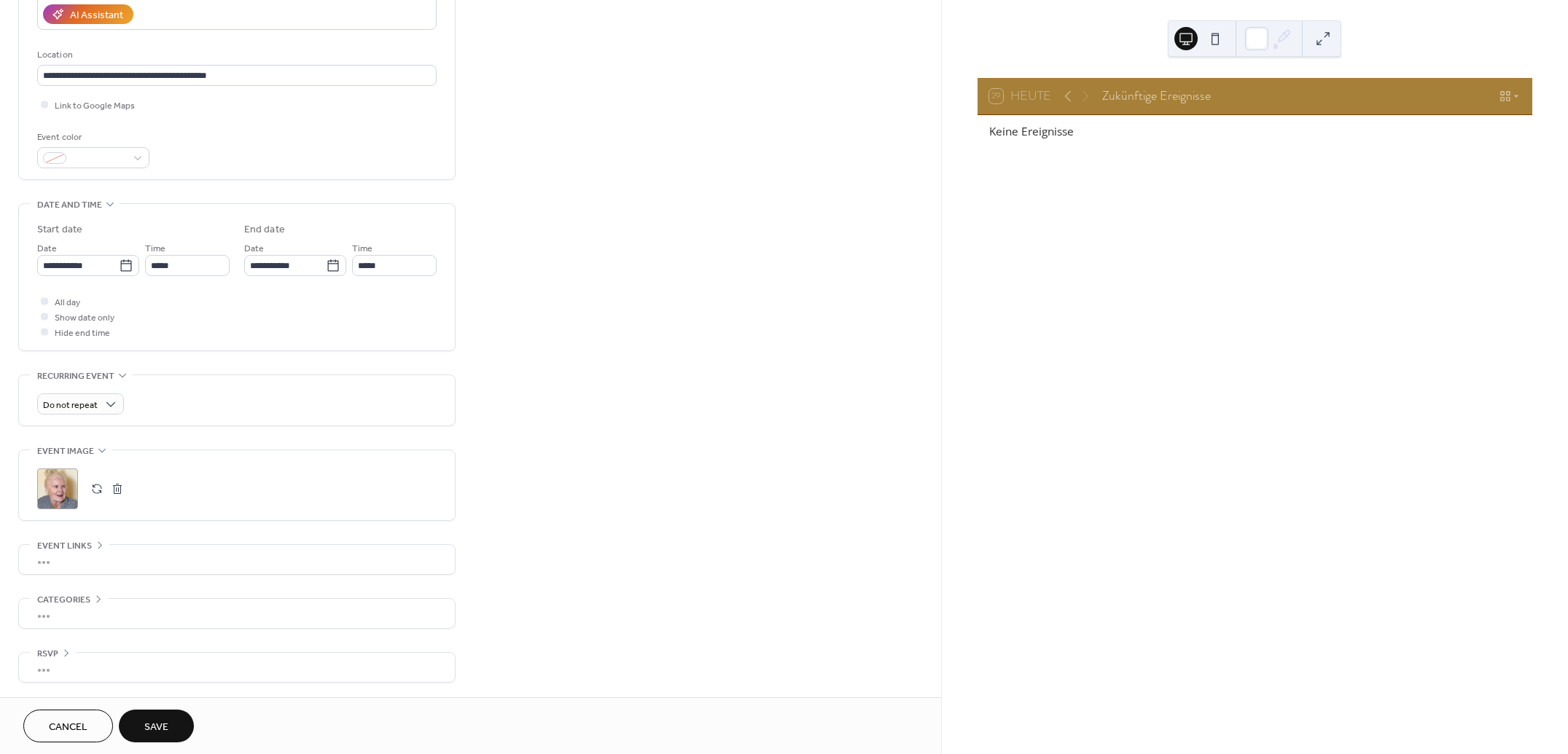 click on "Save" at bounding box center (156, 727) 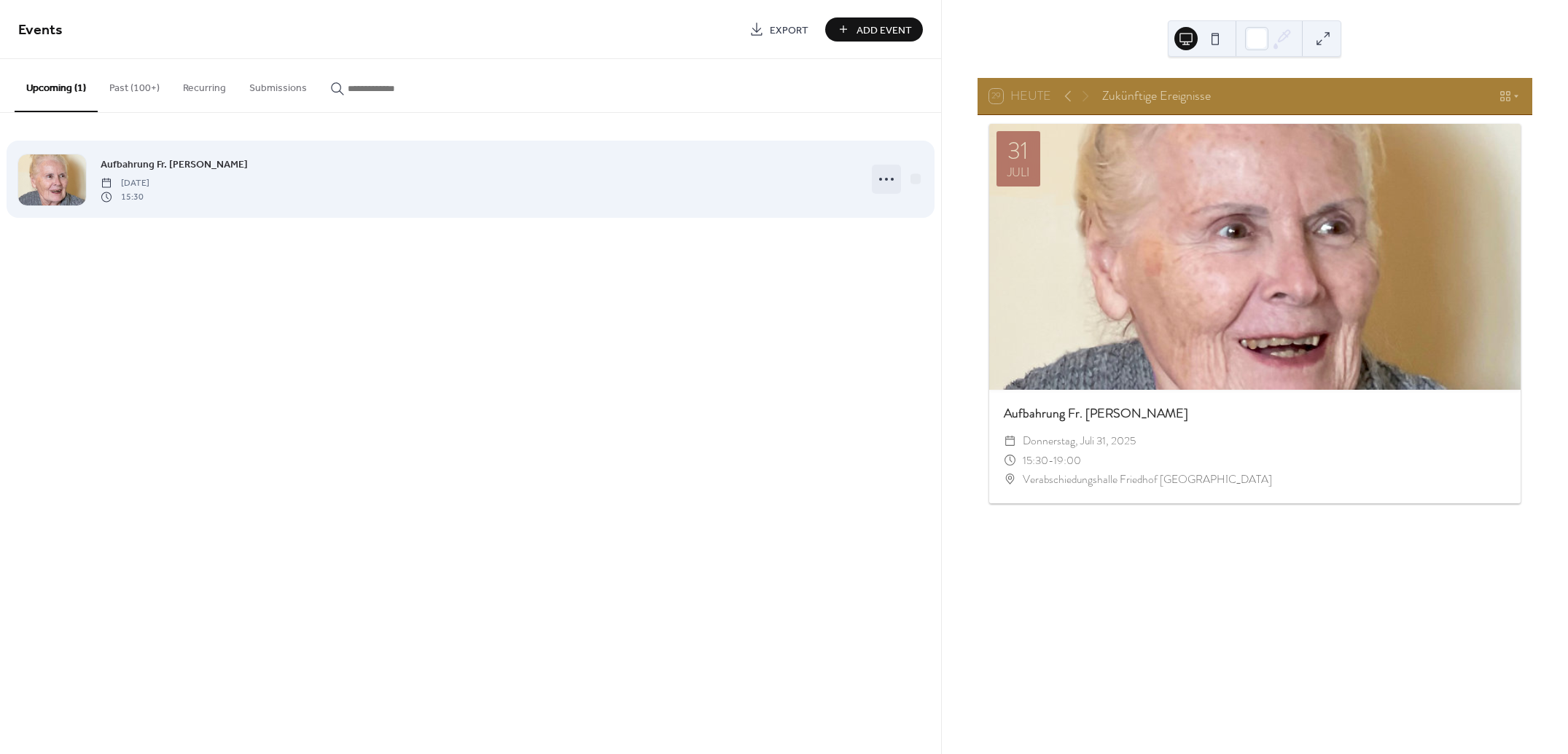 click 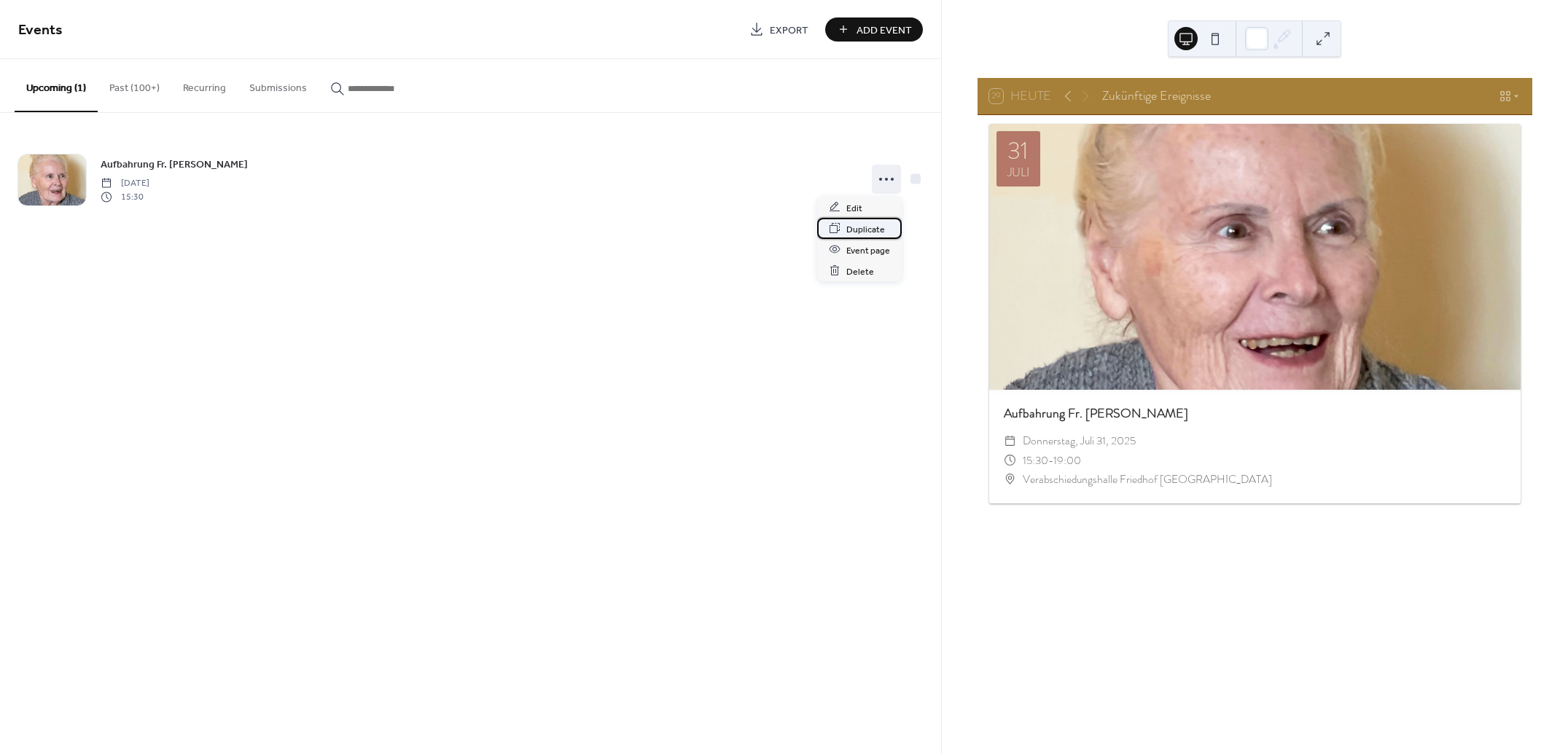 click on "Duplicate" at bounding box center [865, 229] 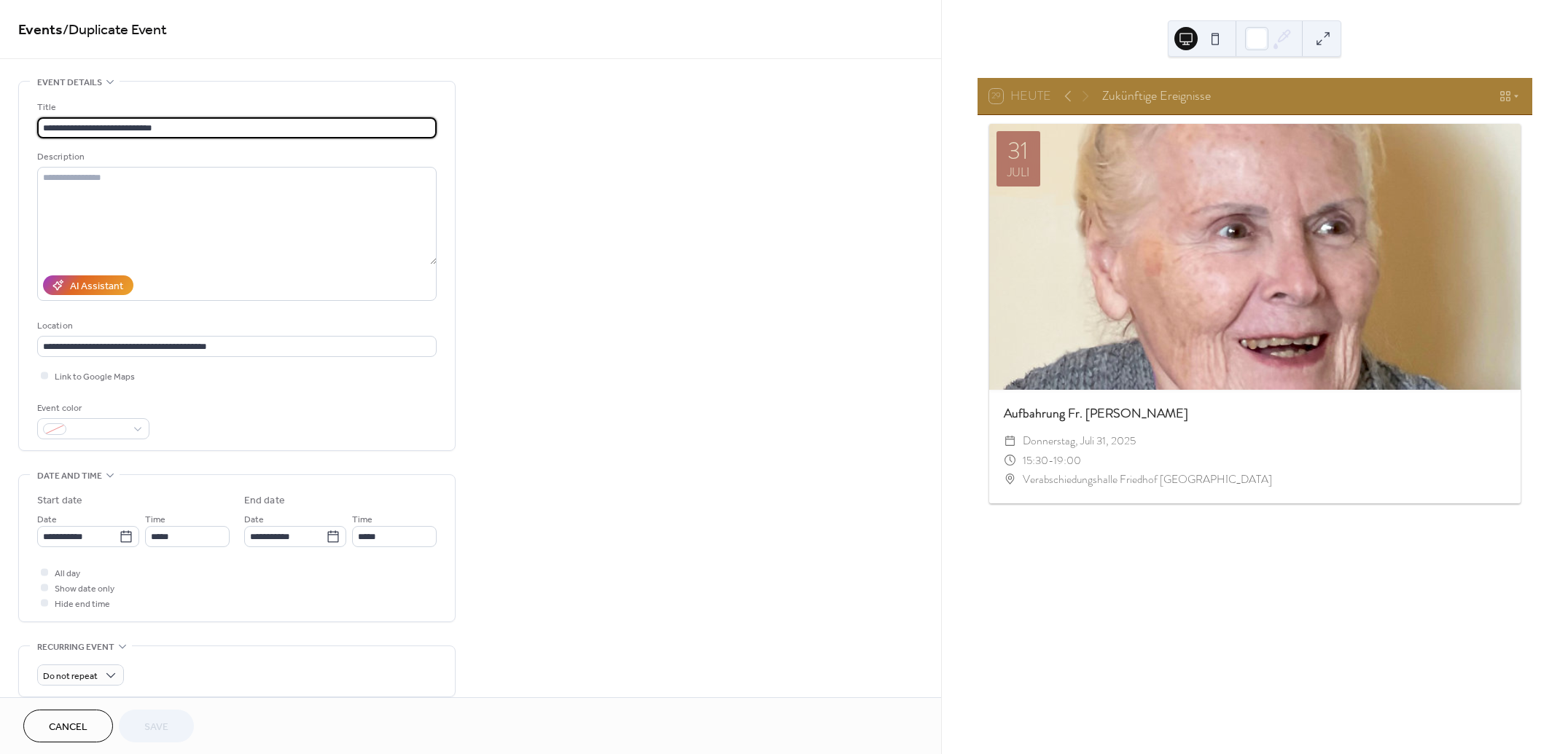 drag, startPoint x: 86, startPoint y: 124, endPoint x: 23, endPoint y: 122, distance: 63.03174 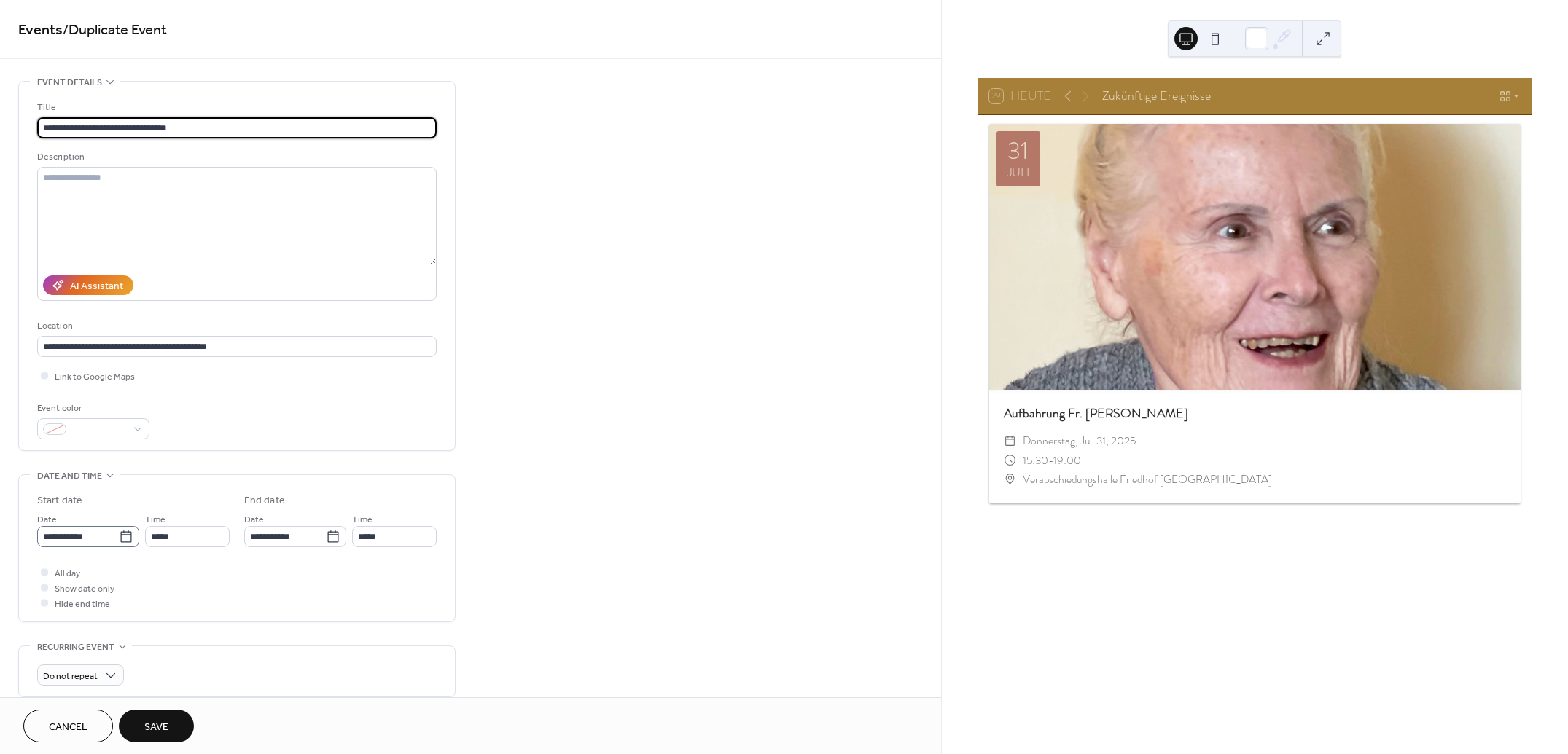 type on "**********" 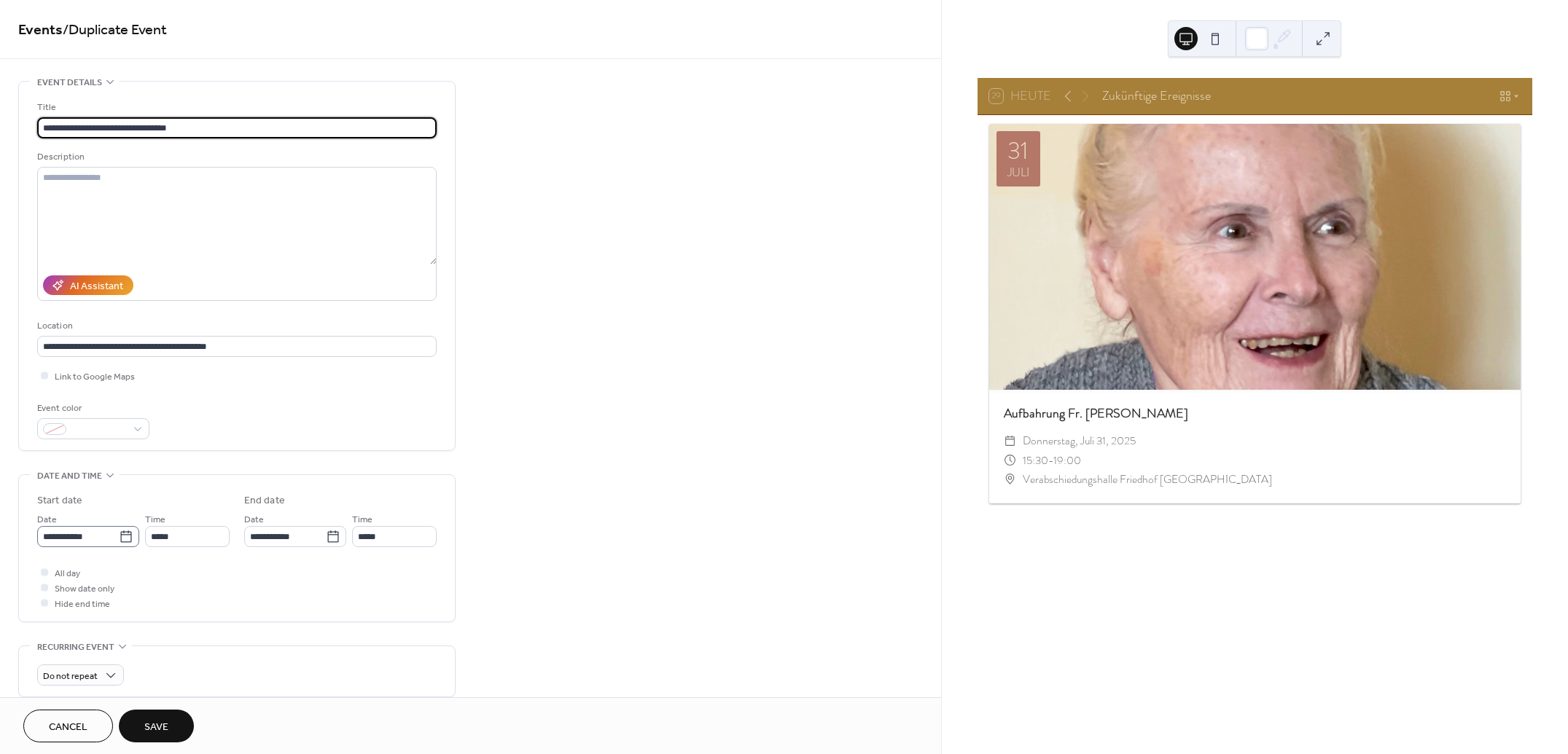 click on "**********" at bounding box center [88, 536] 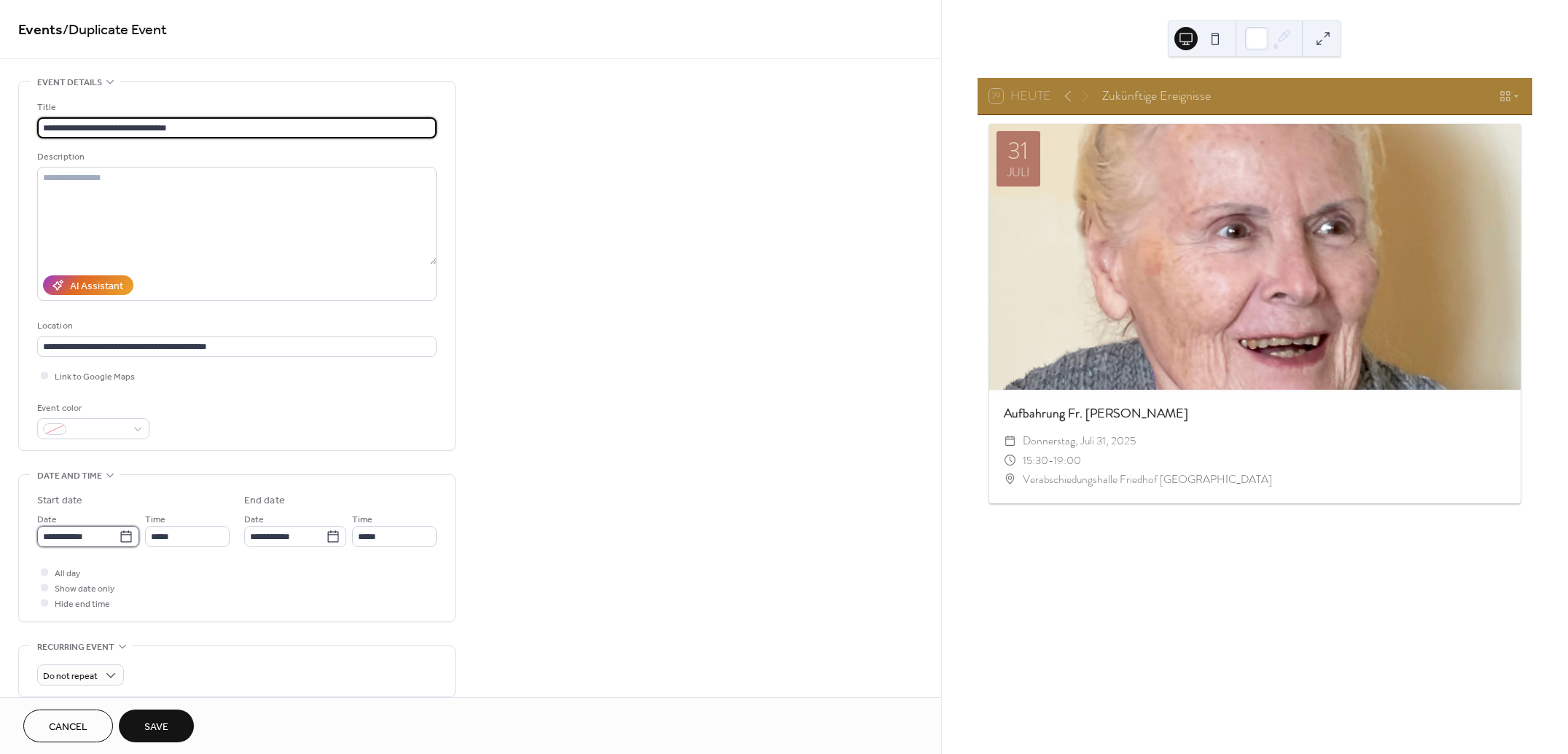 click on "**********" at bounding box center (78, 536) 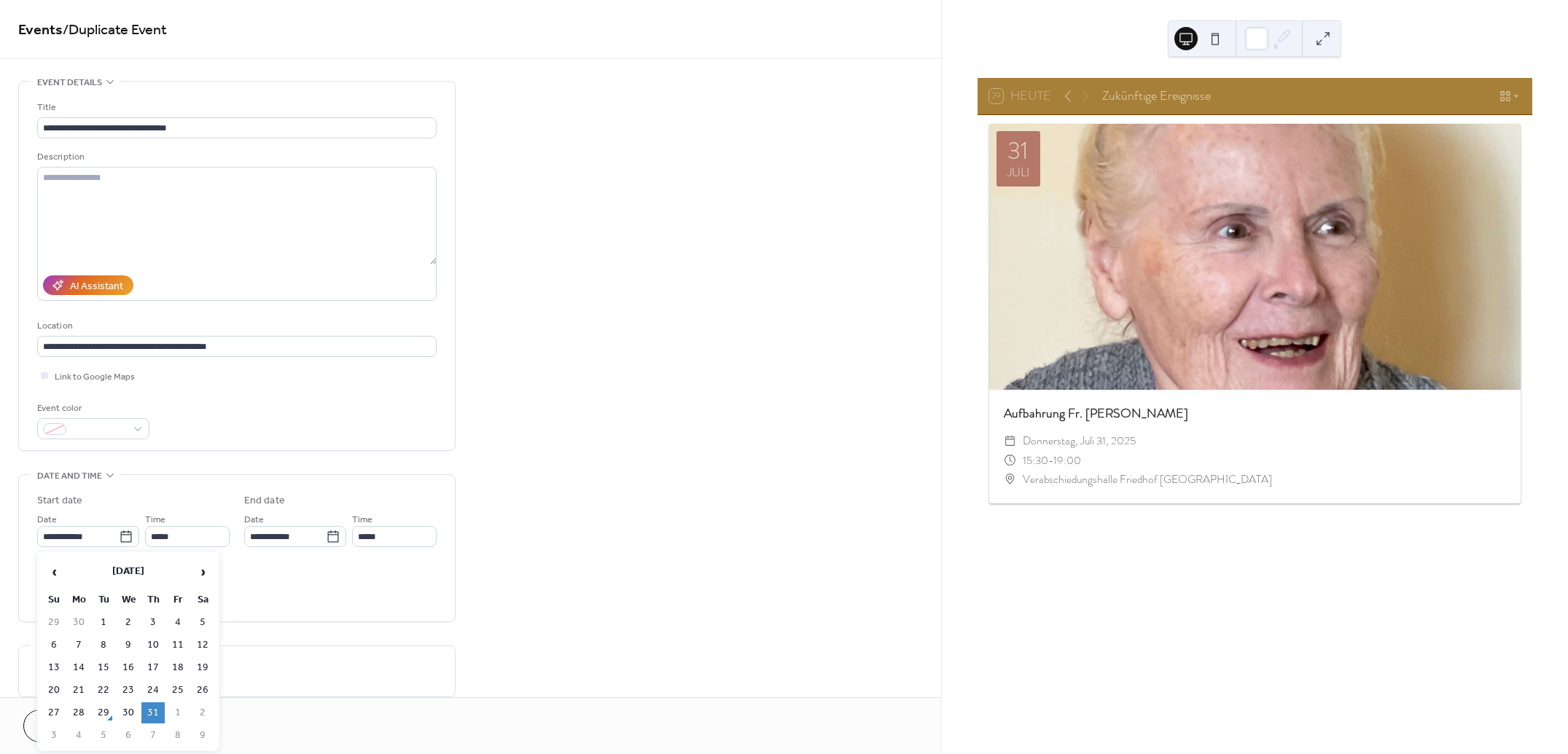 click on "1" at bounding box center (178, 712) 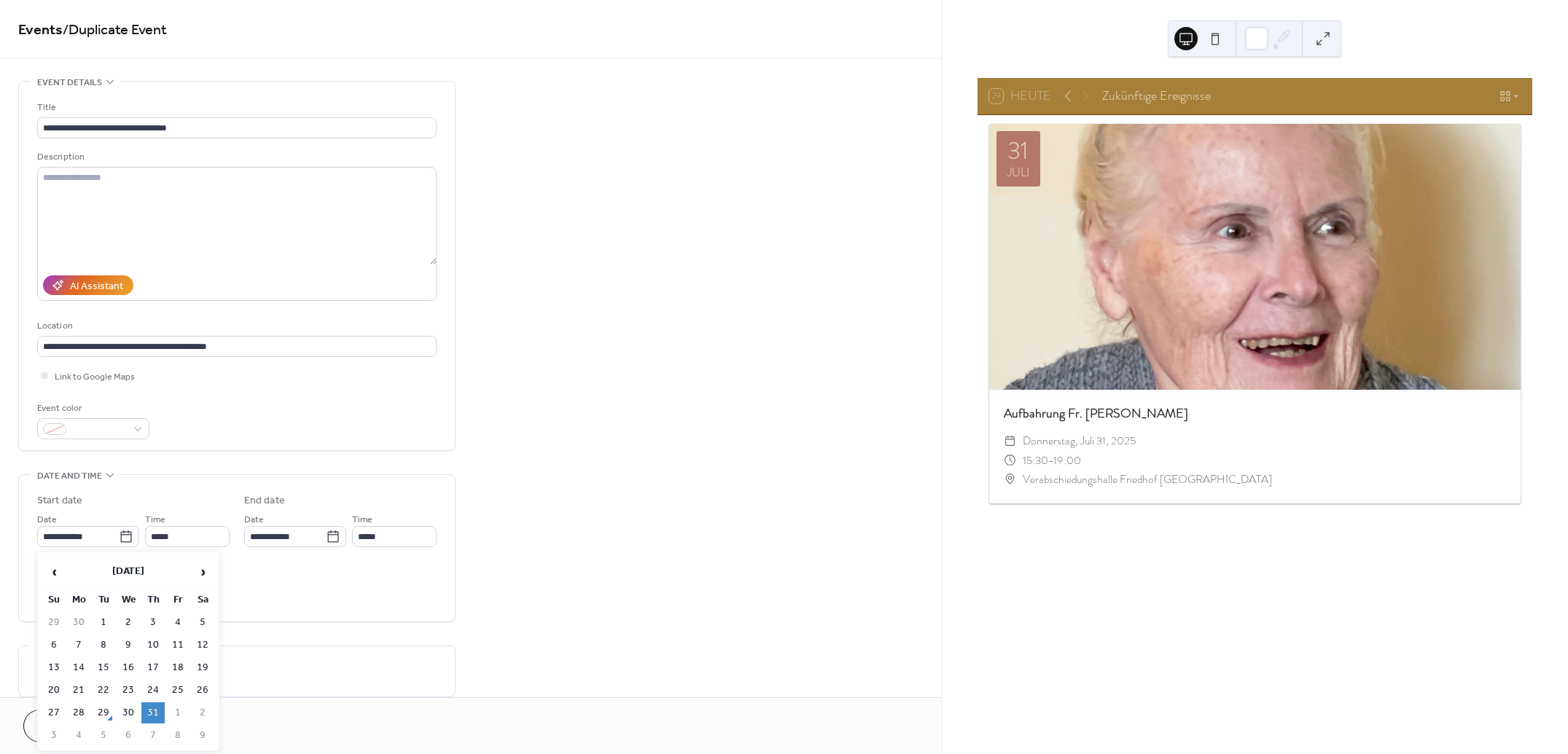 type on "**********" 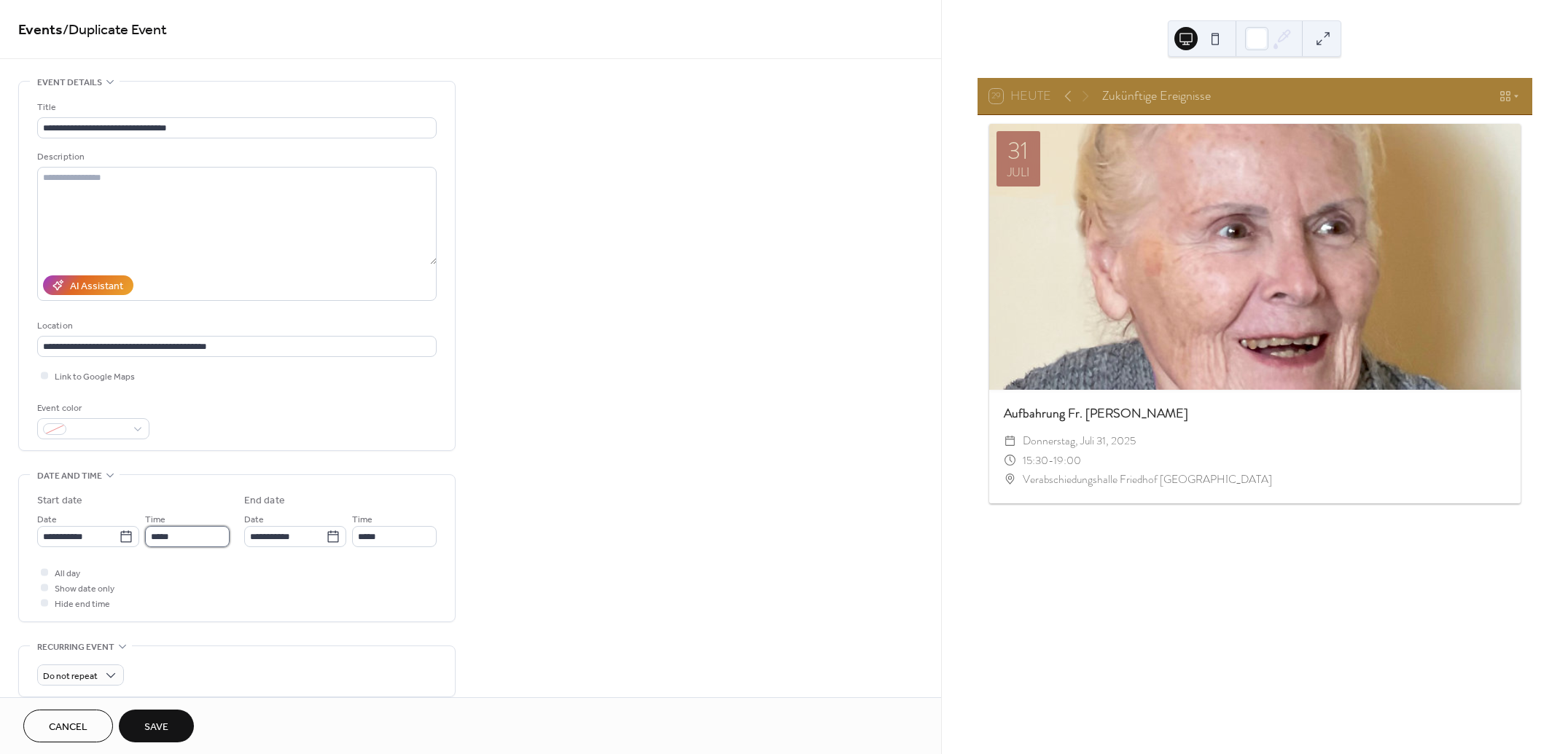 click on "*****" at bounding box center (187, 536) 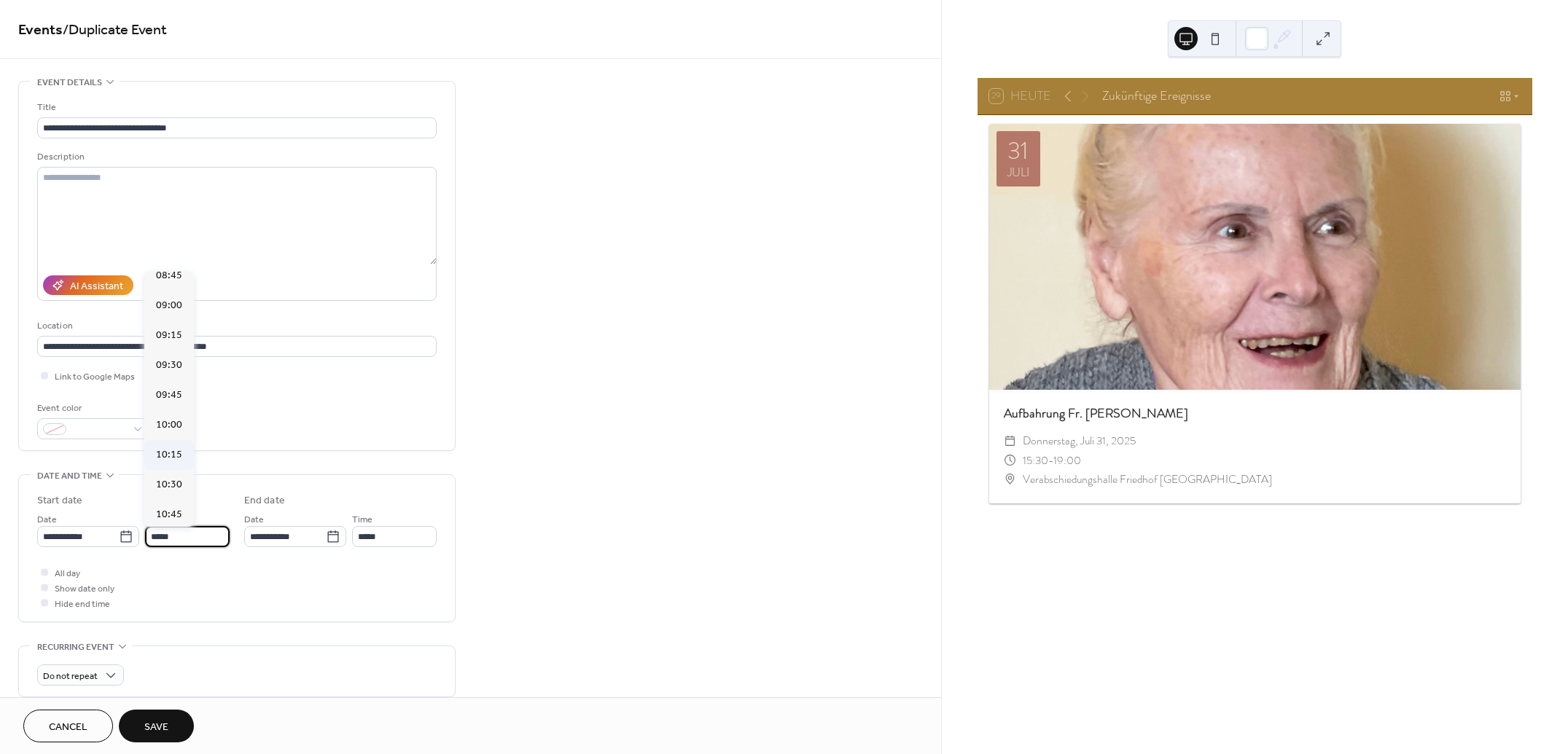scroll, scrollTop: 1054, scrollLeft: 0, axis: vertical 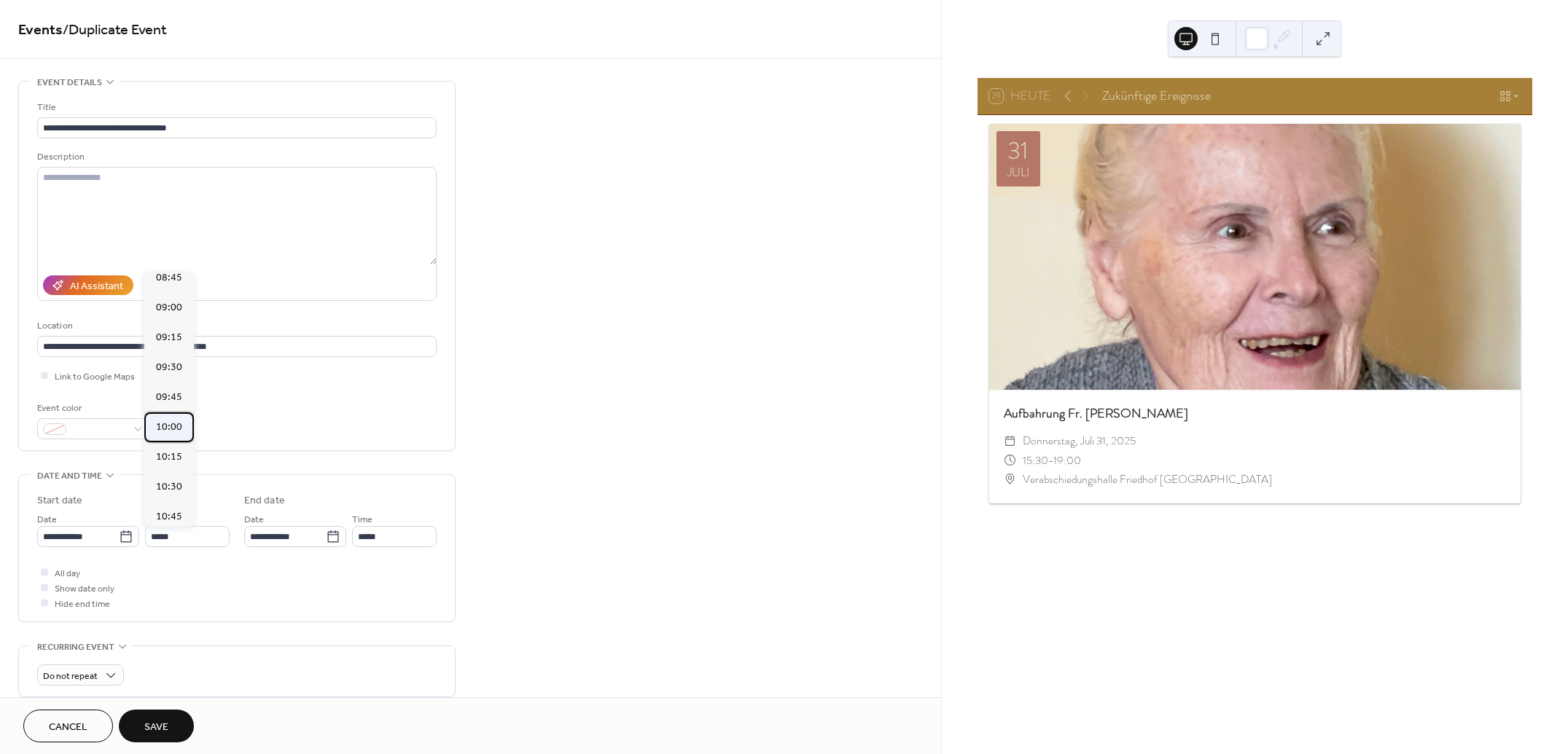 click on "10:00" at bounding box center (169, 426) 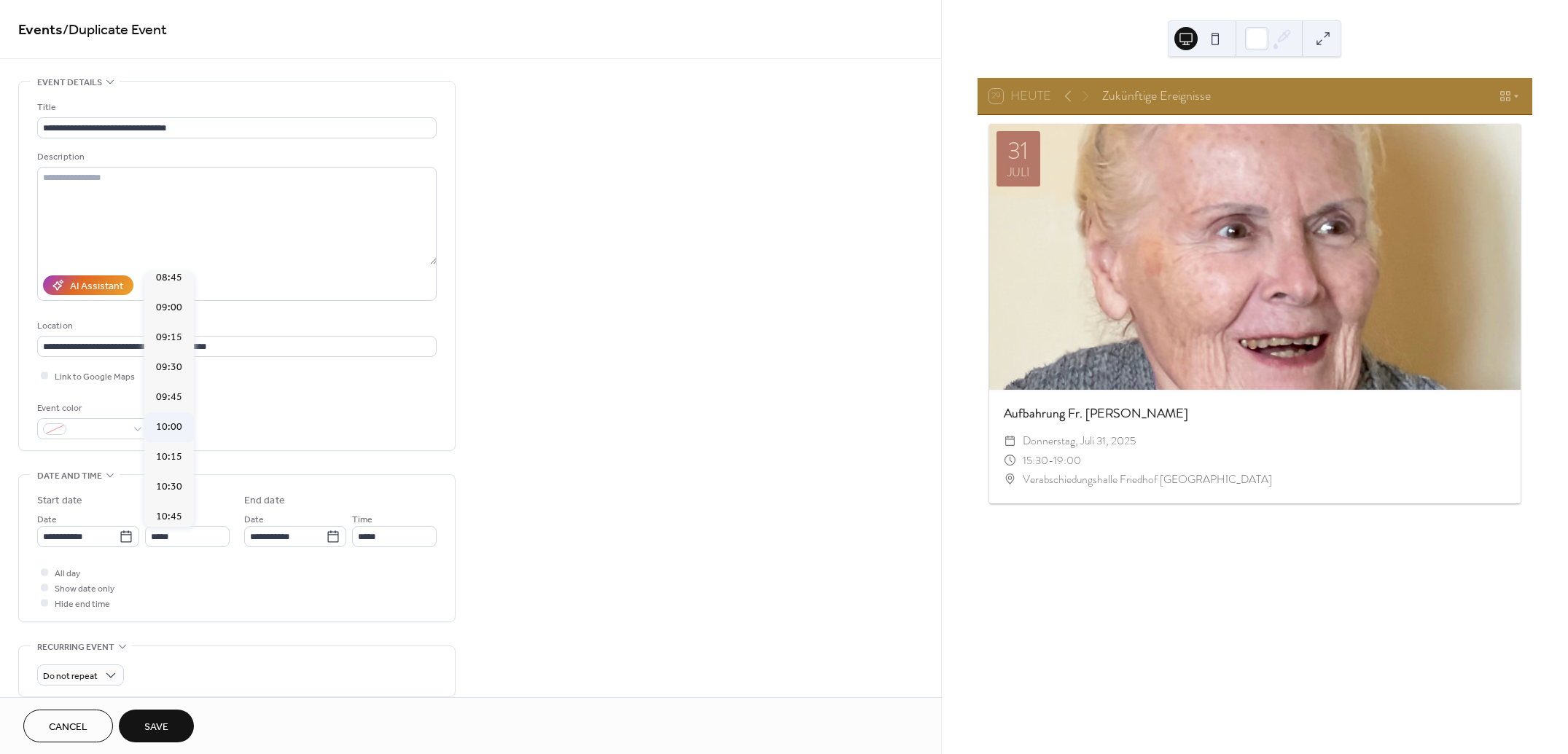 type on "*****" 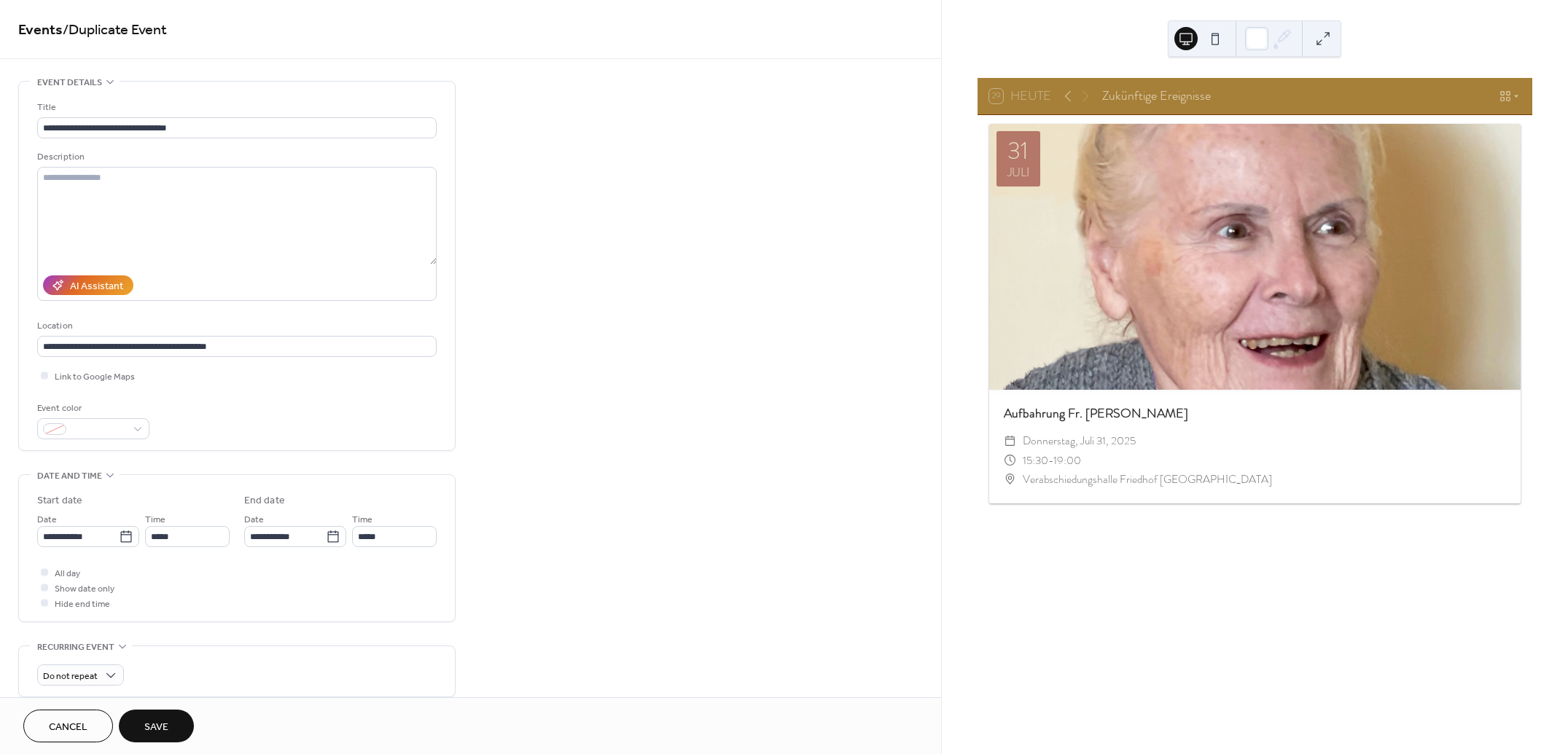 click on "**********" at bounding box center [237, 551] 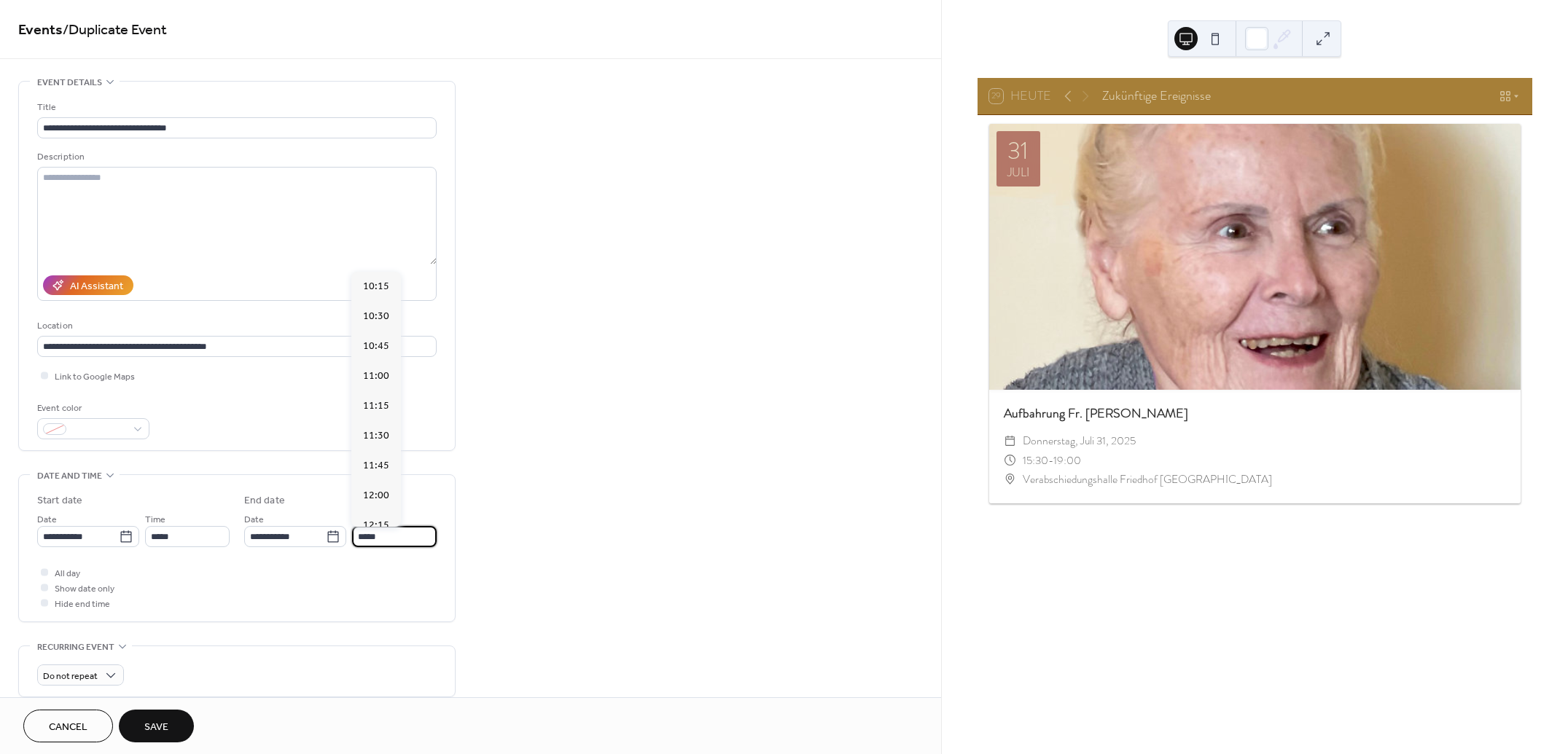 click on "*****" at bounding box center (394, 536) 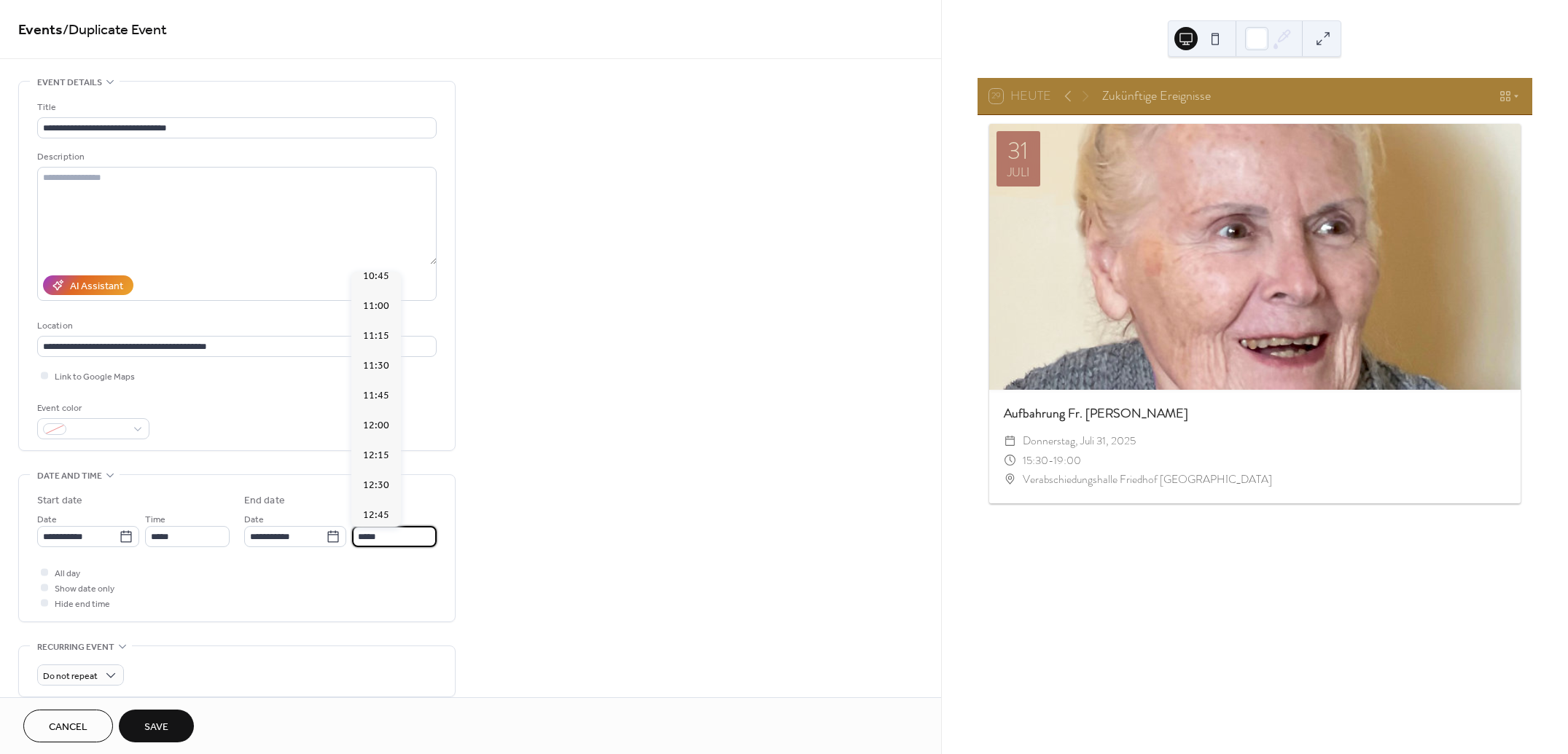 scroll, scrollTop: 9, scrollLeft: 0, axis: vertical 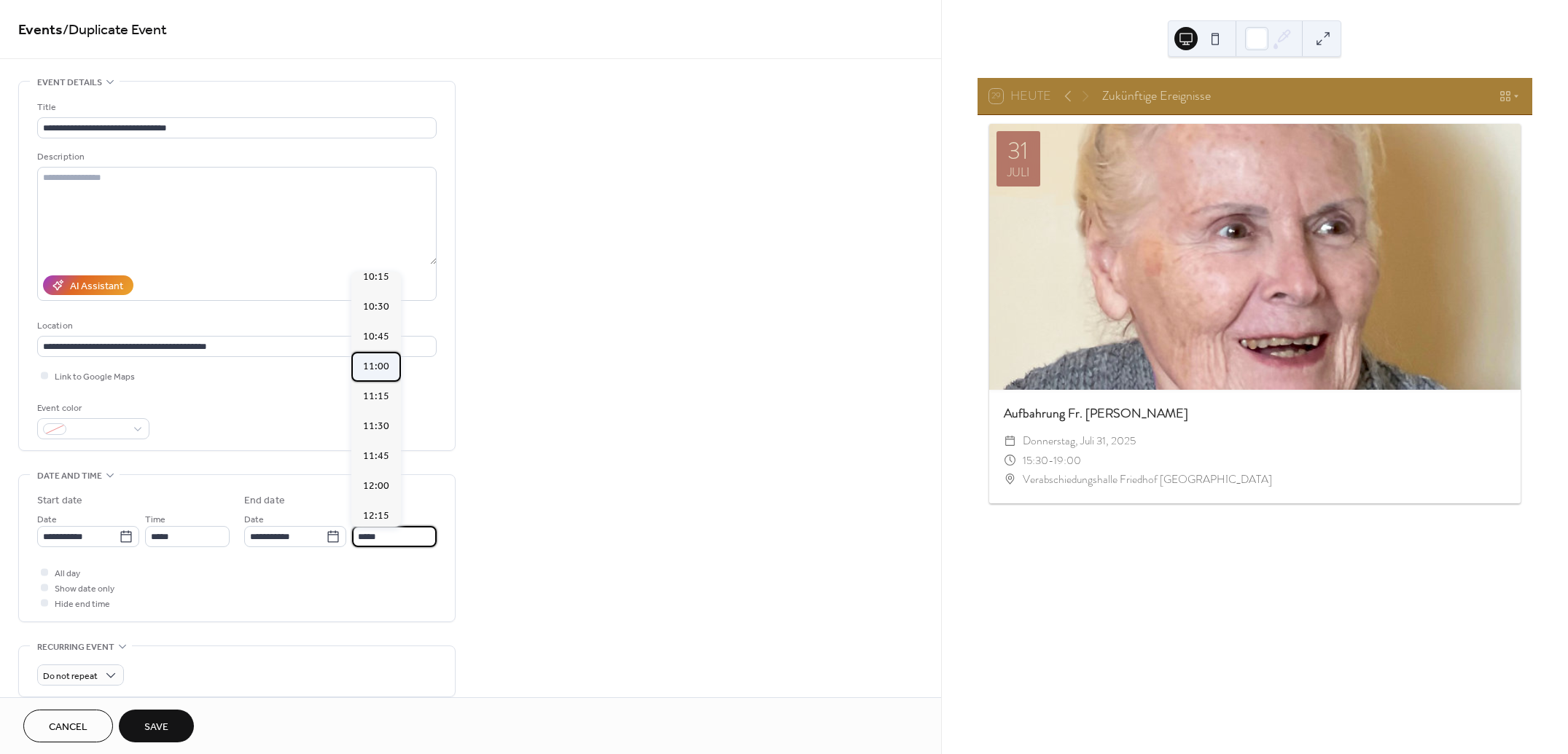 click on "11:00" at bounding box center (376, 366) 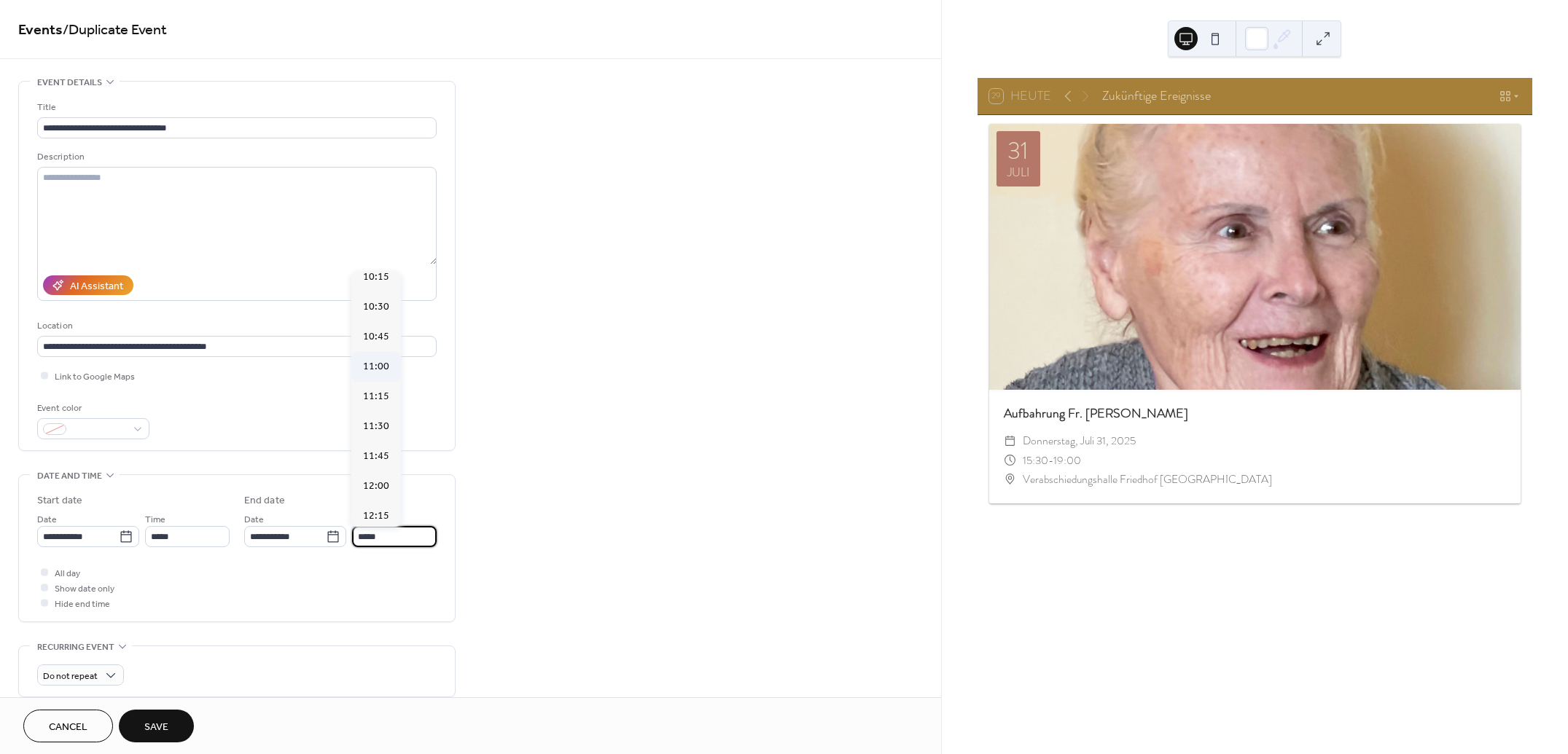 type on "*****" 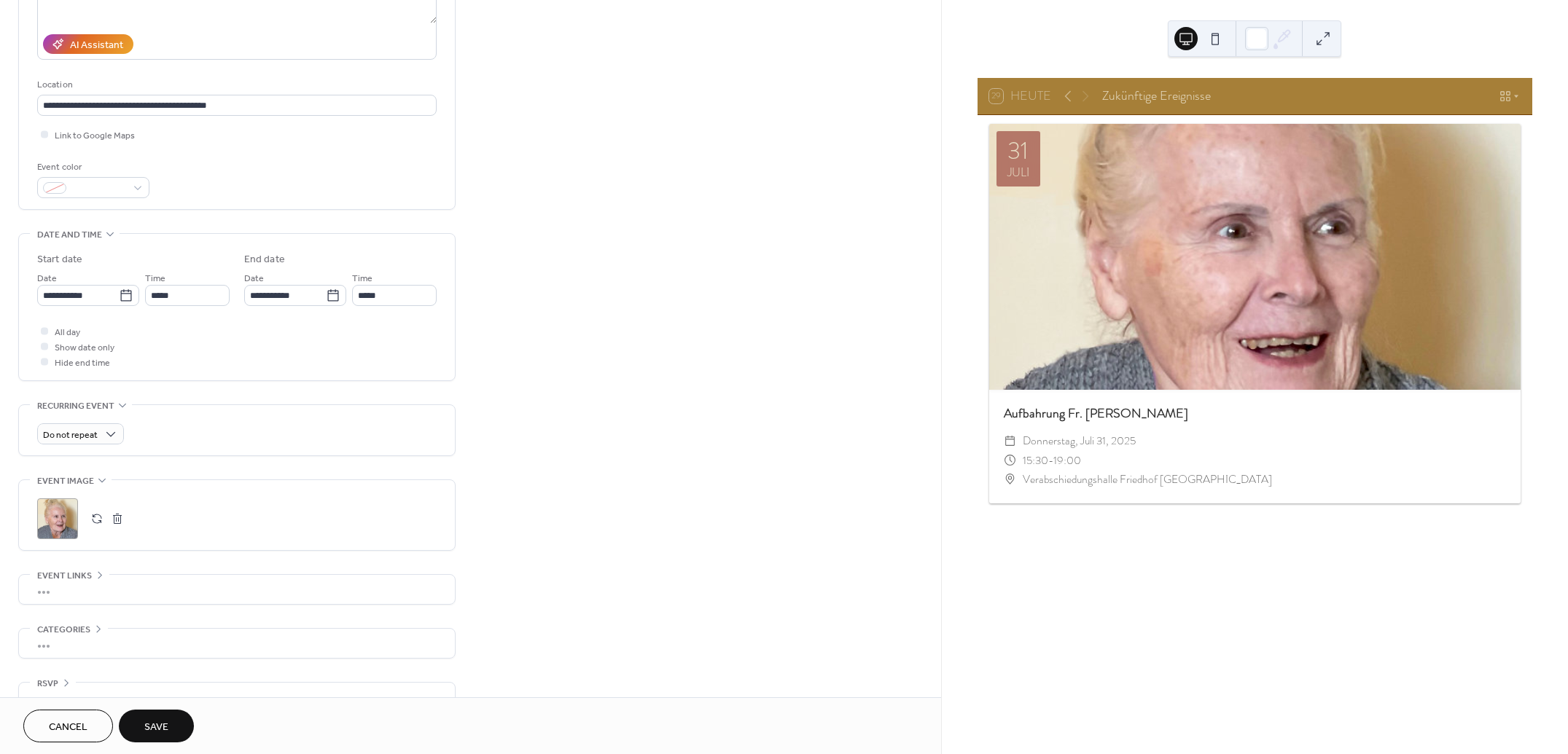 scroll, scrollTop: 243, scrollLeft: 0, axis: vertical 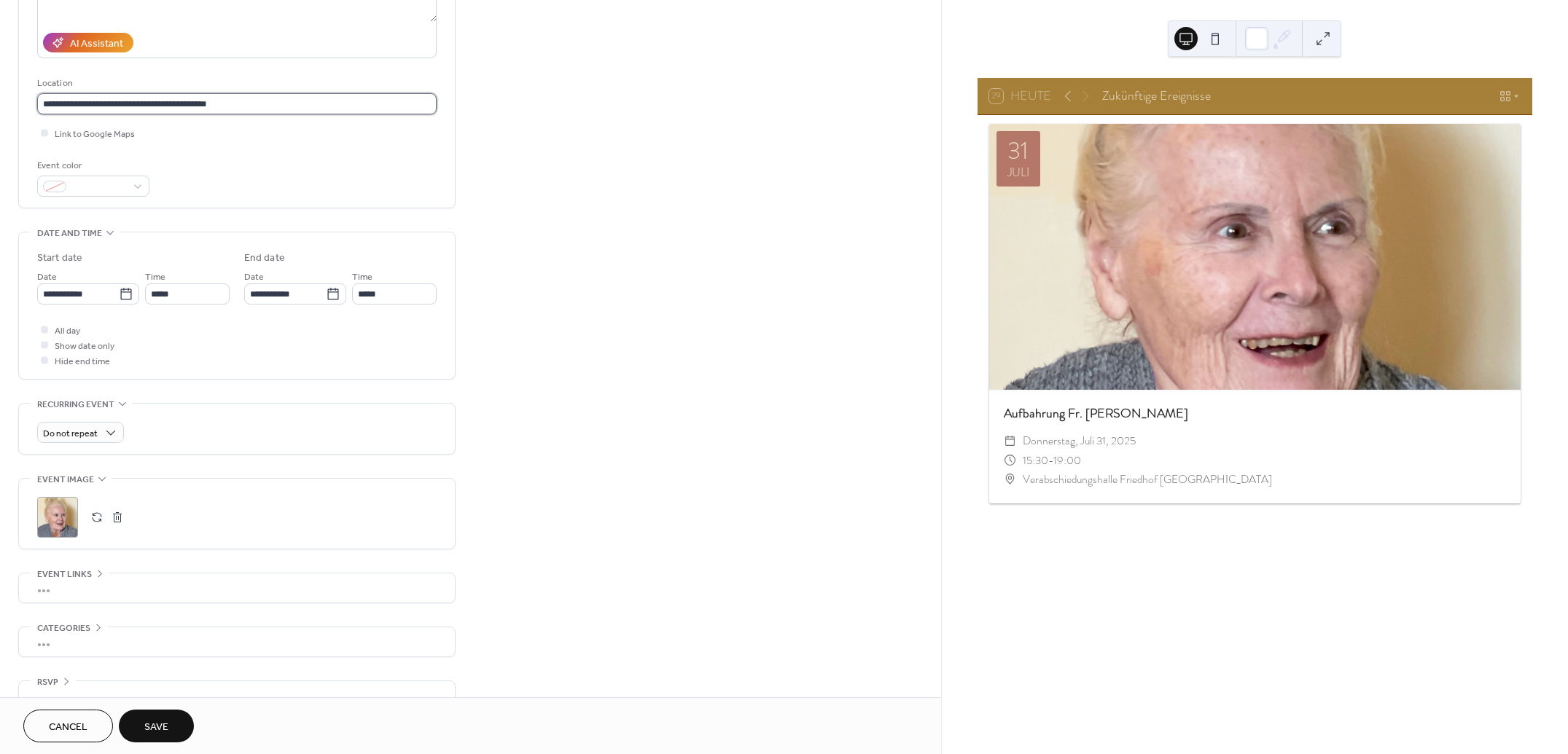click on "**********" at bounding box center (237, 103) 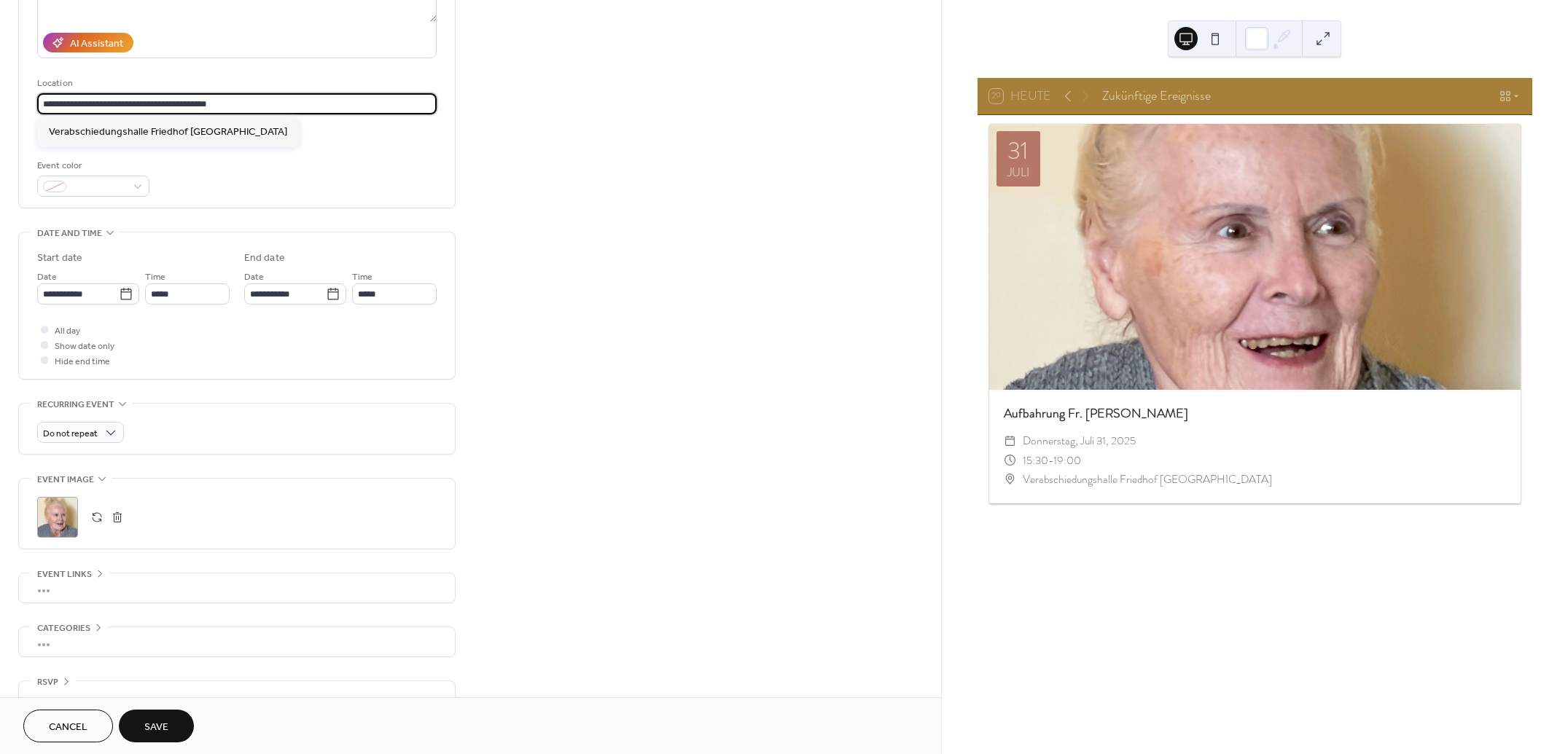 drag, startPoint x: 260, startPoint y: 98, endPoint x: 29, endPoint y: 90, distance: 231.1385 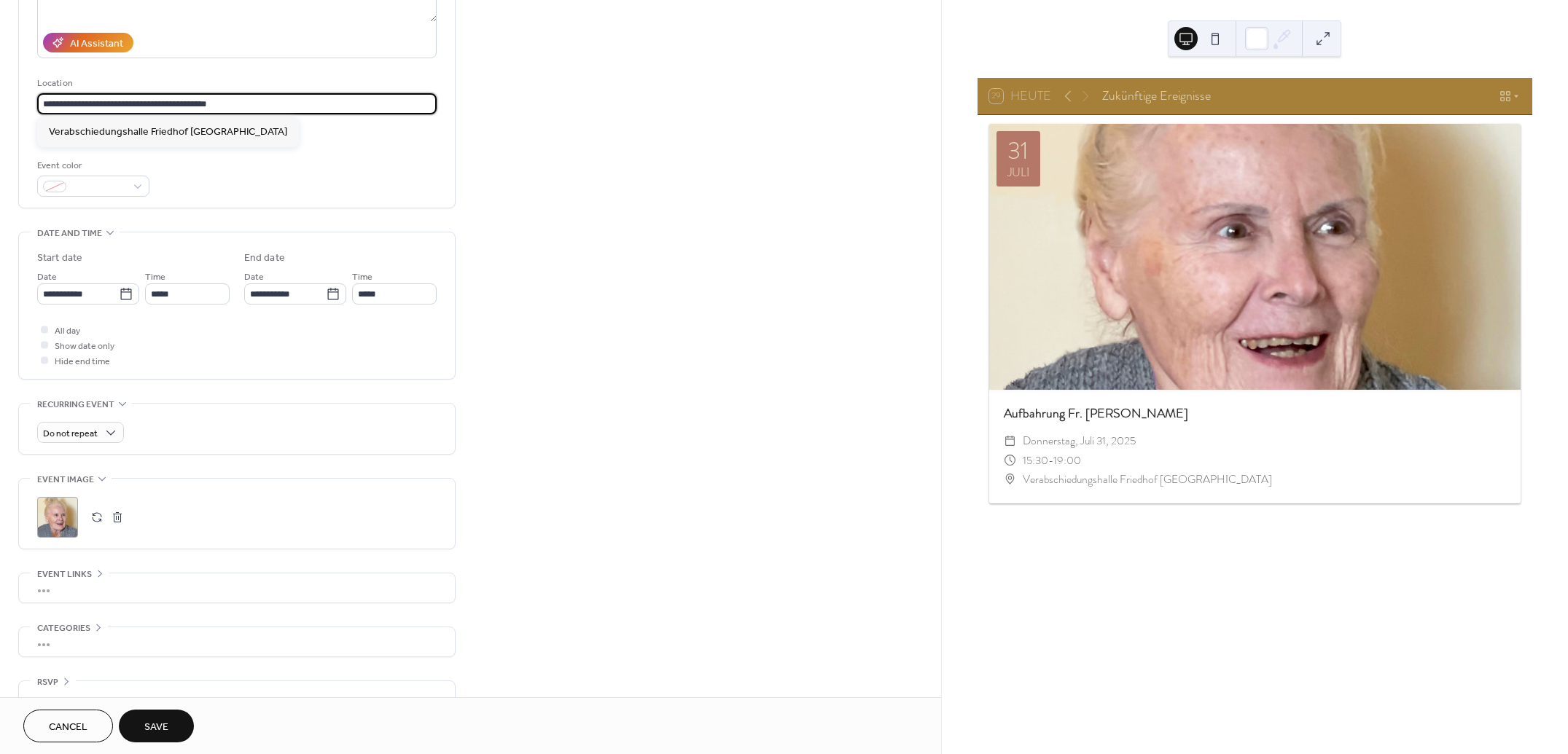 click on "**********" at bounding box center (237, 23) 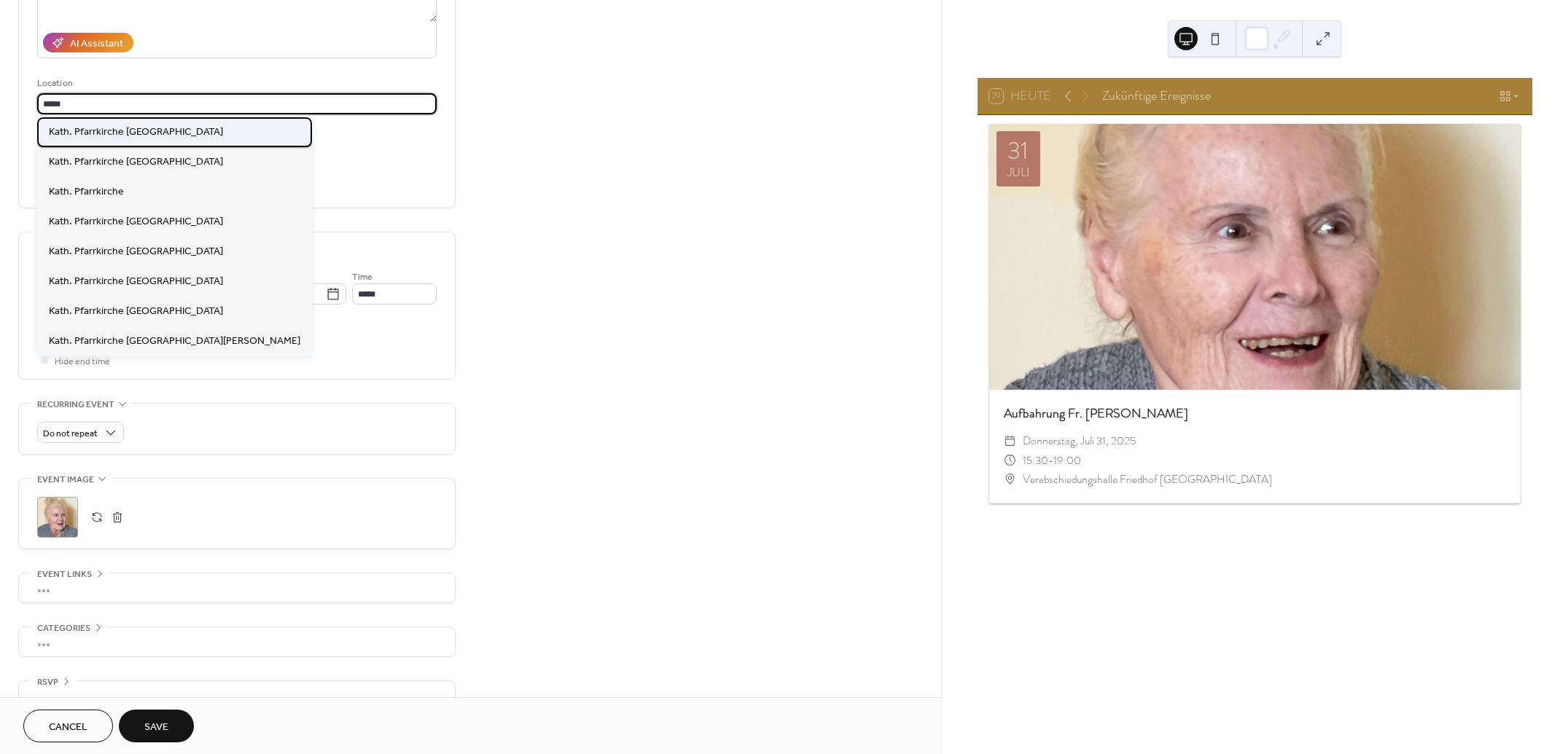 click on "Kath. Pfarrkirche [GEOGRAPHIC_DATA]" at bounding box center (136, 131) 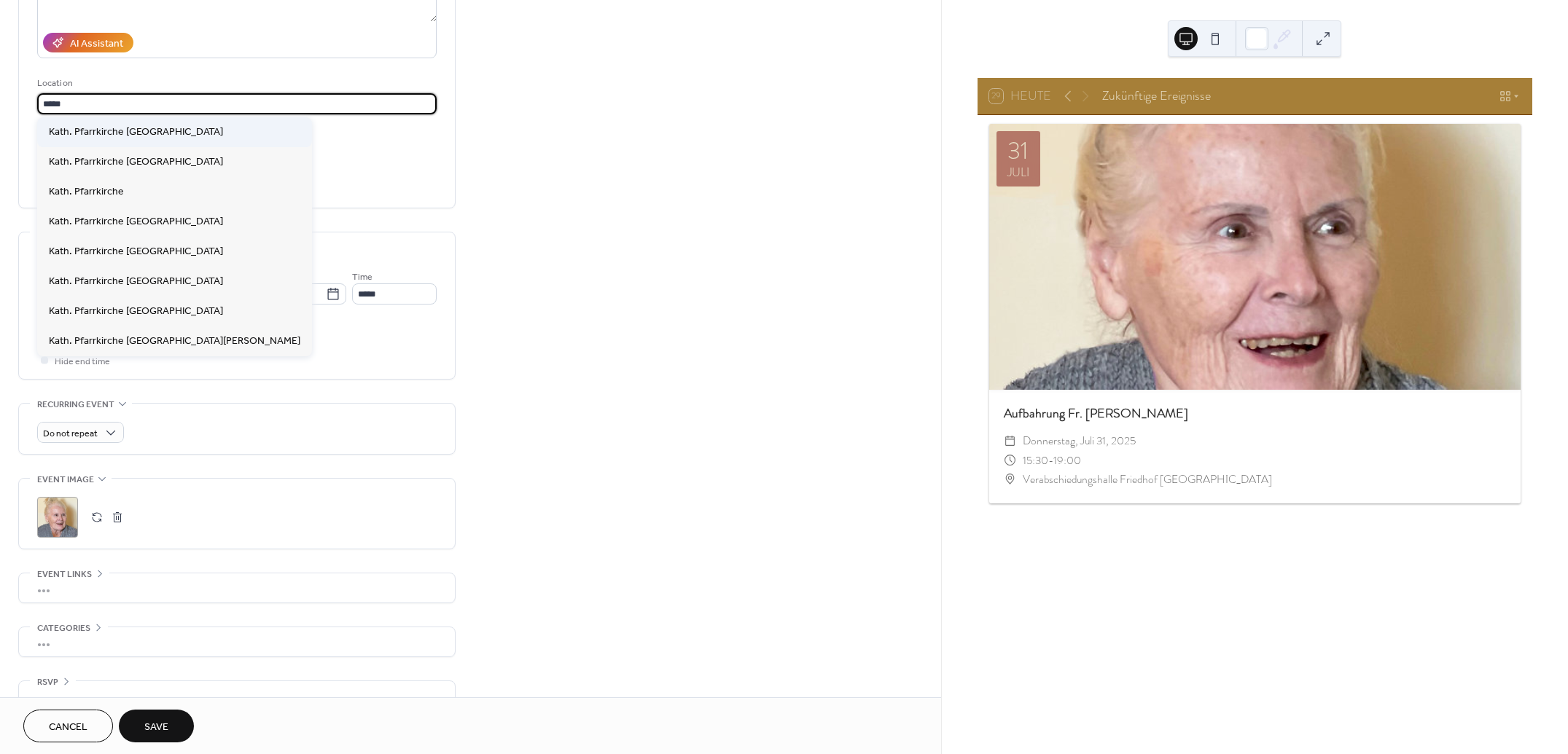 type on "**********" 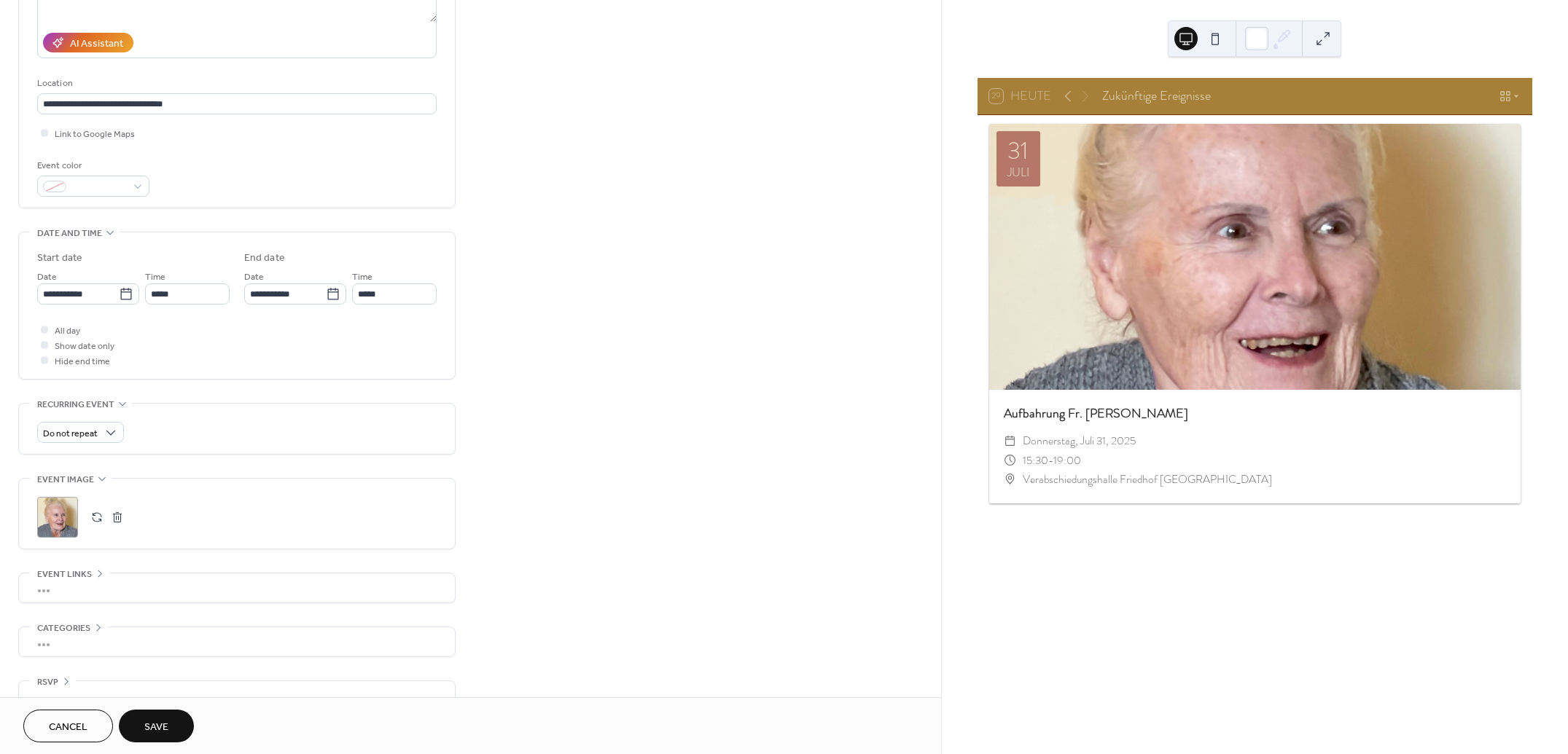 scroll, scrollTop: 275, scrollLeft: 0, axis: vertical 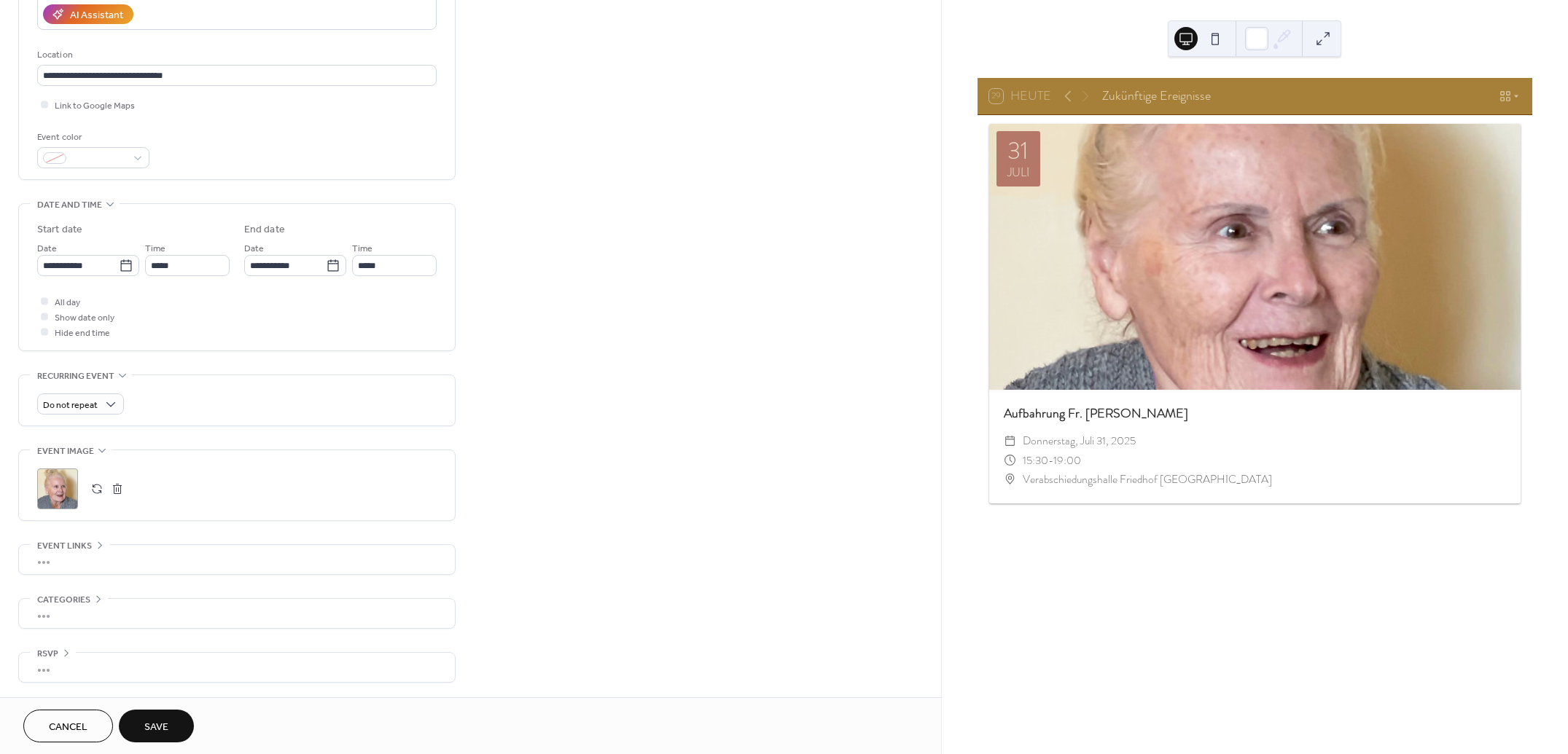 click on "Save" at bounding box center [156, 726] 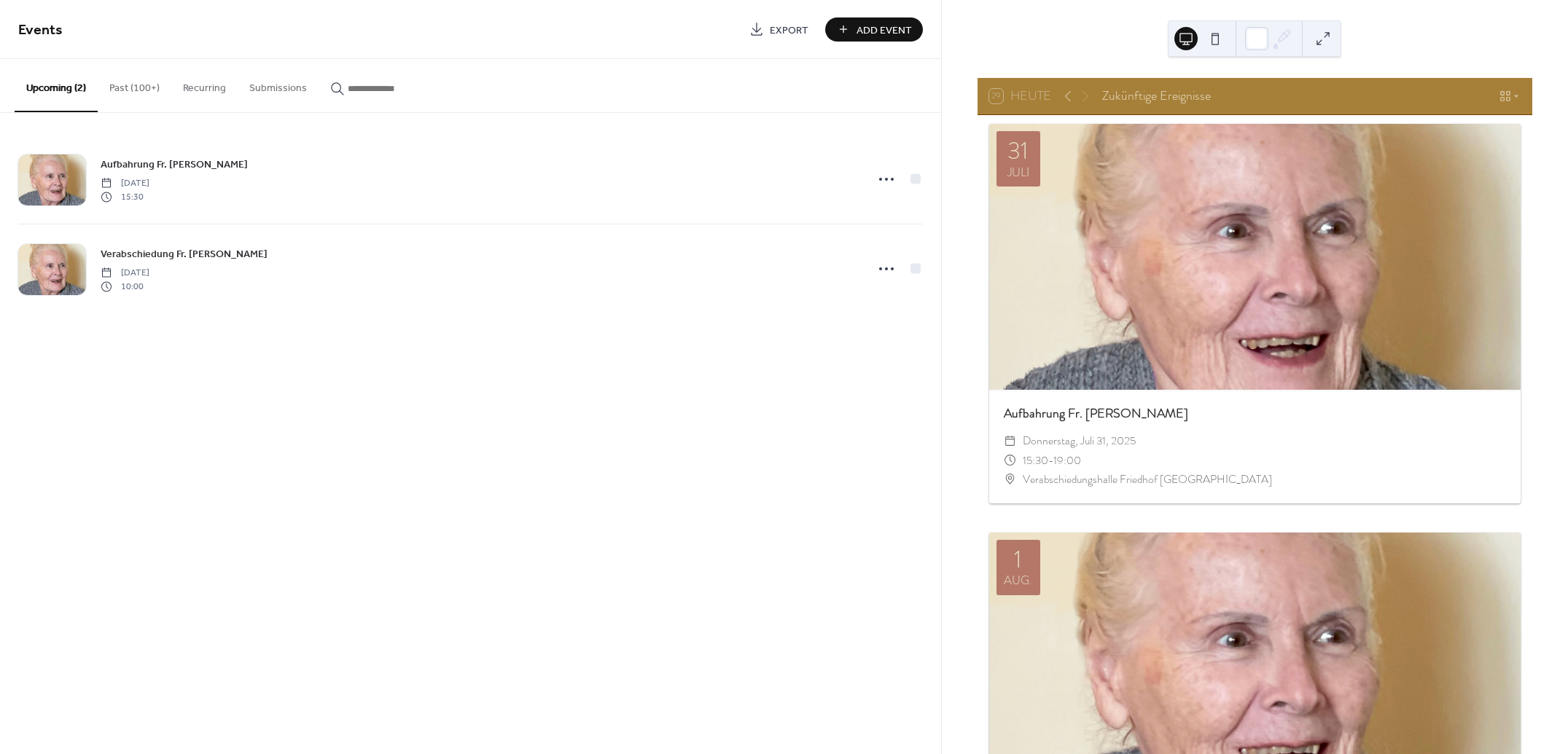 click on "Add Event" at bounding box center (884, 30) 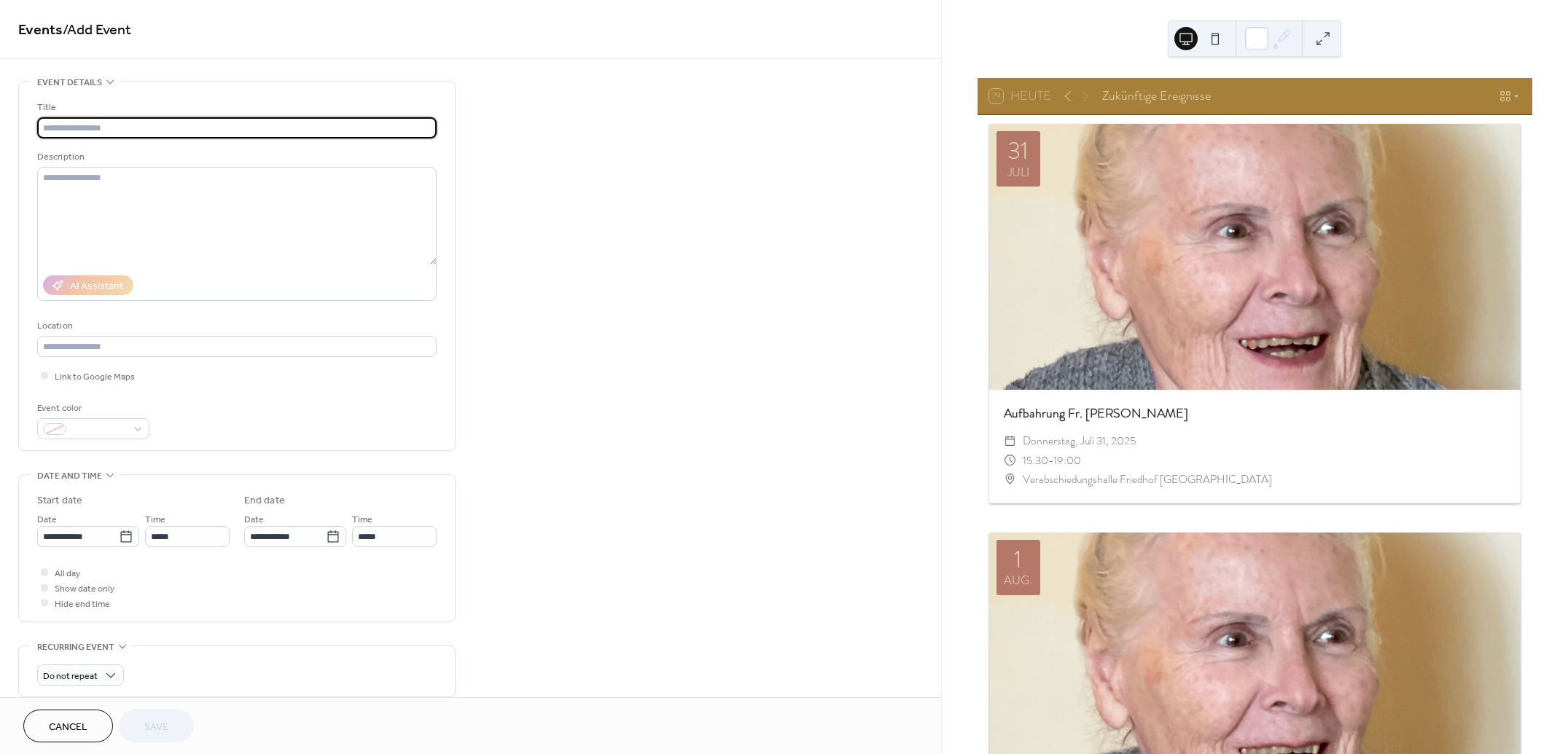 click at bounding box center [237, 127] 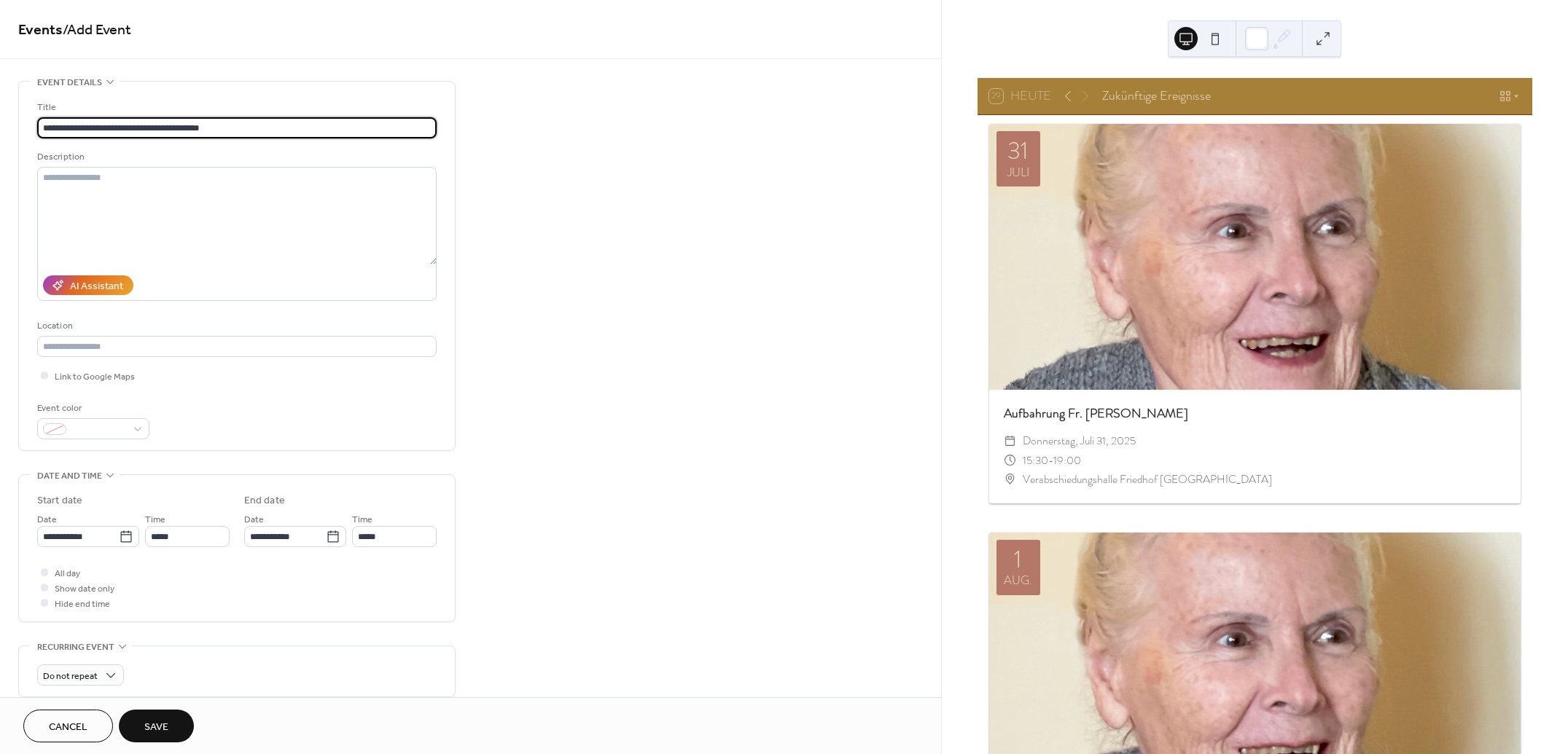 drag, startPoint x: 222, startPoint y: 117, endPoint x: 151, endPoint y: 129, distance: 72.00694 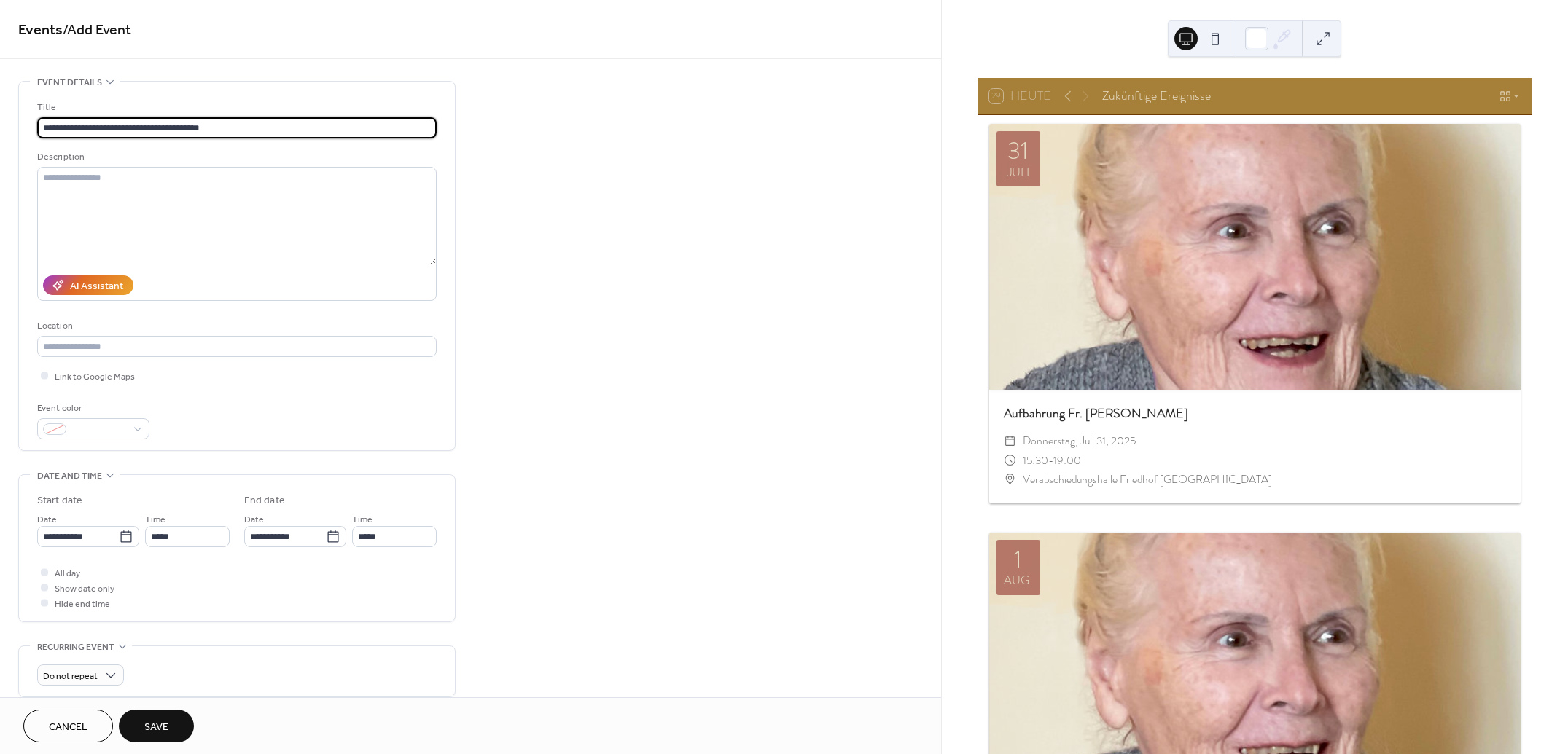 click on "**********" at bounding box center [237, 127] 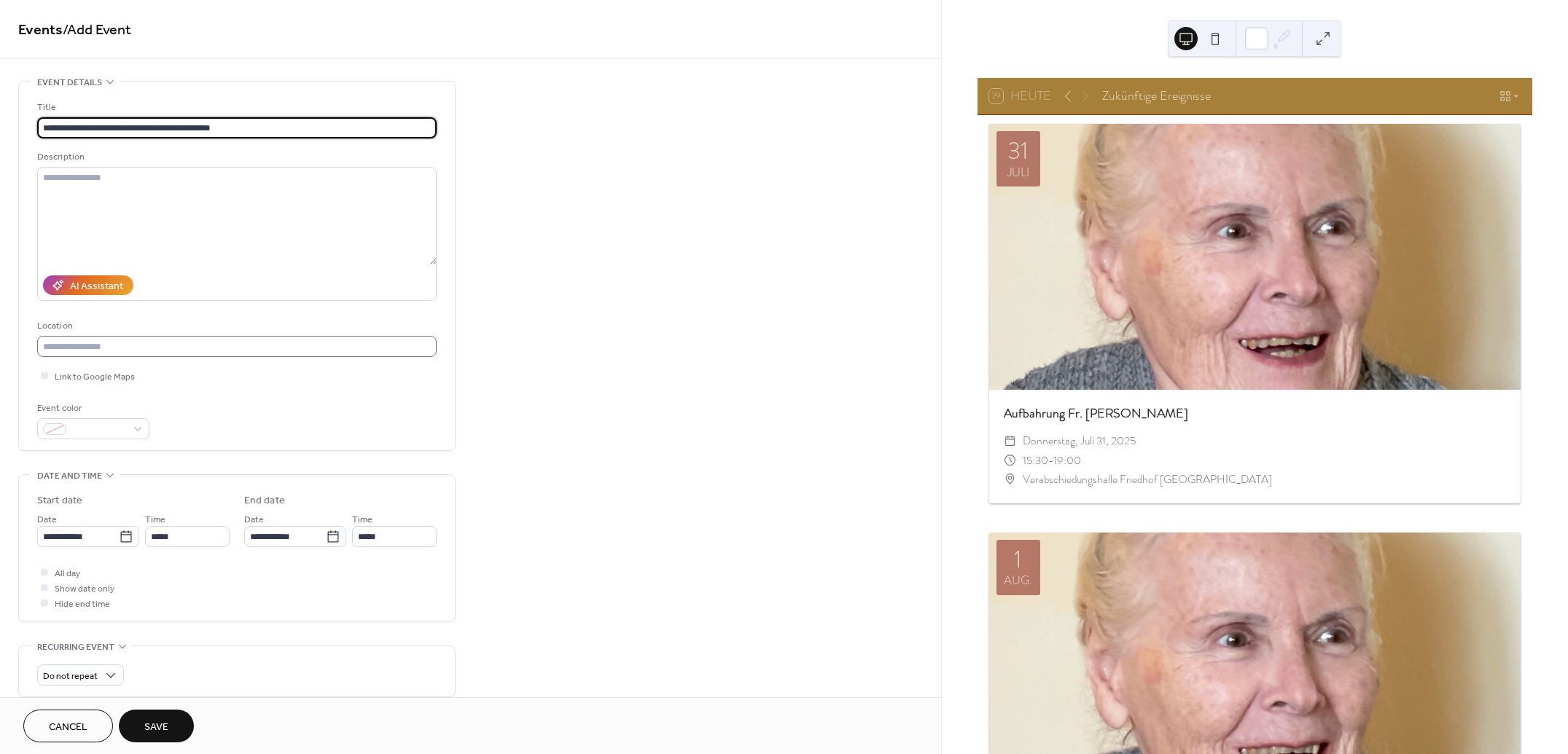 type on "**********" 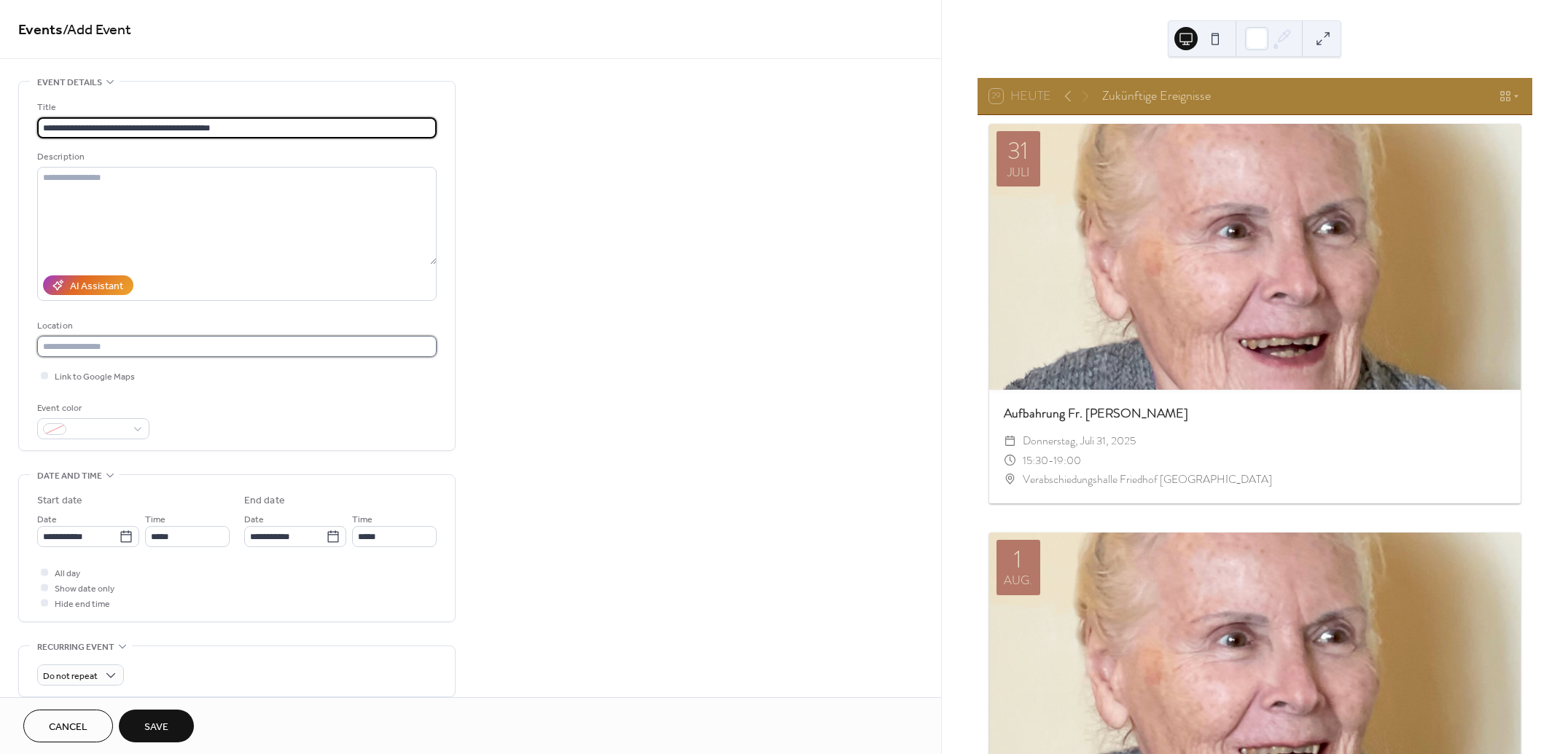 click at bounding box center [237, 346] 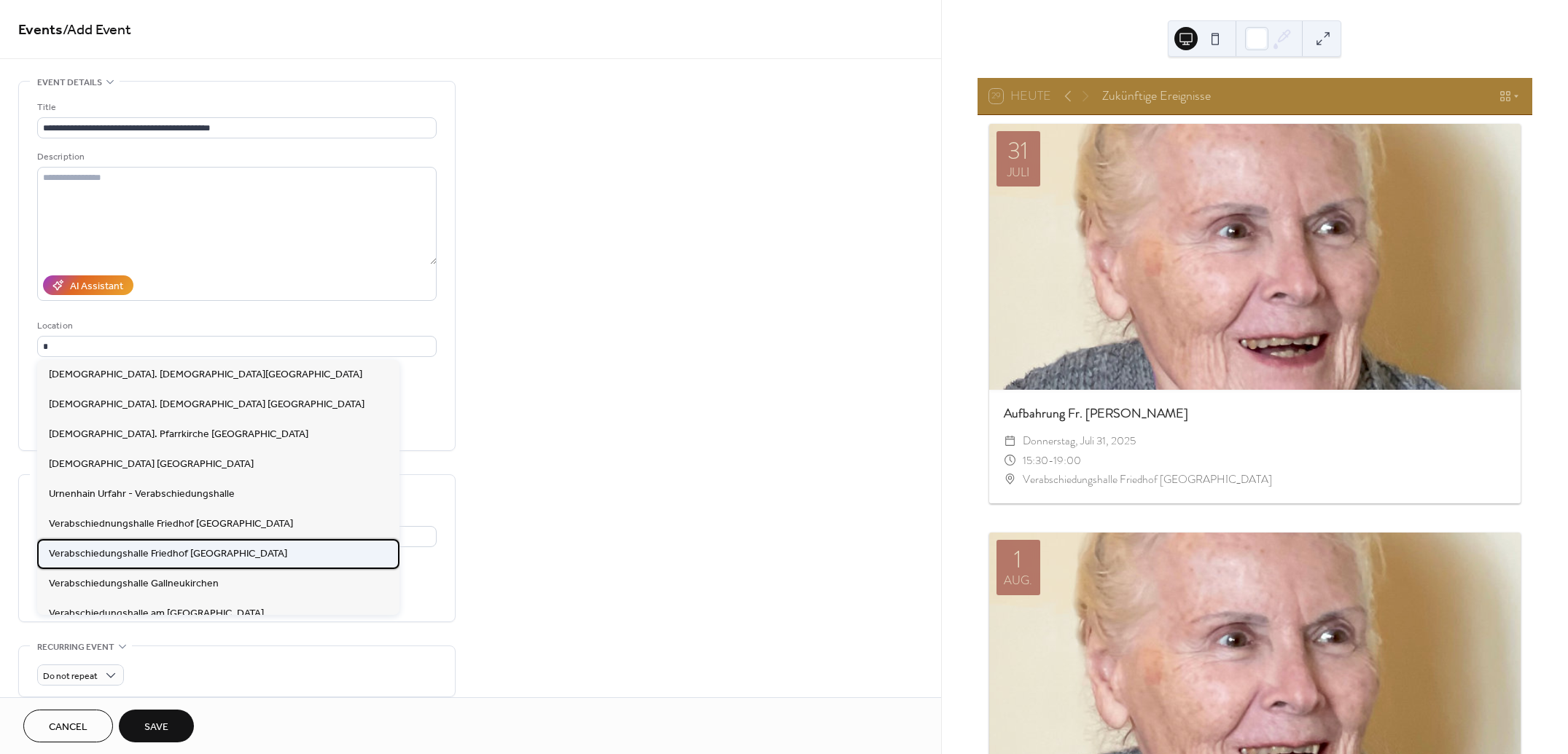 click on "Verabschiedungshalle  Friedhof [GEOGRAPHIC_DATA]" at bounding box center (168, 554) 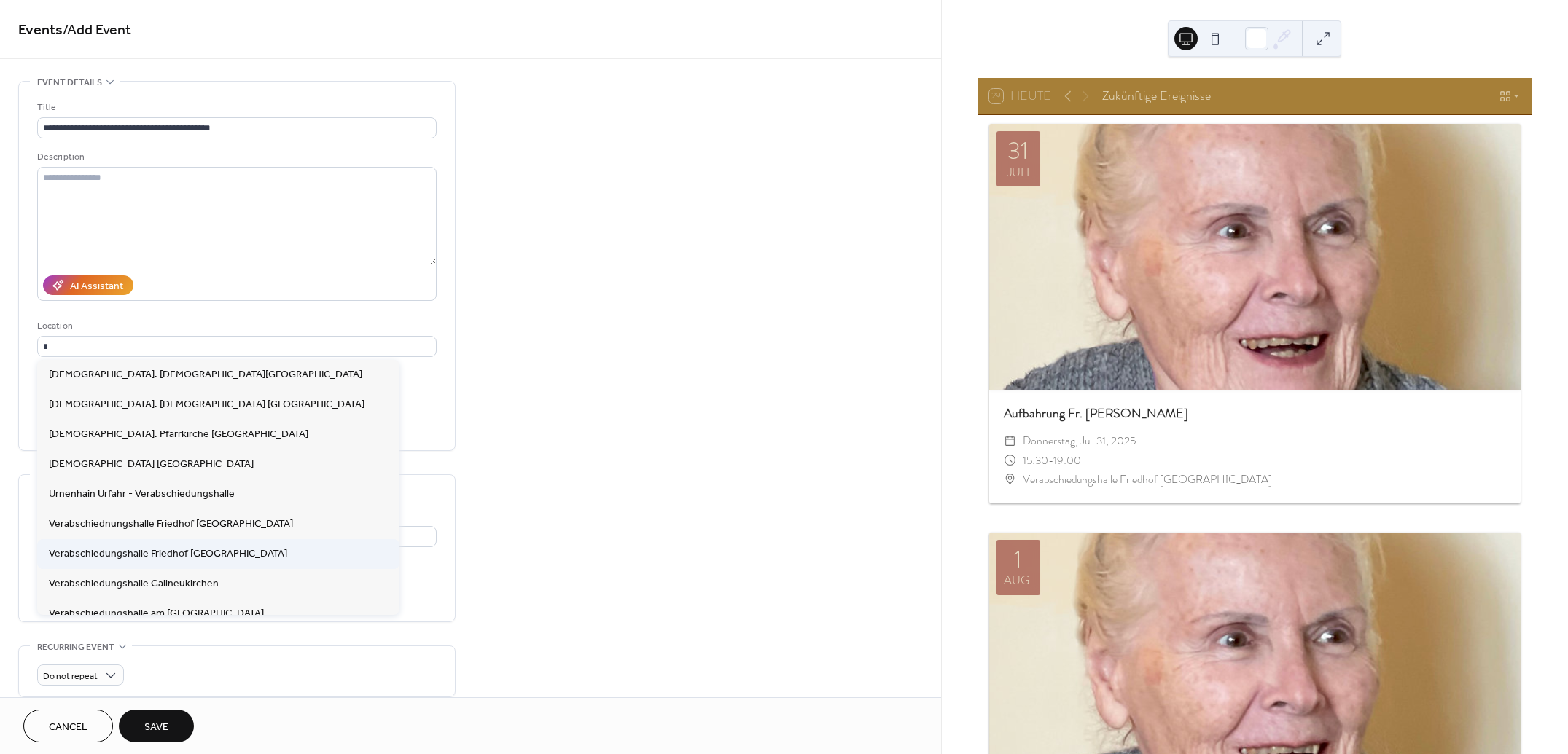 type on "**********" 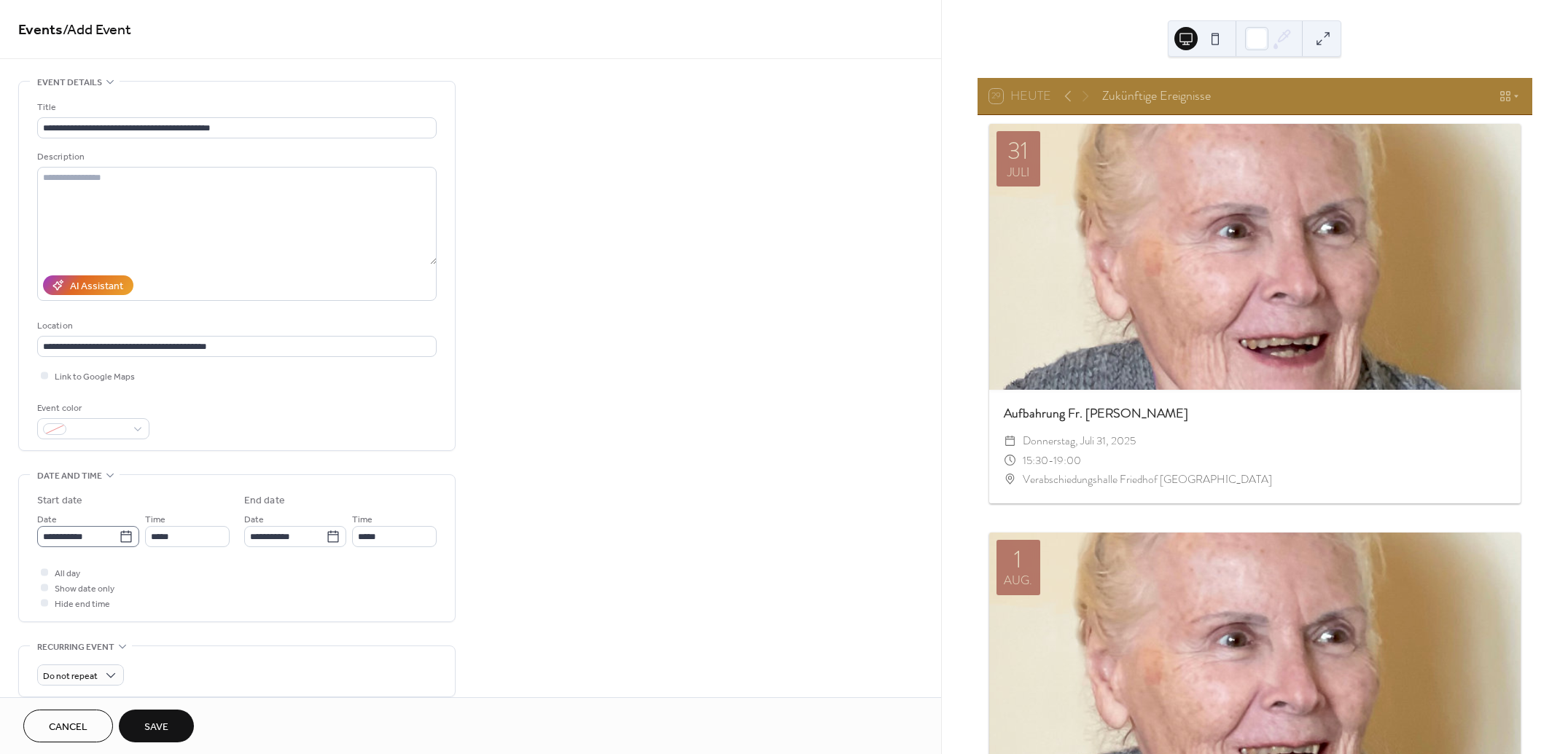 click 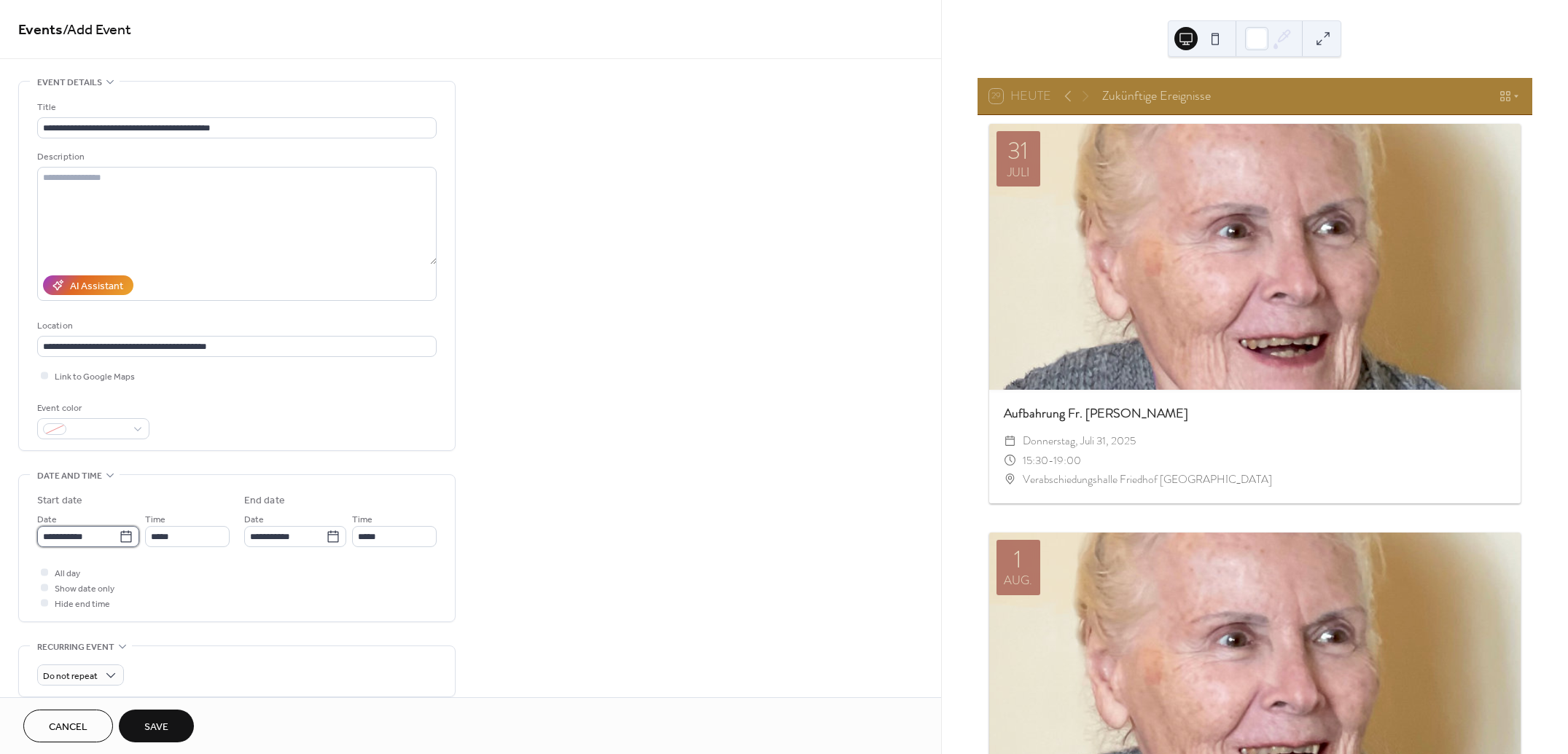 click on "**********" at bounding box center [78, 536] 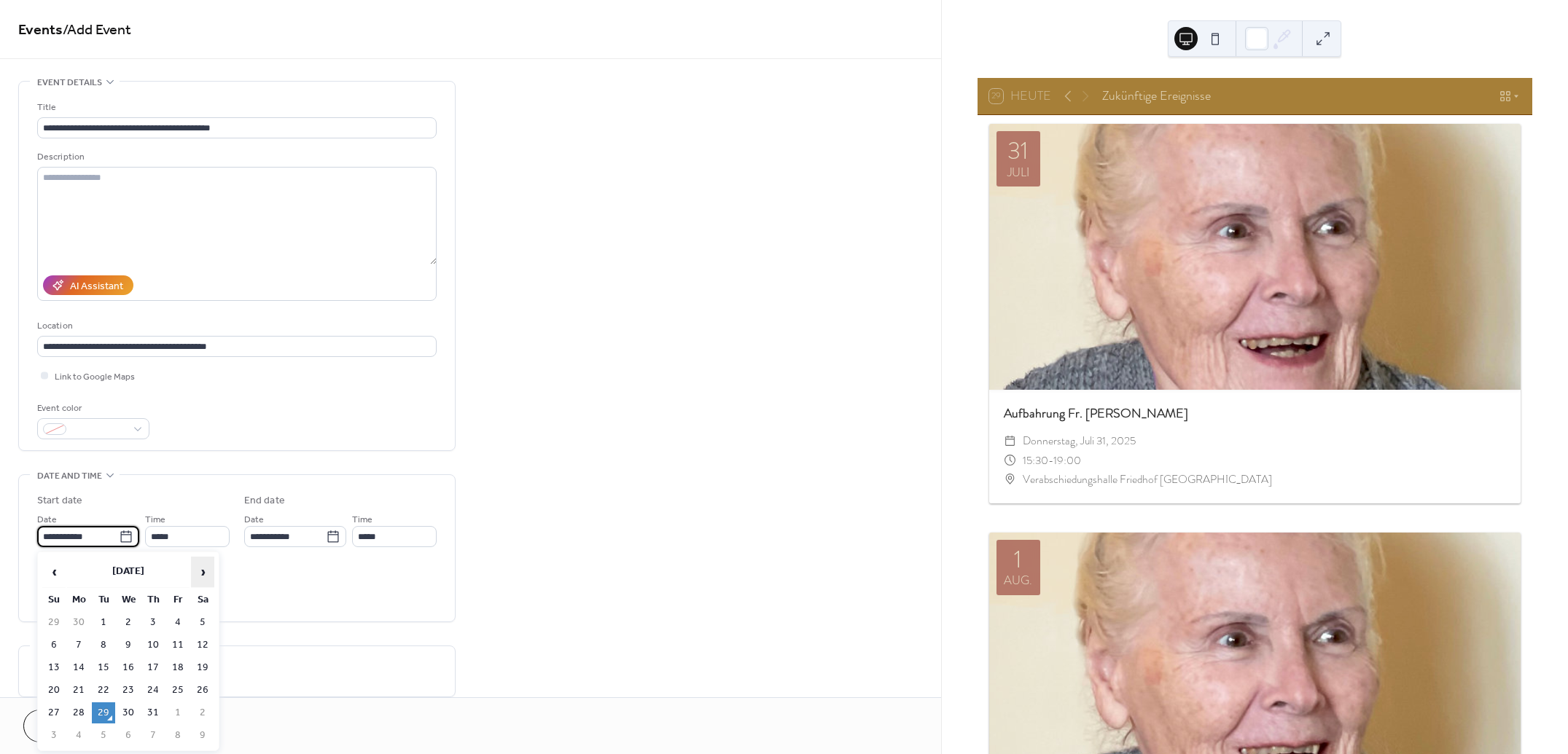 click on "›" at bounding box center (203, 572) 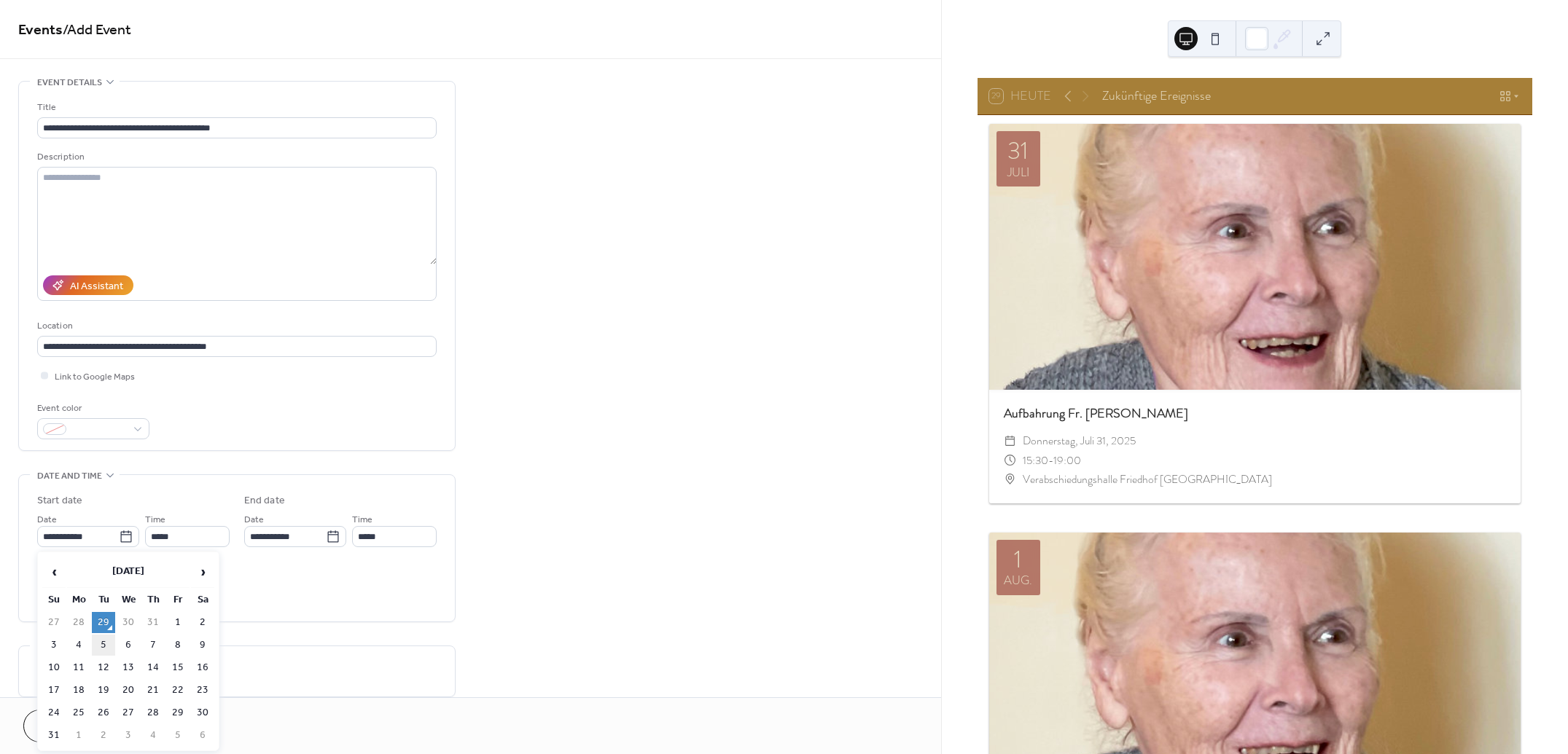 click on "5" at bounding box center [104, 645] 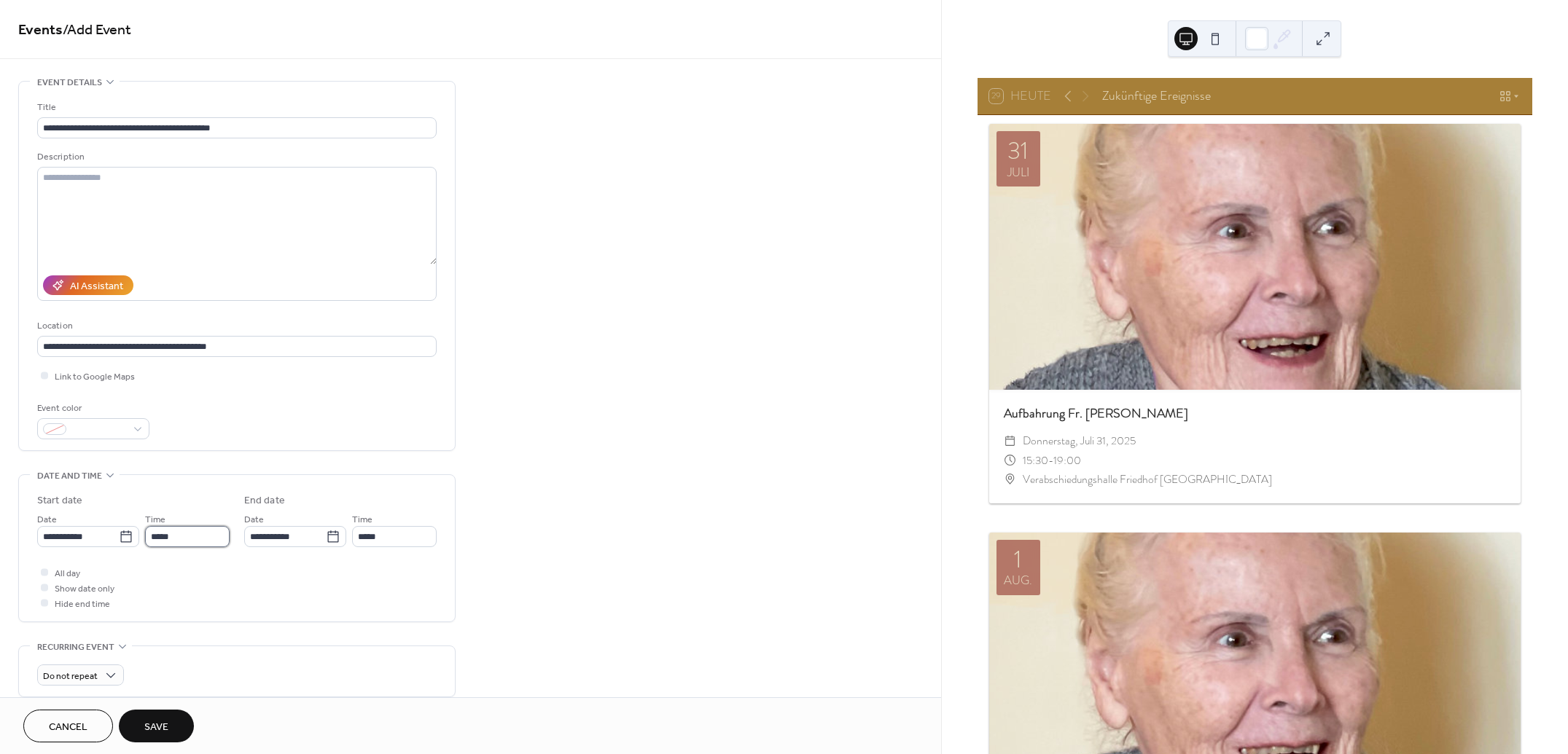 click on "*****" at bounding box center [187, 536] 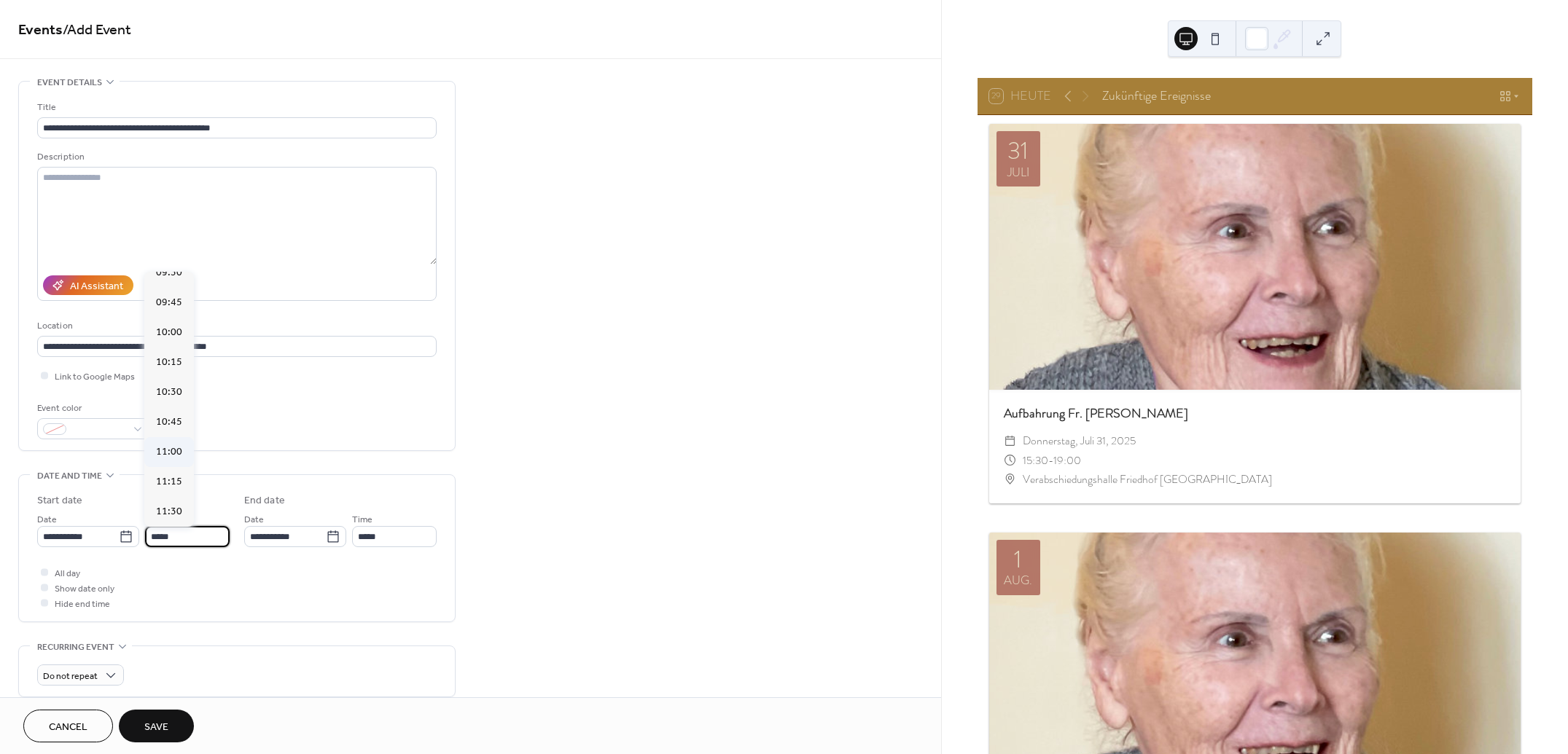 scroll, scrollTop: 1137, scrollLeft: 0, axis: vertical 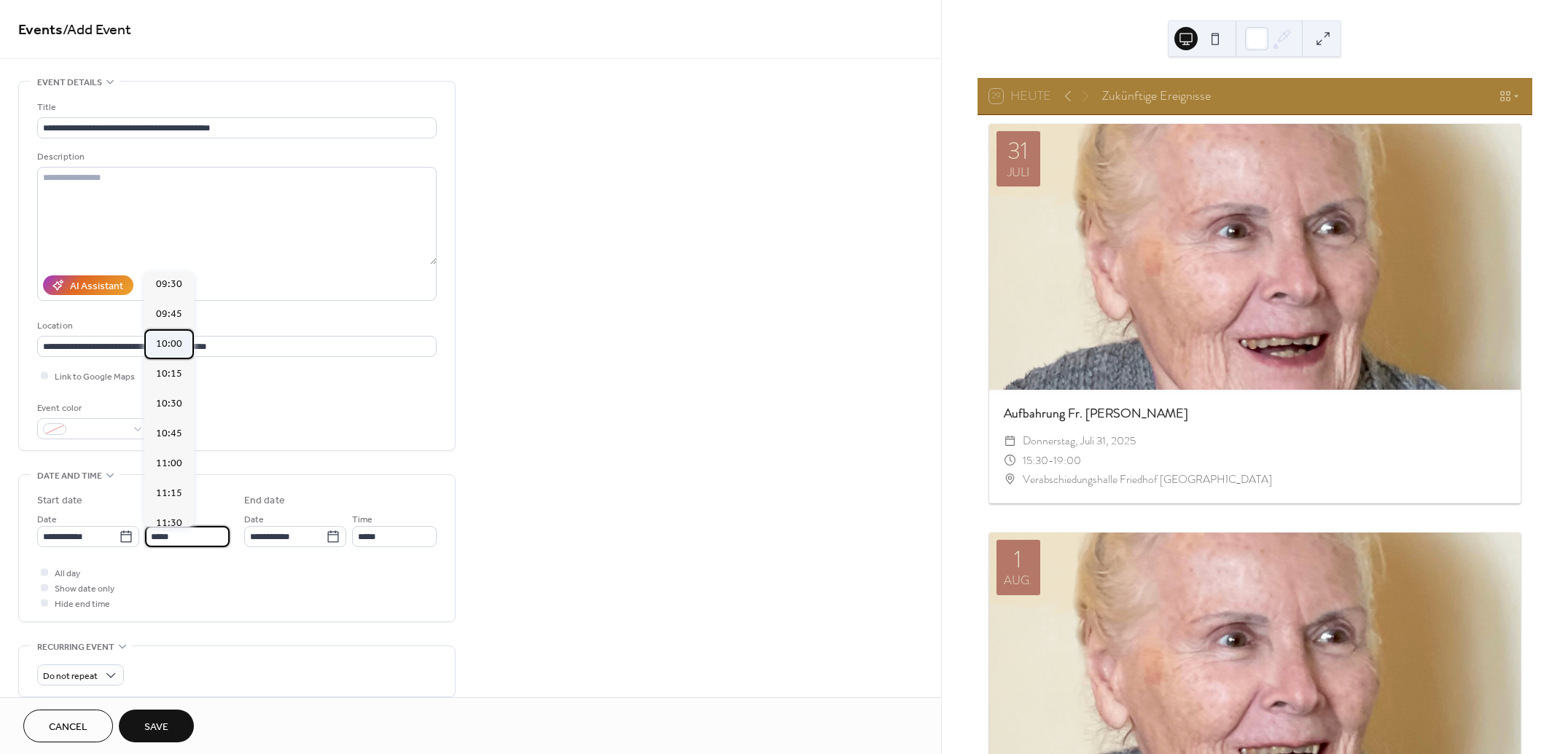 click on "10:00" at bounding box center [169, 343] 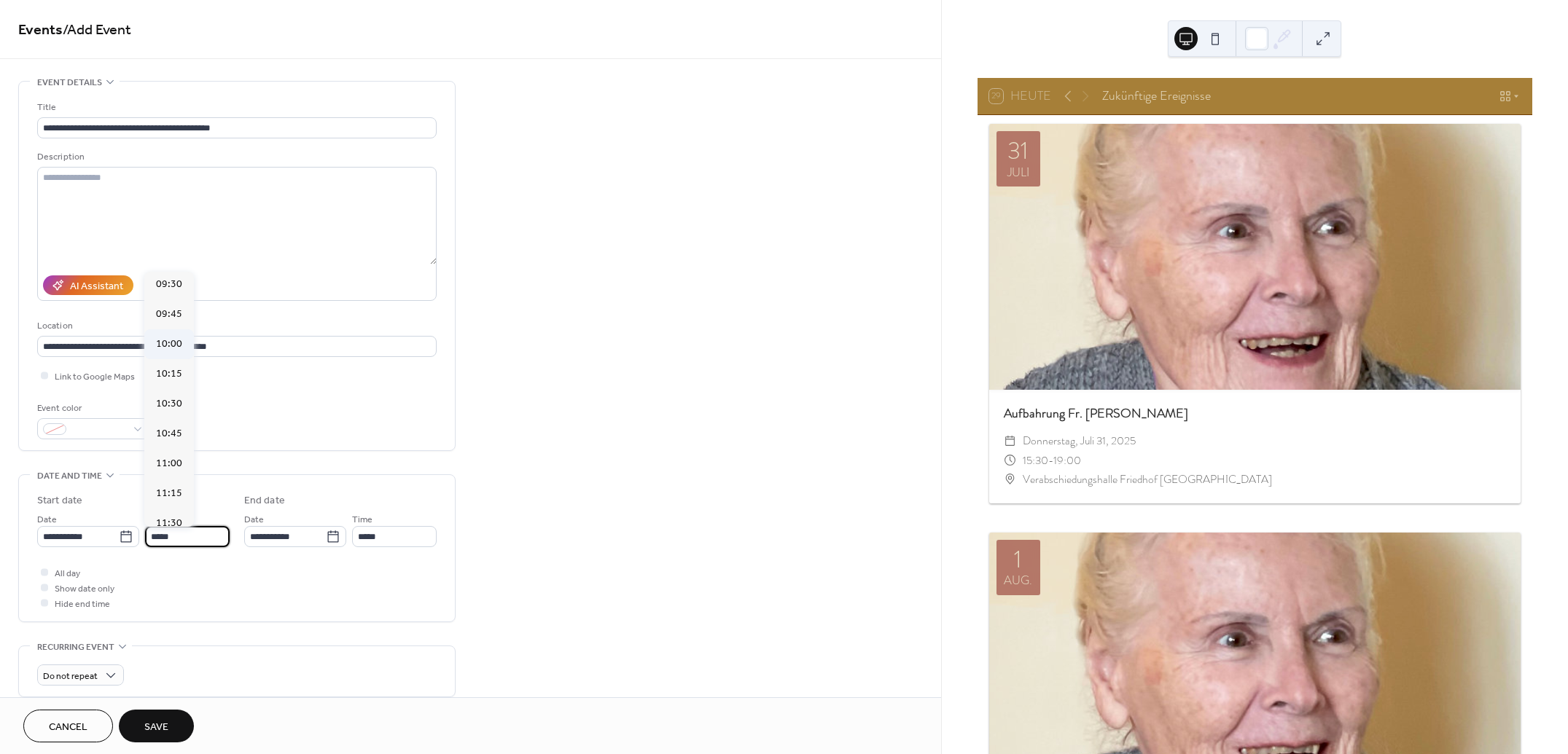 type on "*****" 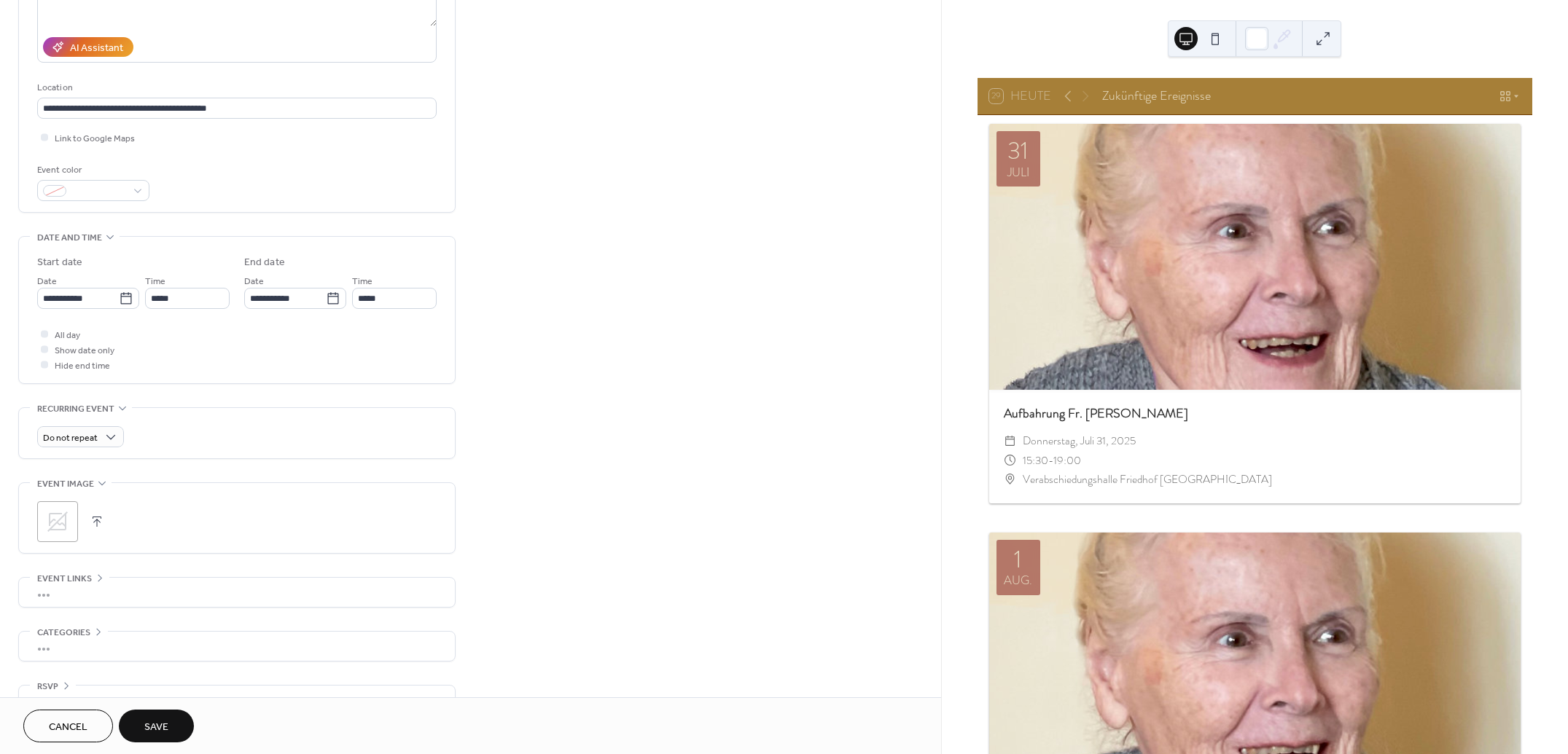 scroll, scrollTop: 243, scrollLeft: 0, axis: vertical 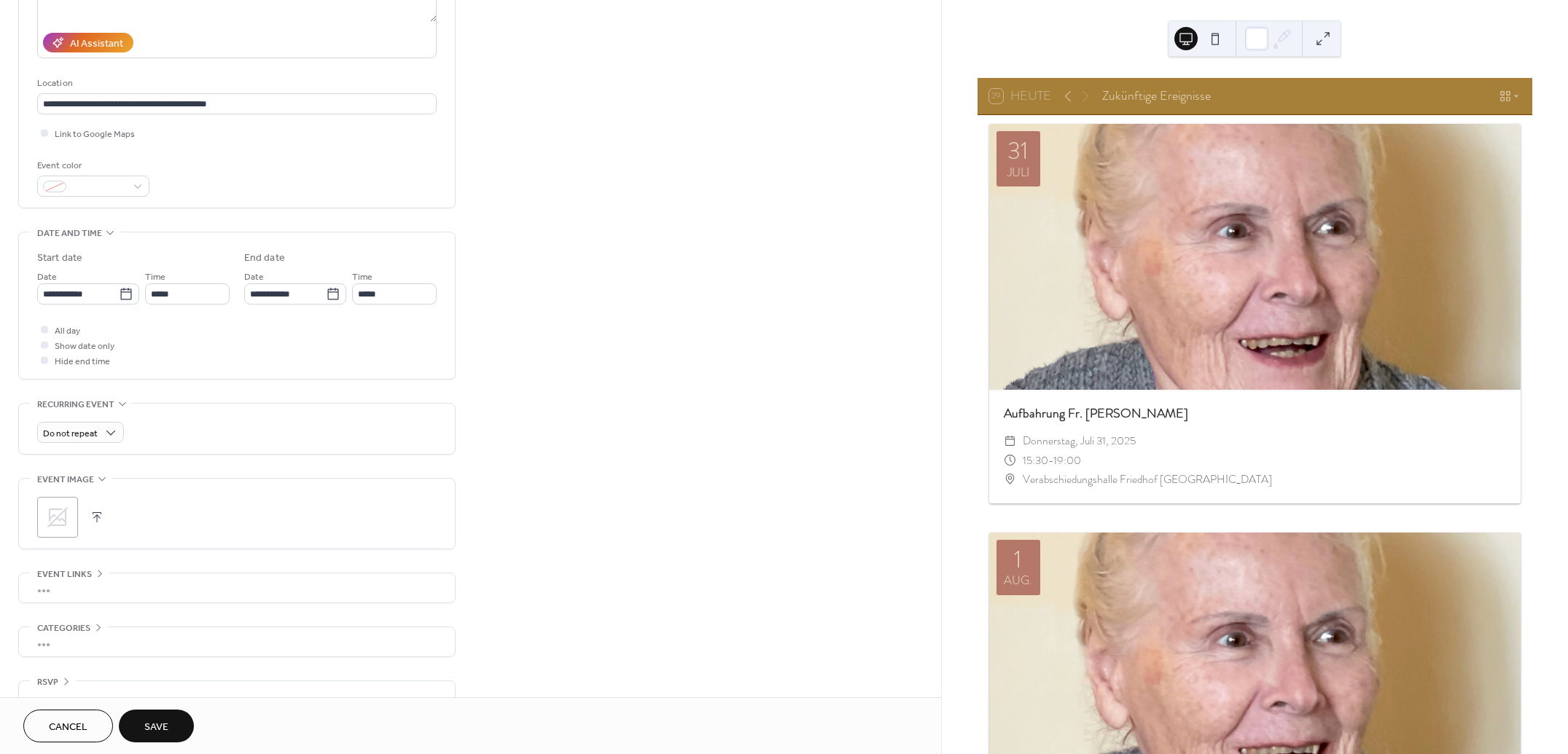 click 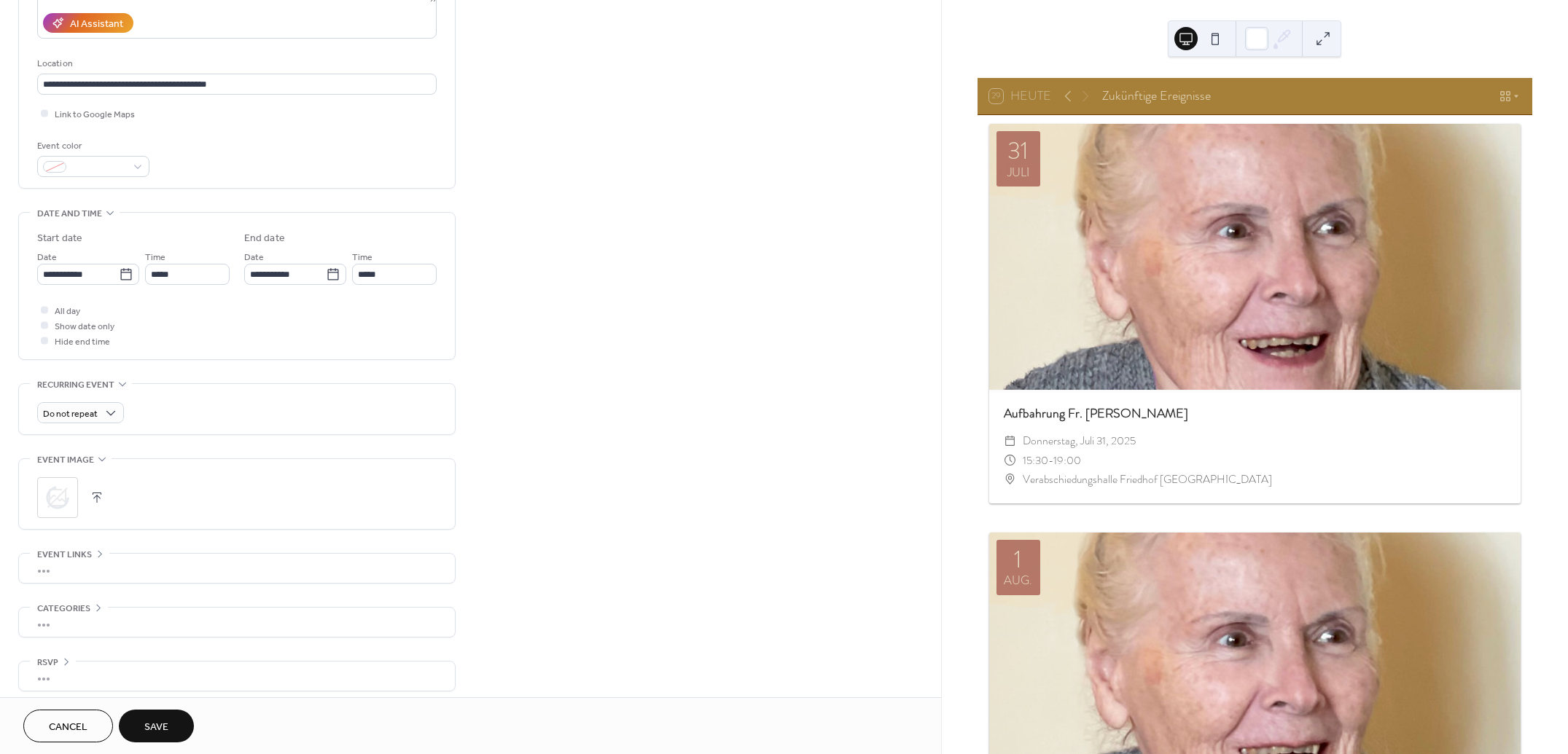 scroll, scrollTop: 275, scrollLeft: 0, axis: vertical 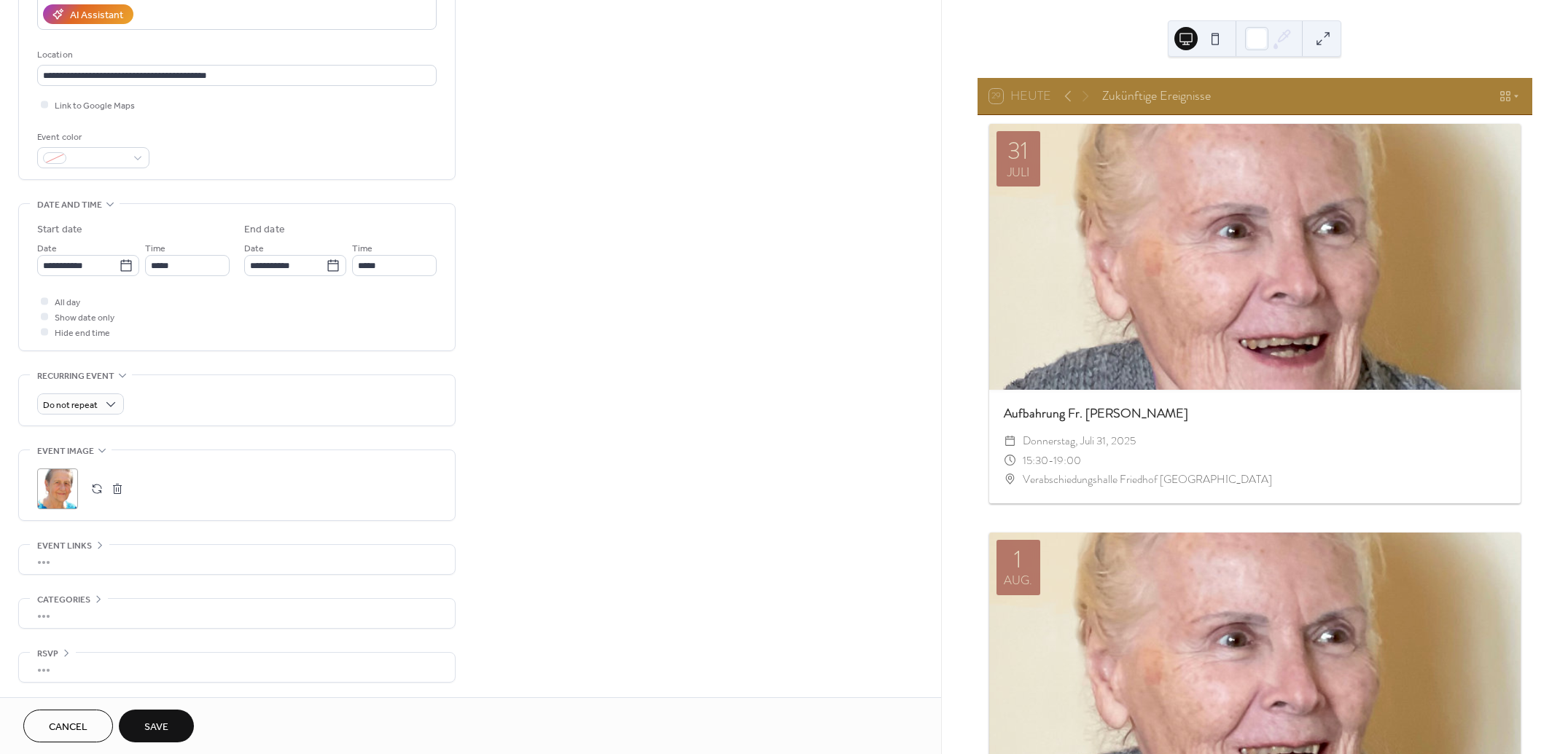 click on "Save" at bounding box center (156, 727) 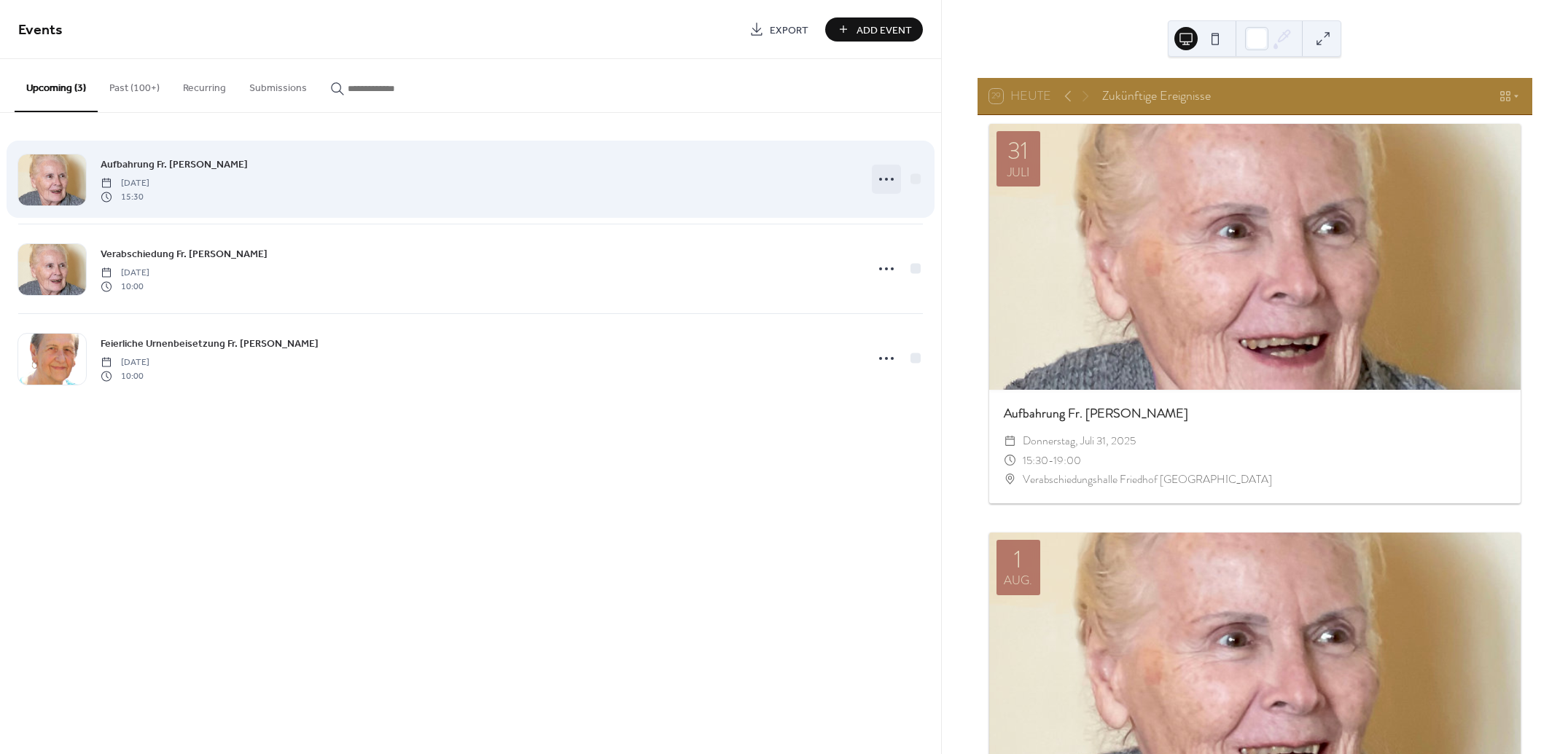 click 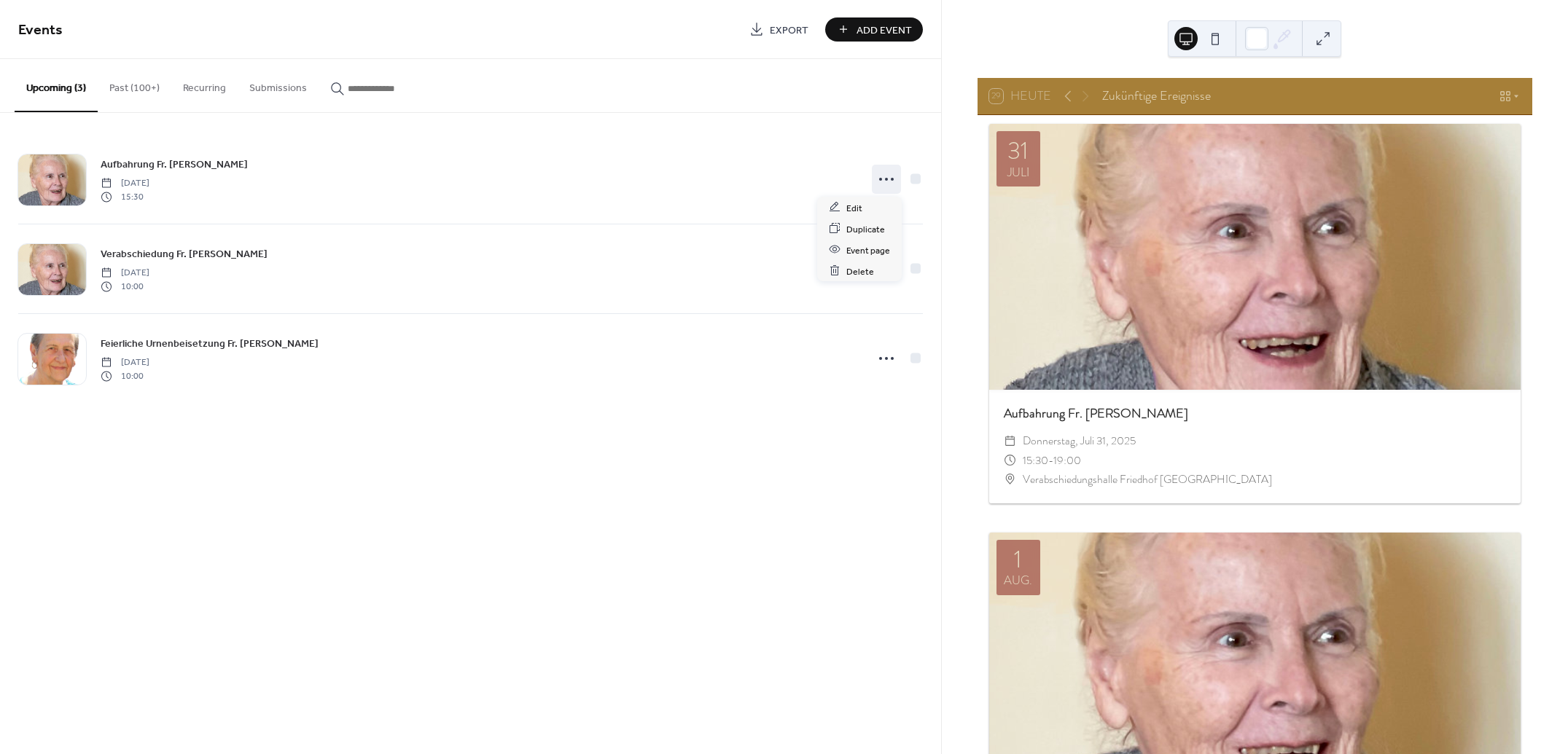 click on "Add Event" at bounding box center [884, 30] 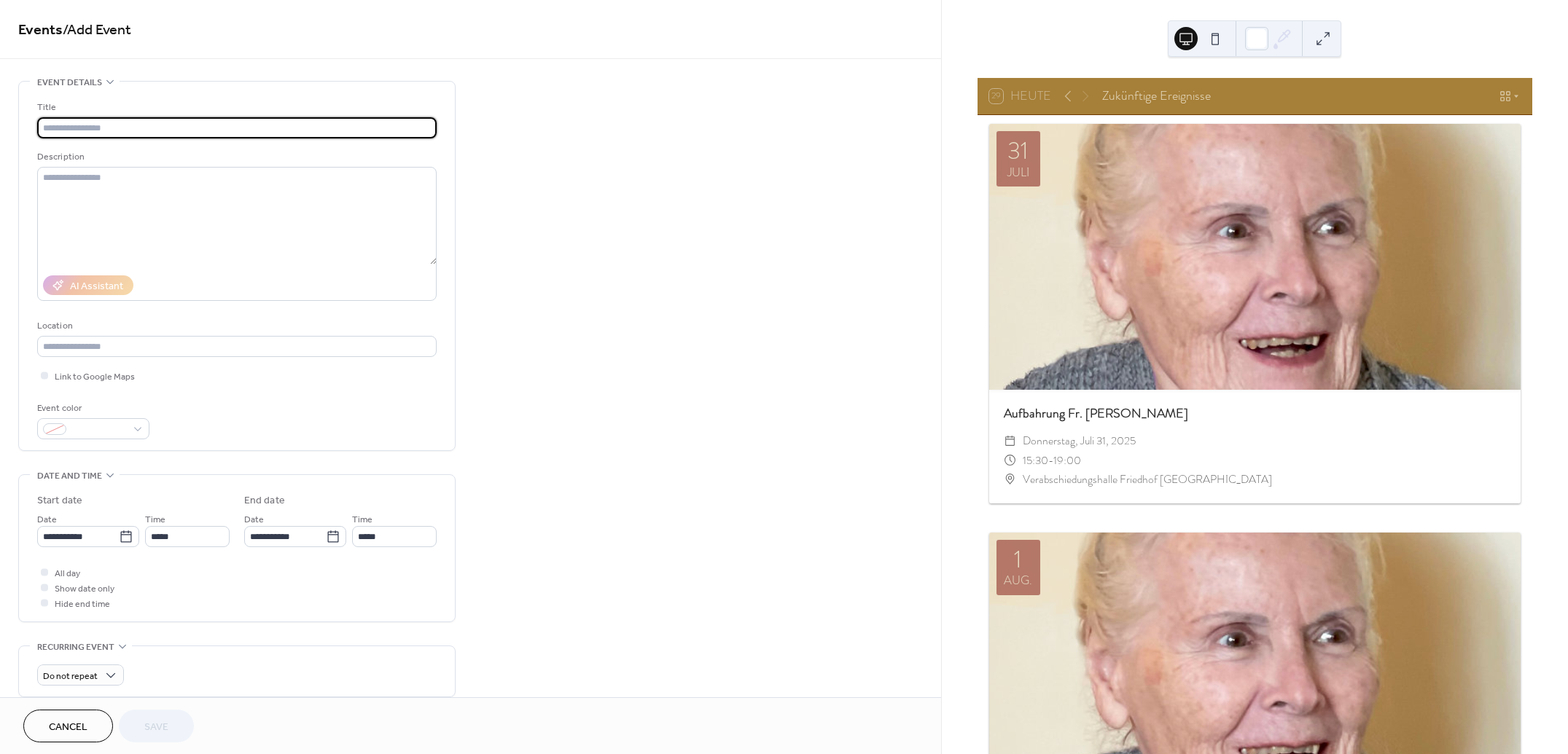click at bounding box center (237, 127) 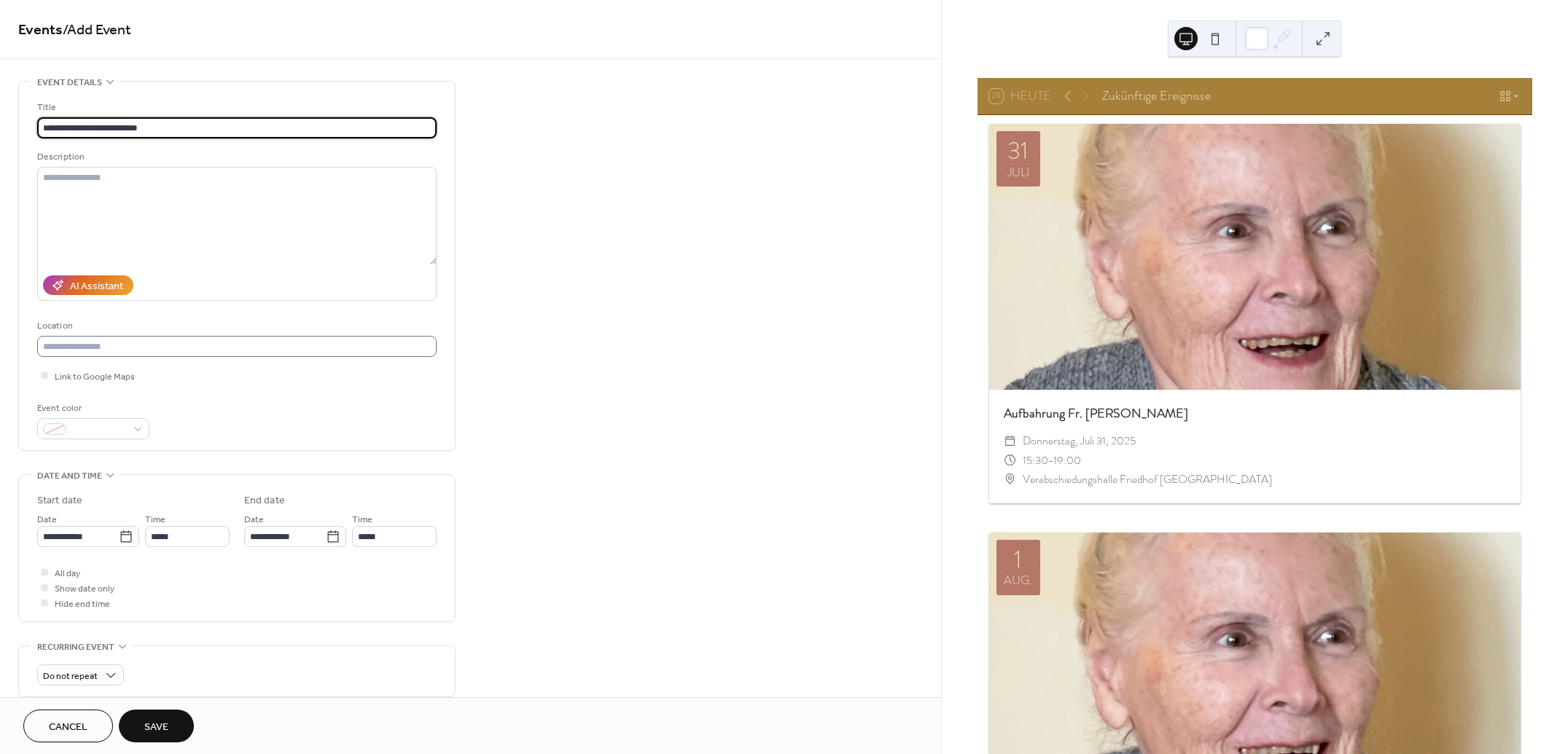 type on "**********" 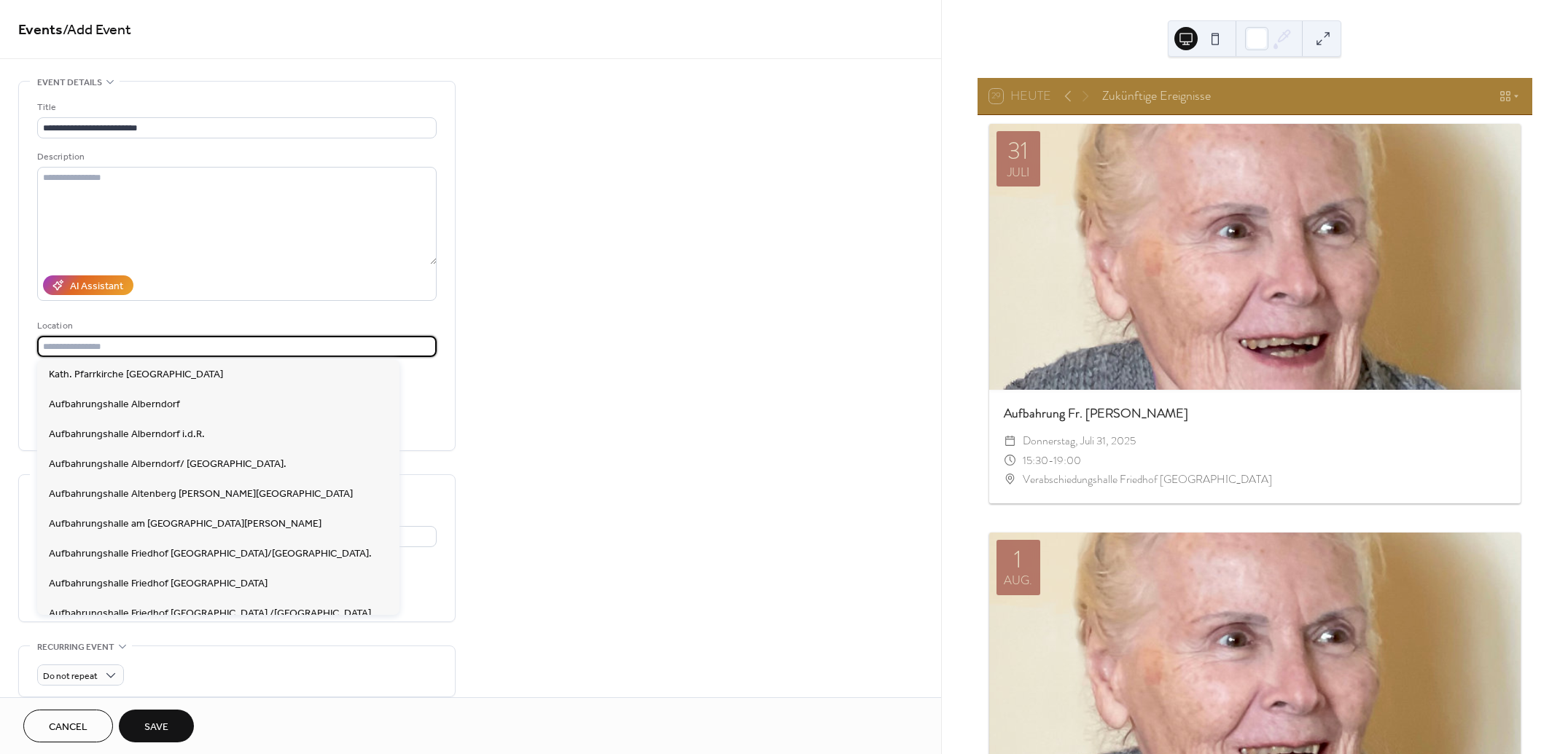 click at bounding box center [237, 346] 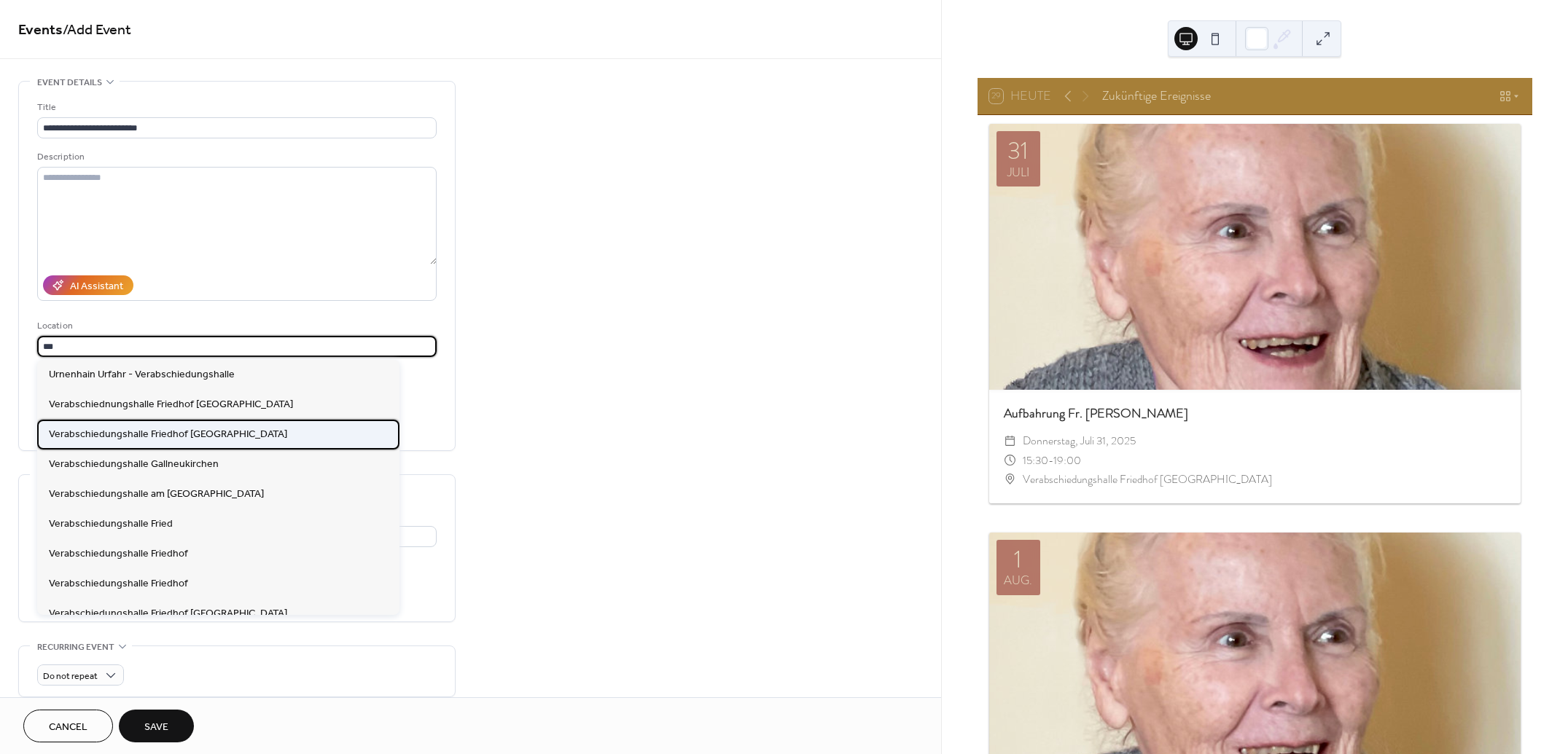 click on "Verabschiedungshalle  Friedhof [GEOGRAPHIC_DATA]" at bounding box center (168, 434) 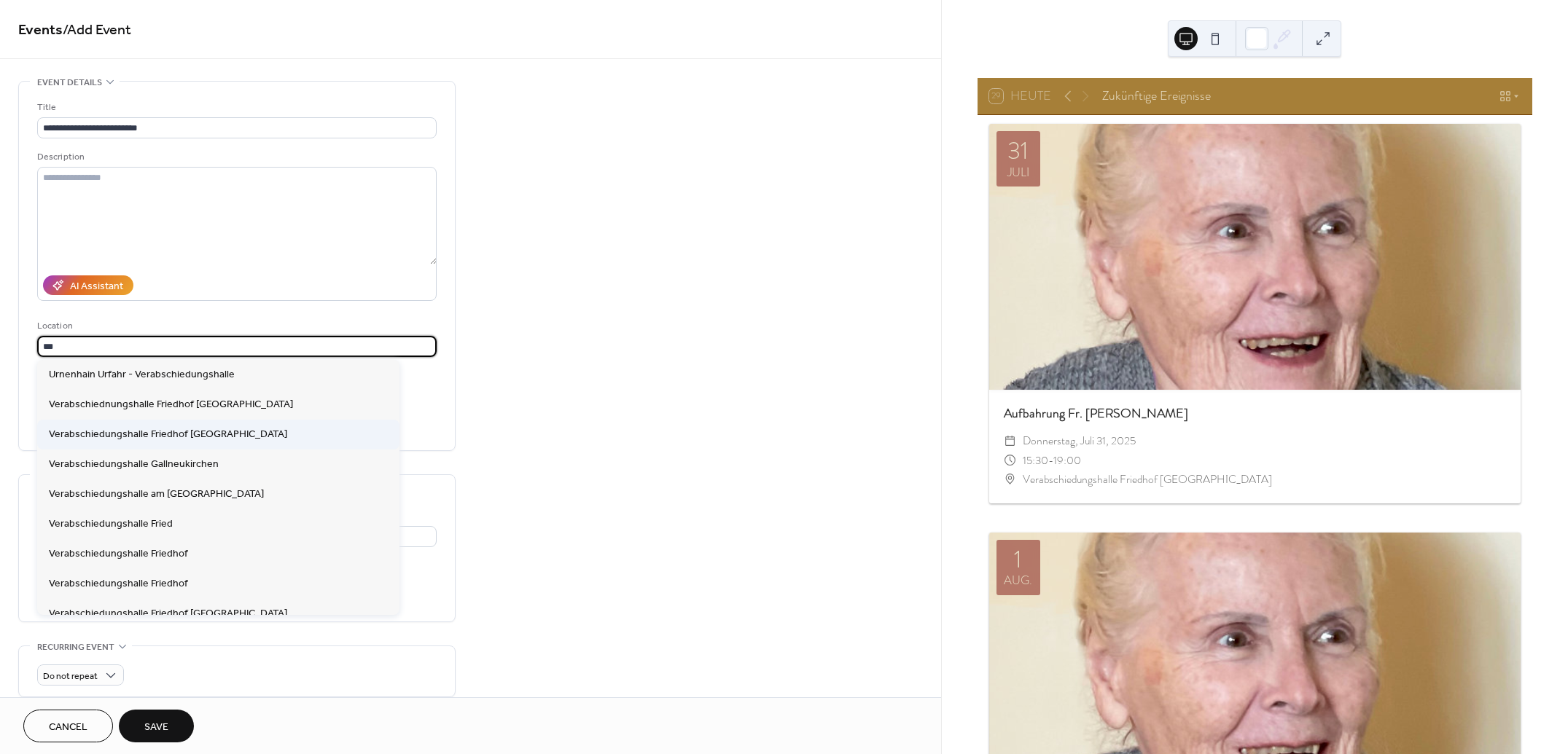 type on "**********" 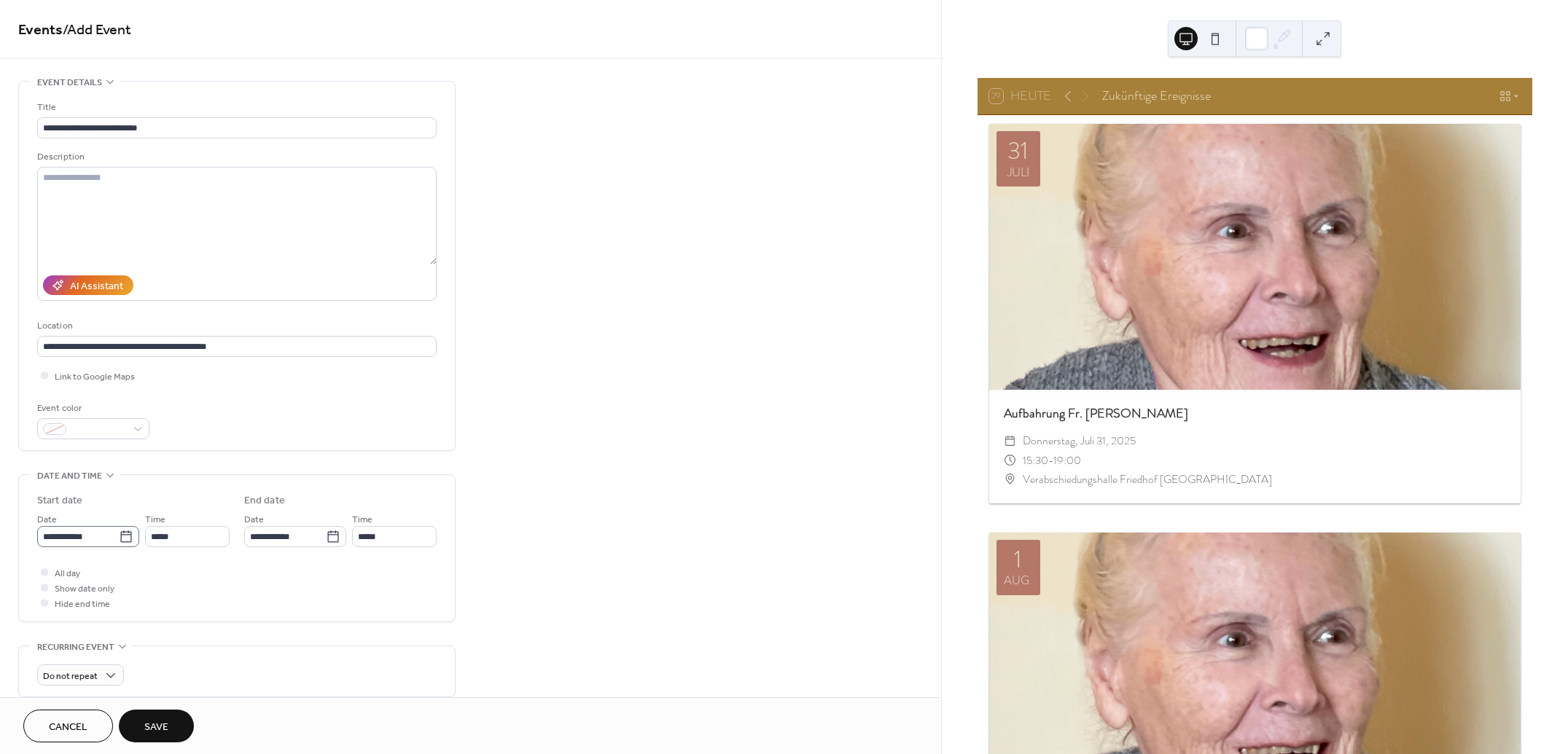 click 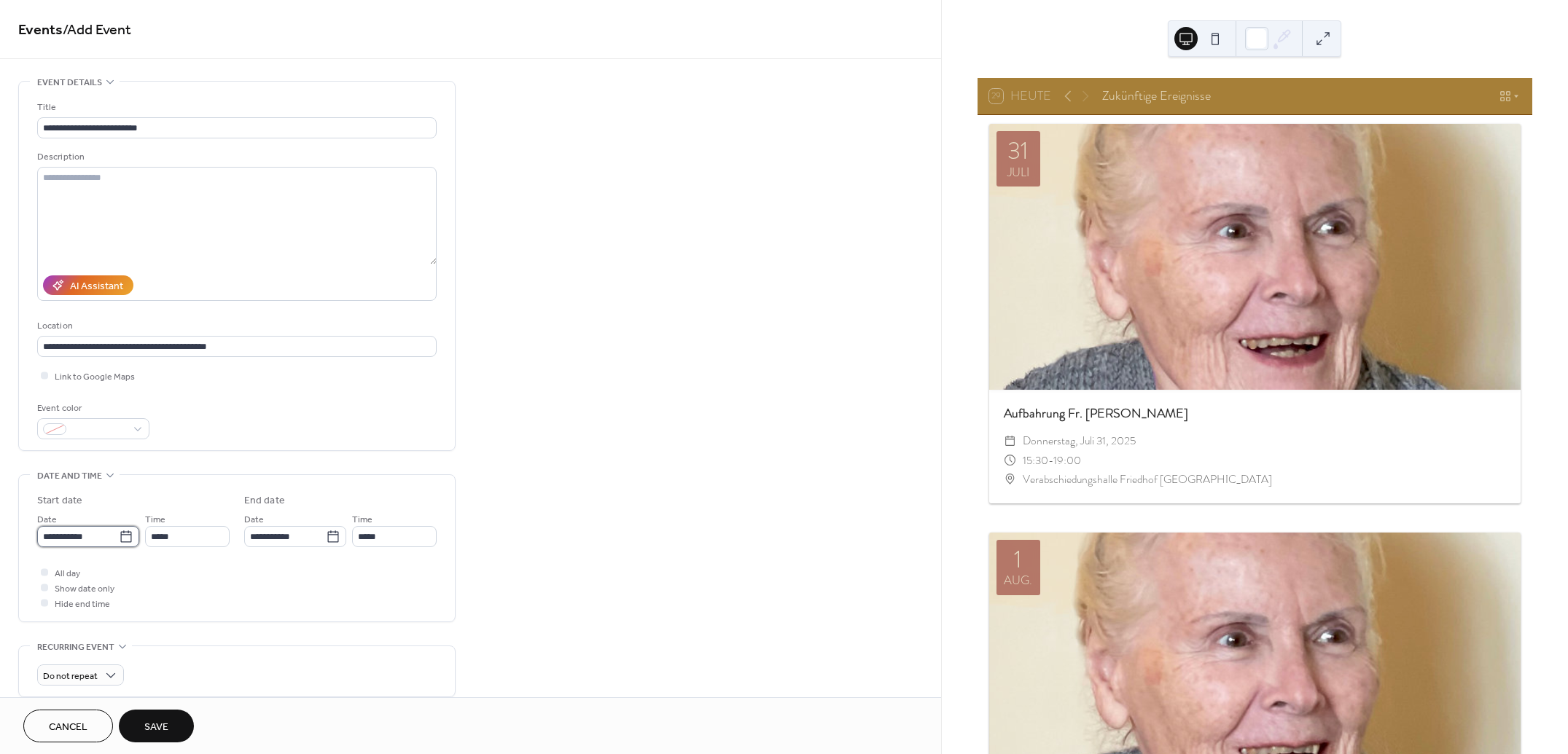 click on "**********" at bounding box center [78, 536] 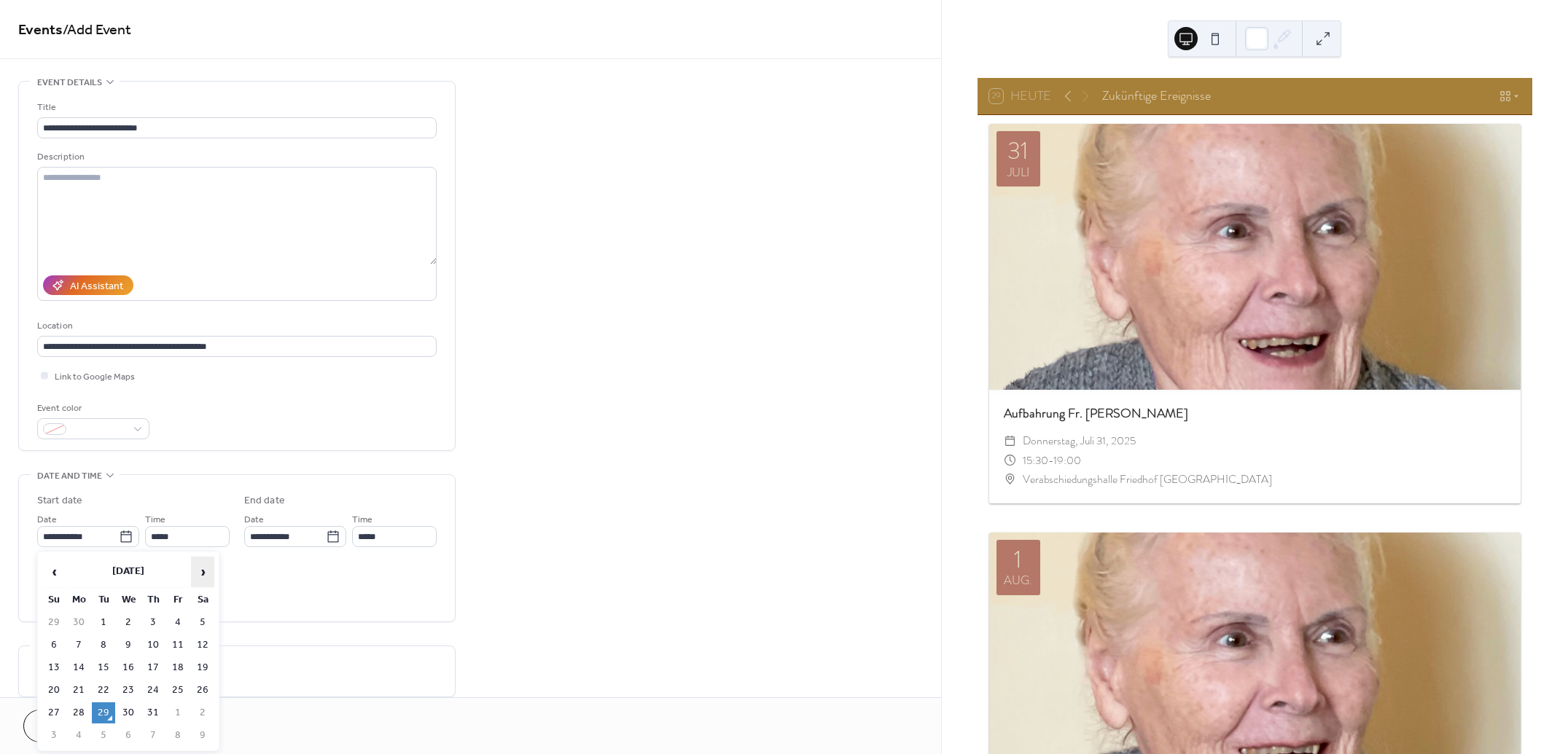 click on "›" at bounding box center [203, 572] 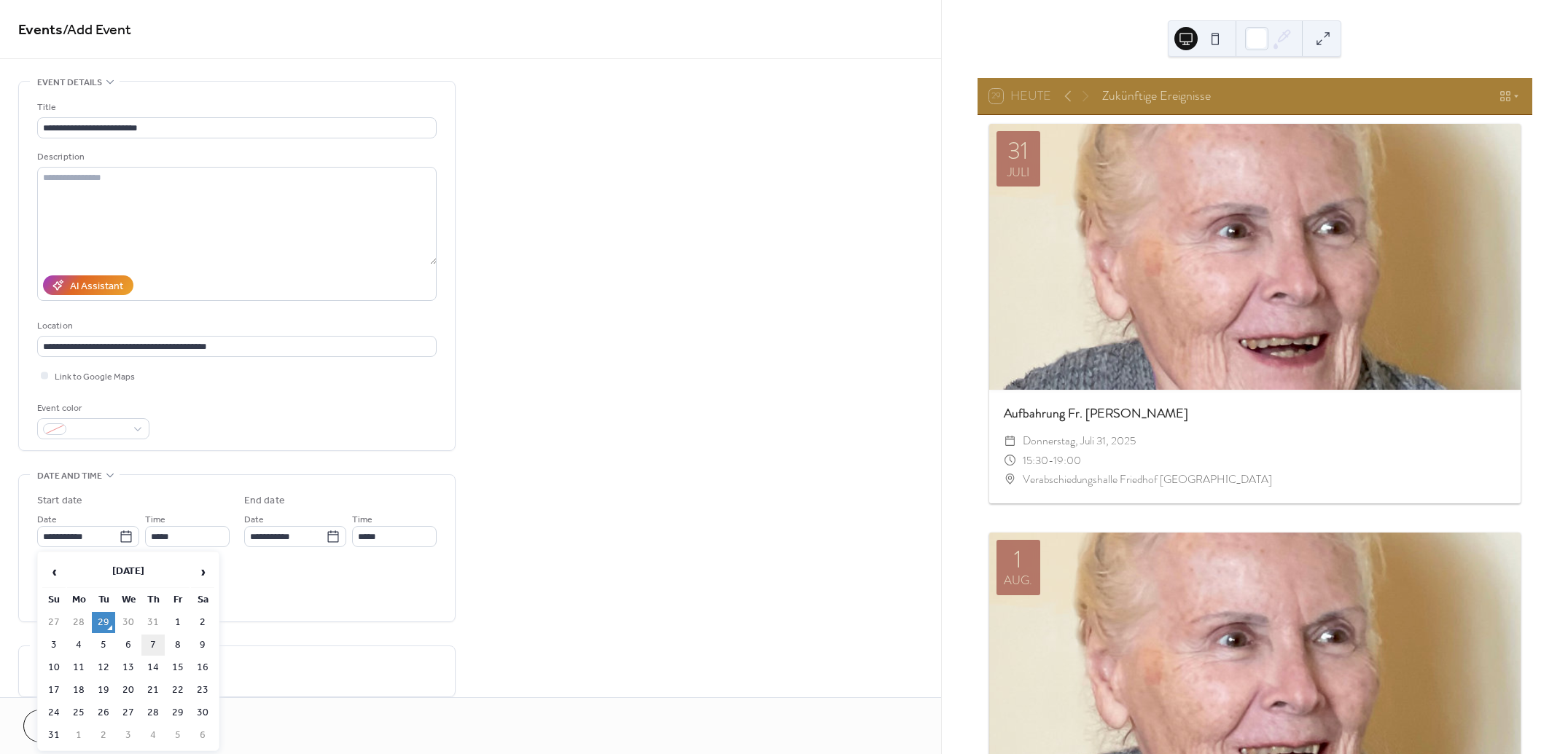 click on "7" at bounding box center (153, 645) 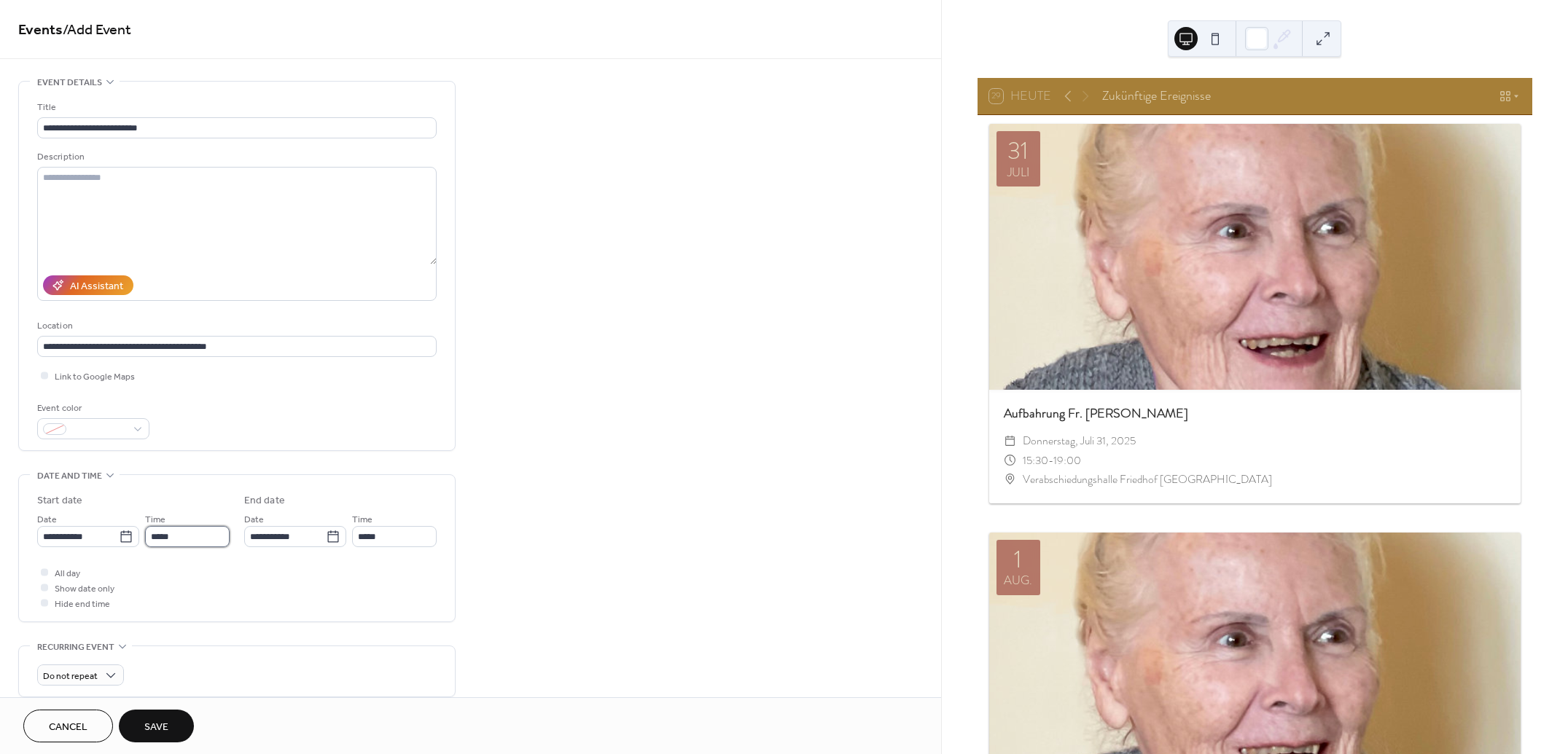 click on "*****" at bounding box center (187, 536) 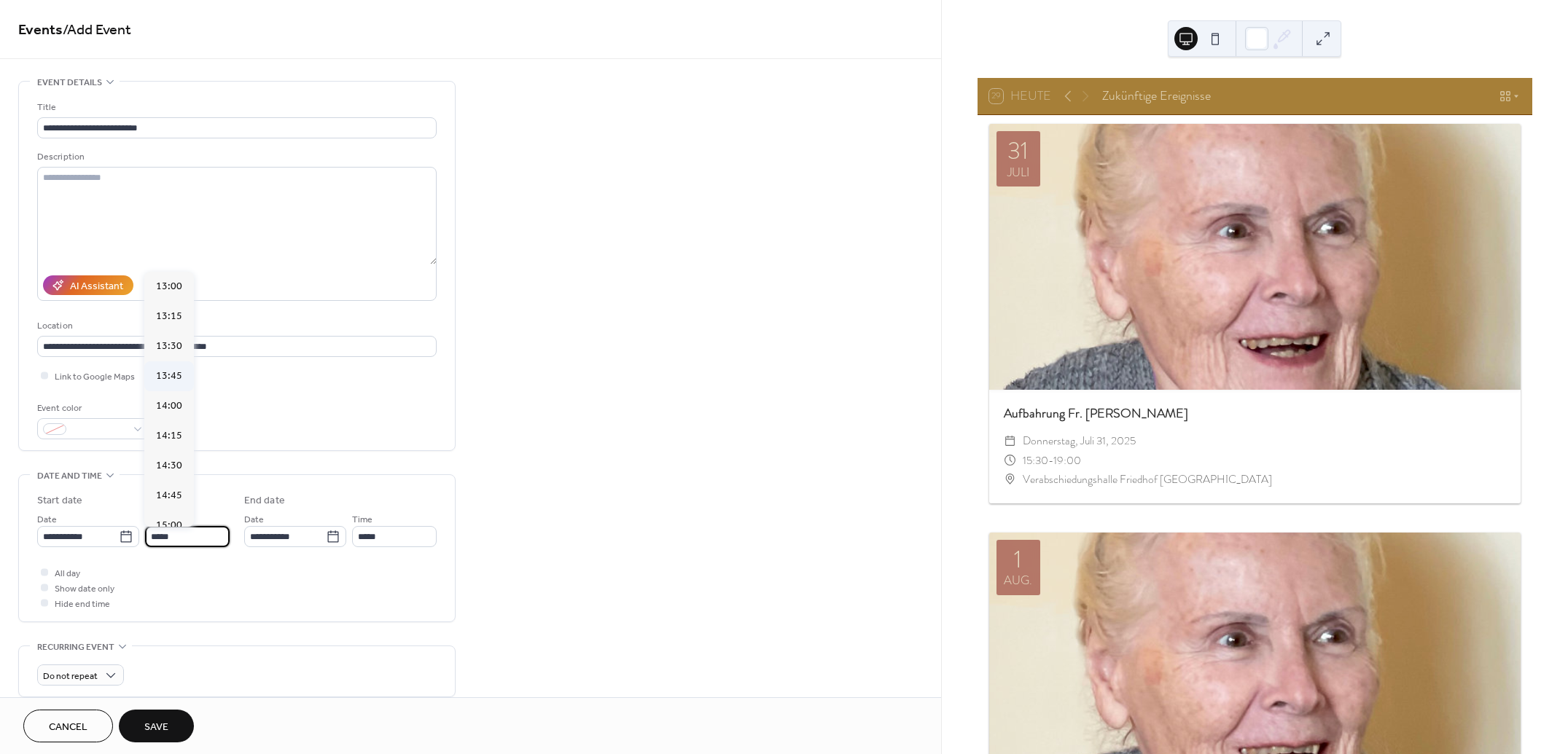 scroll, scrollTop: 1623, scrollLeft: 0, axis: vertical 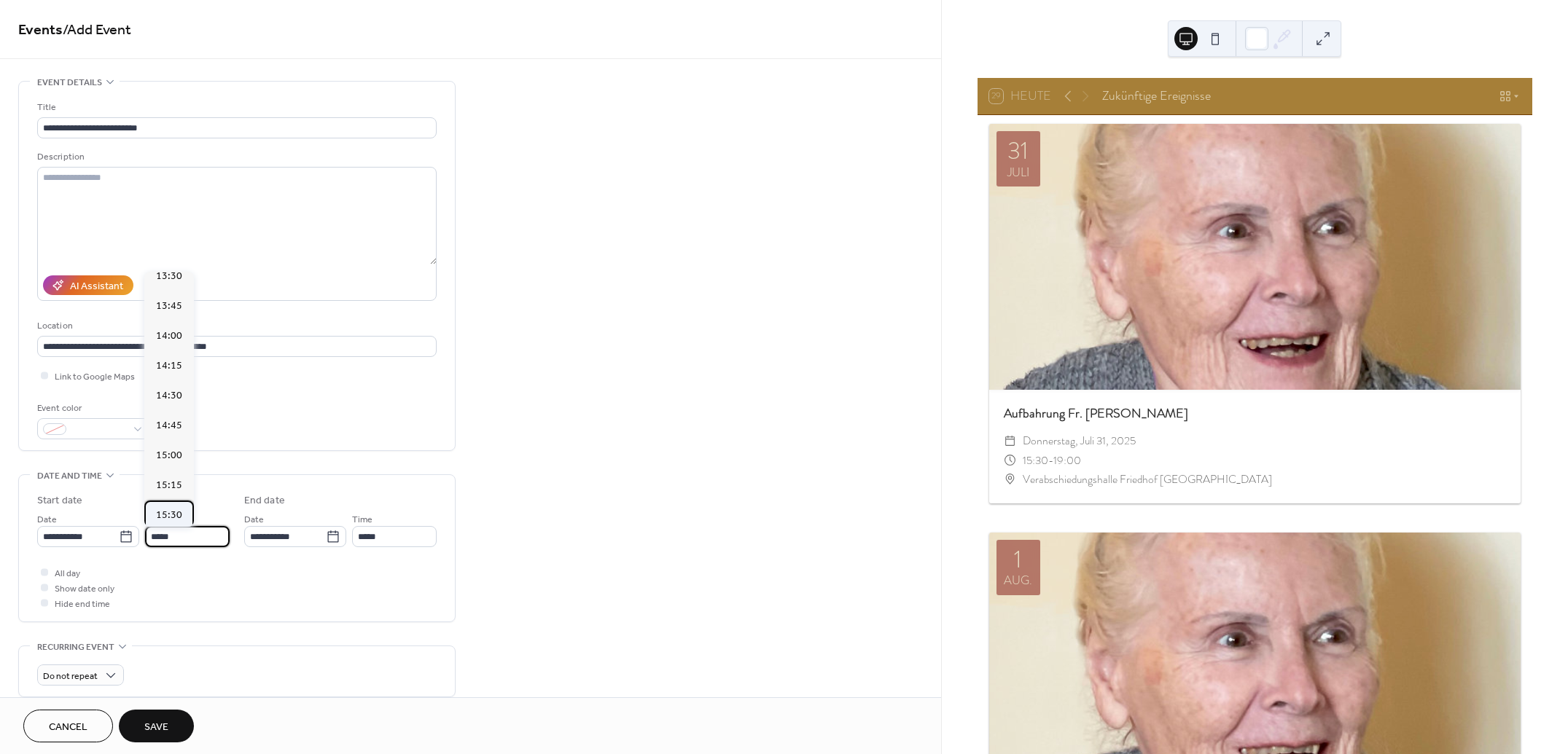 click on "15:30" at bounding box center (169, 514) 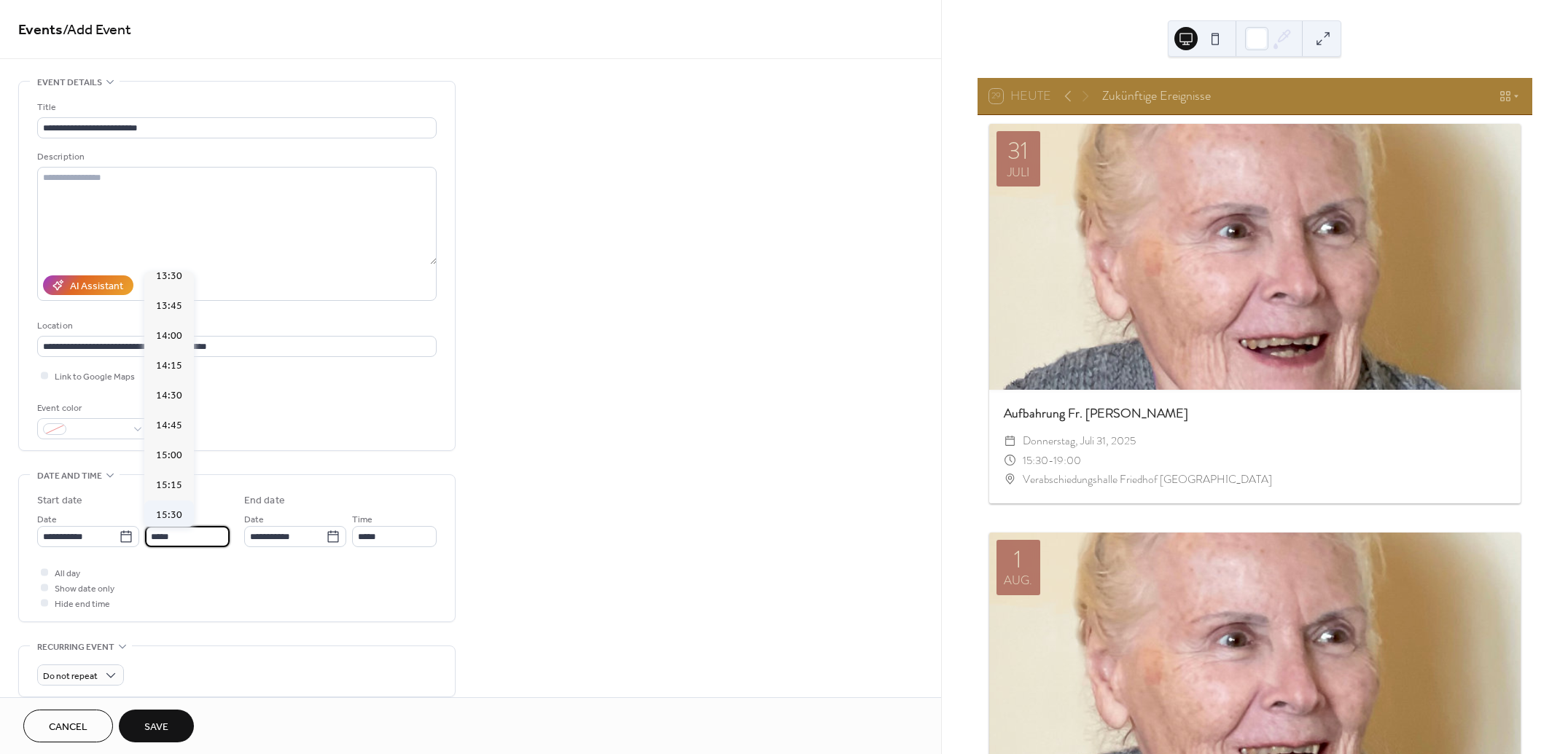 type on "*****" 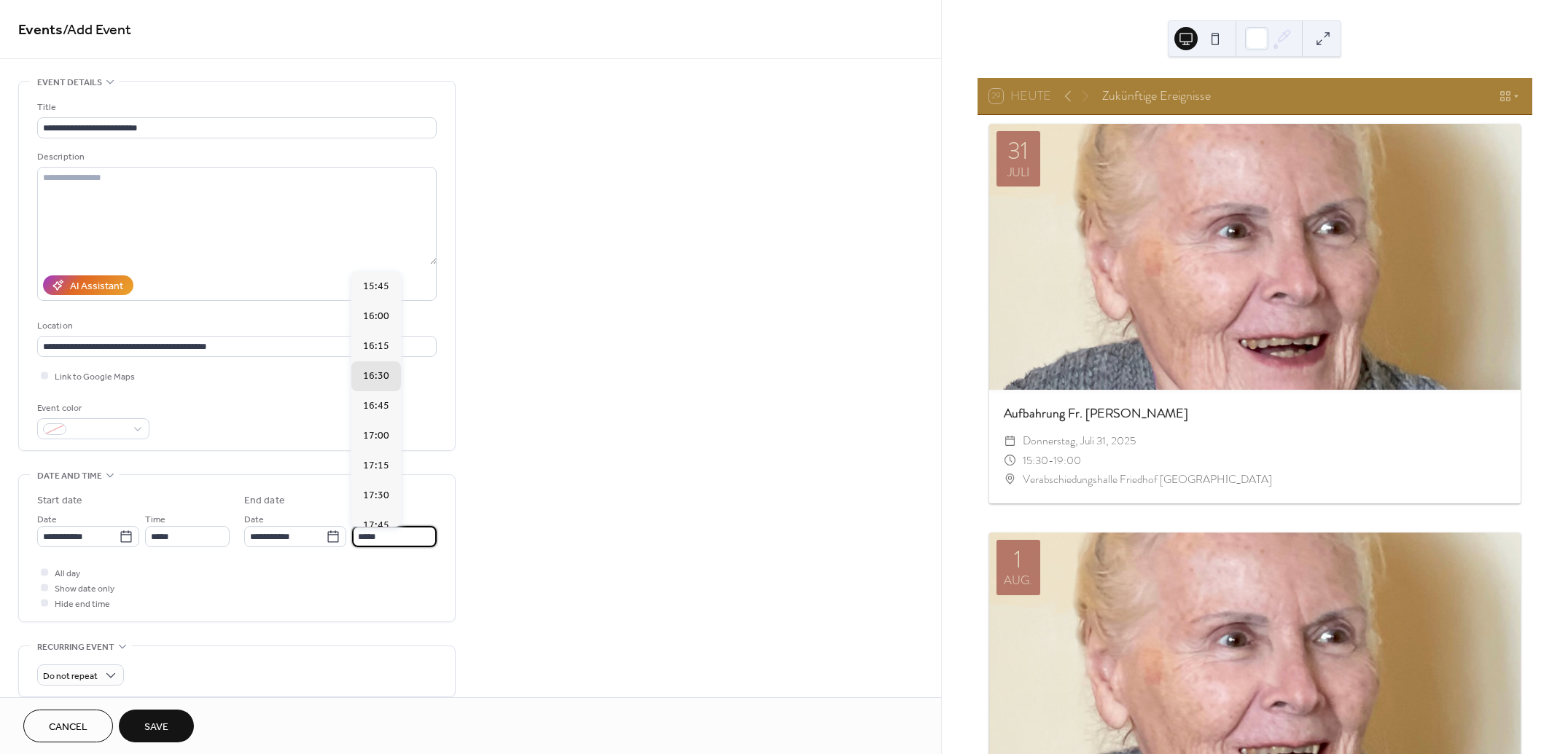 click on "*****" at bounding box center (394, 536) 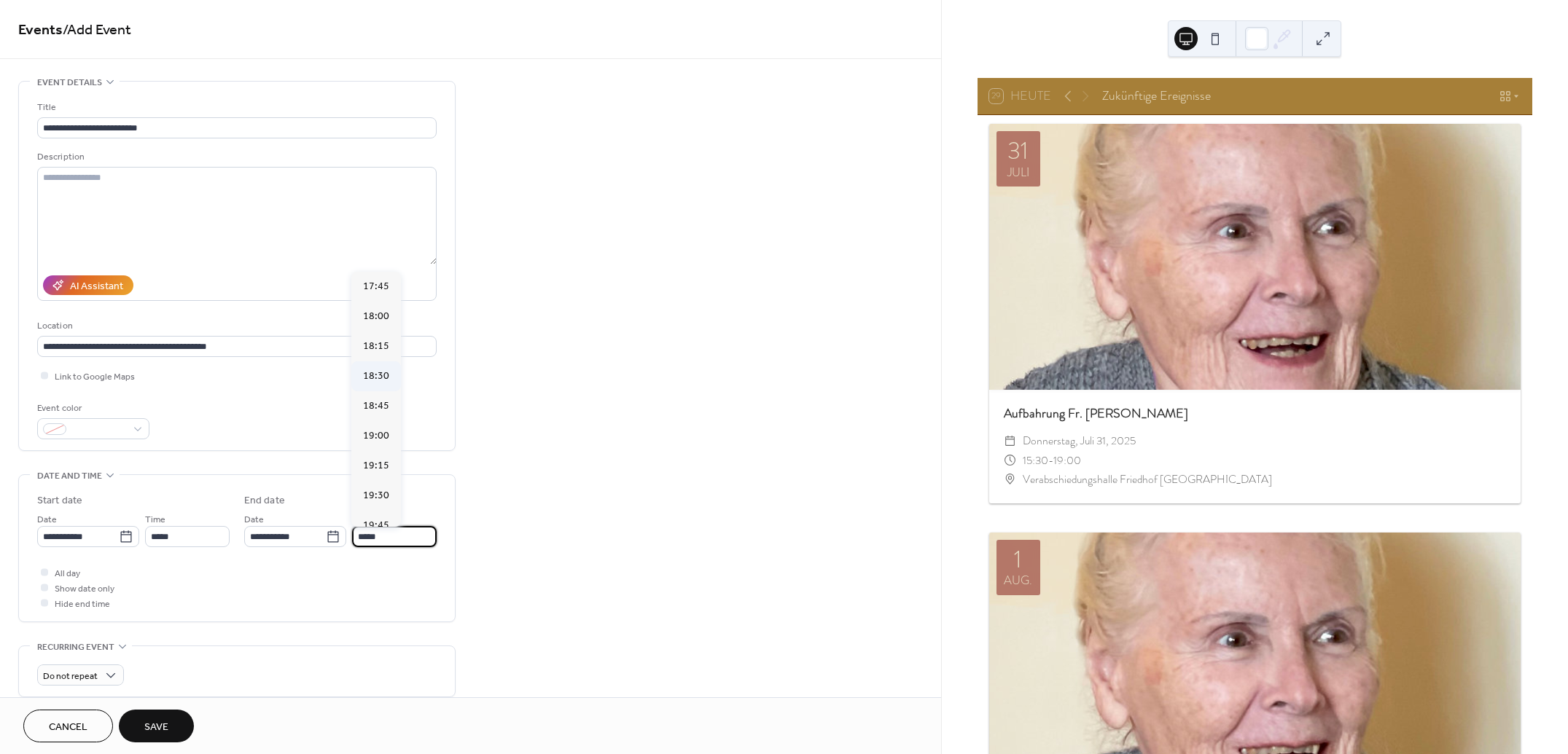 scroll, scrollTop: 243, scrollLeft: 0, axis: vertical 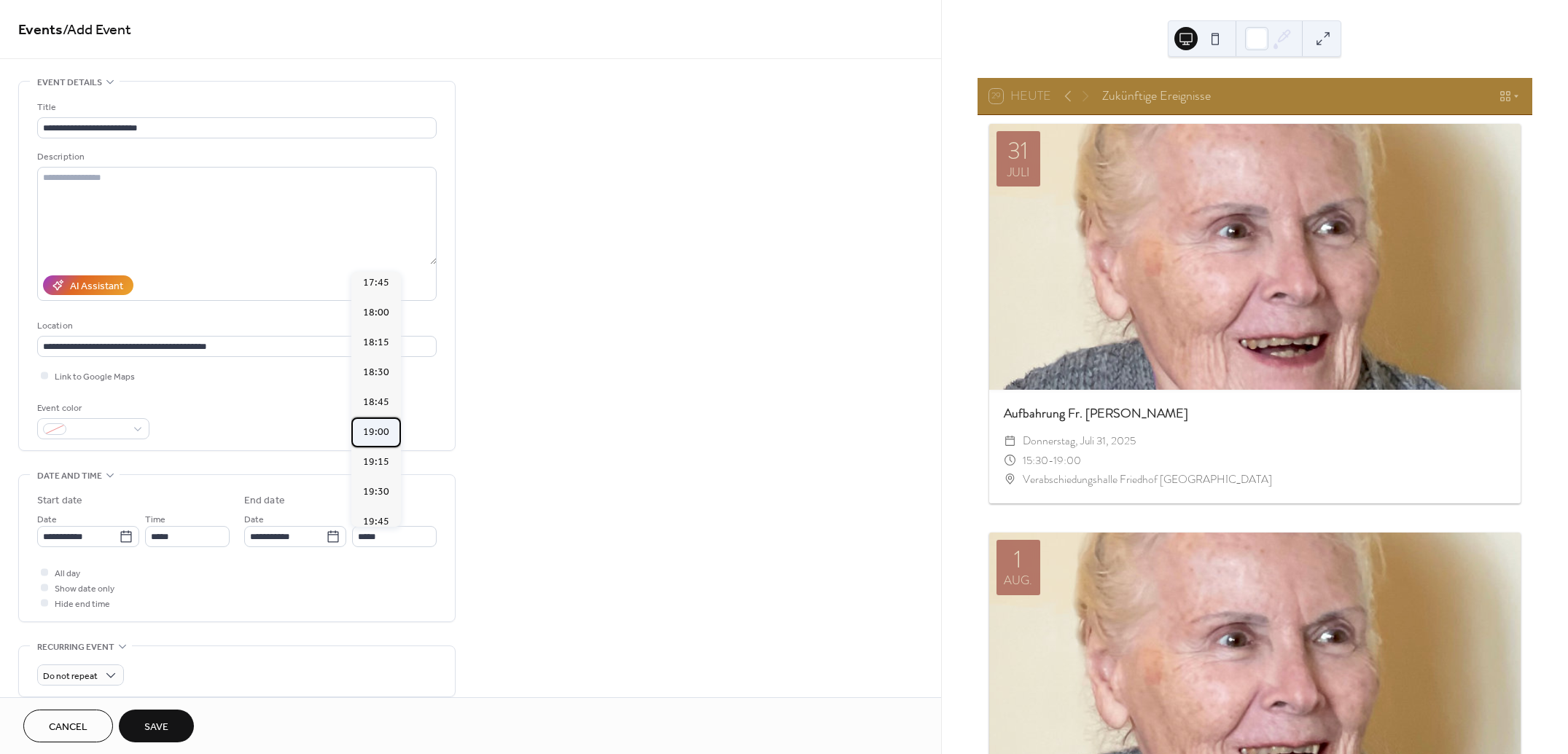 click on "19:00" at bounding box center [376, 431] 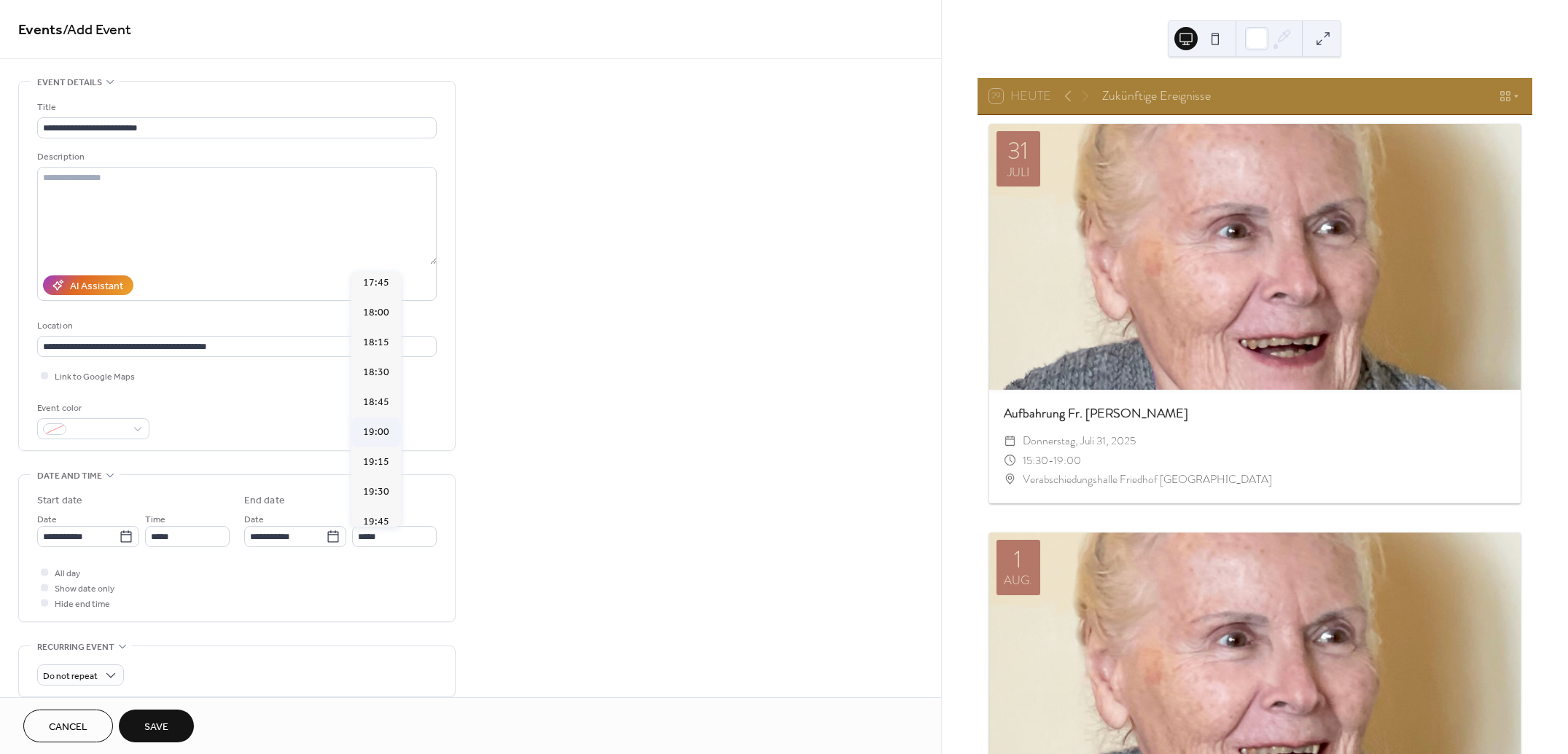 type on "*****" 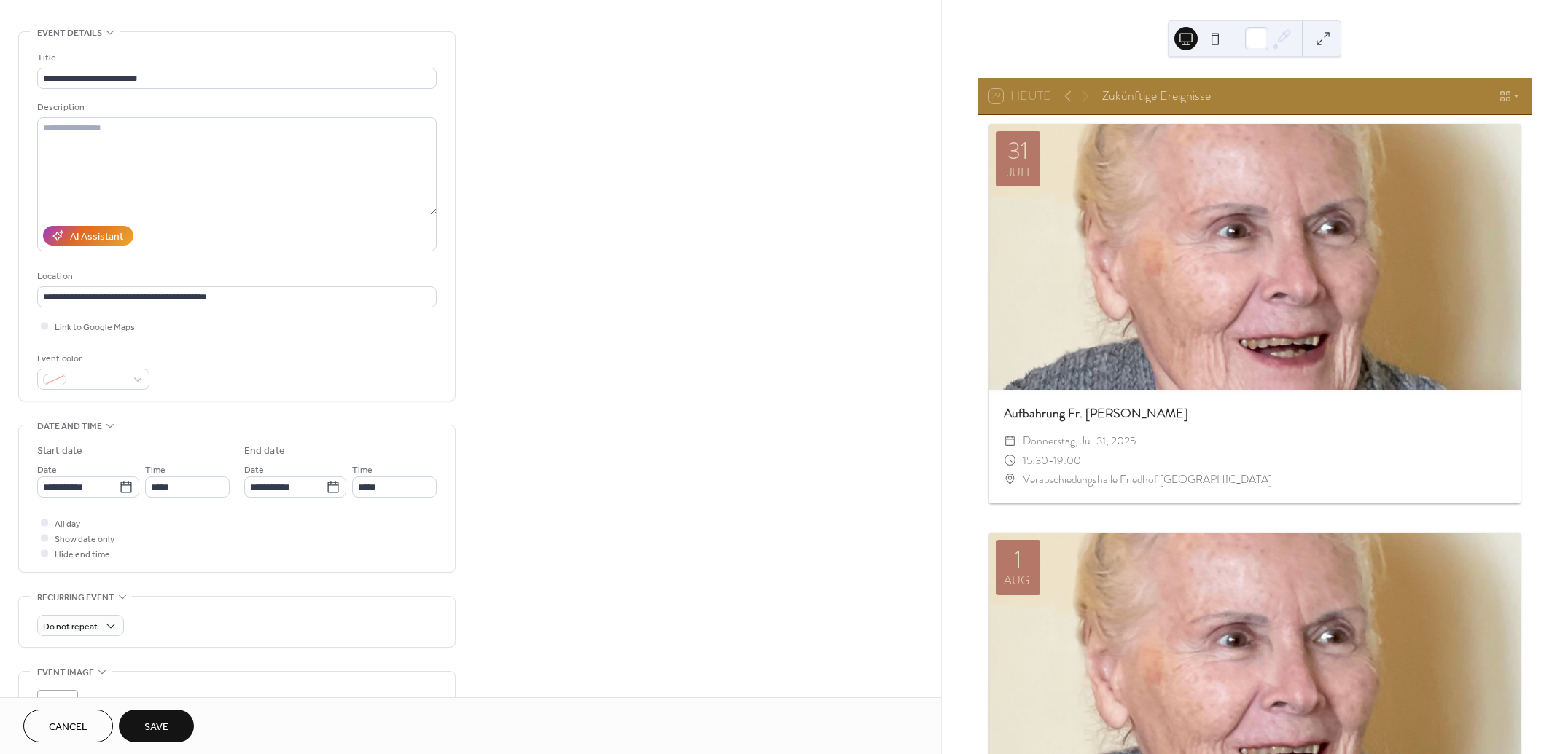 scroll, scrollTop: 121, scrollLeft: 0, axis: vertical 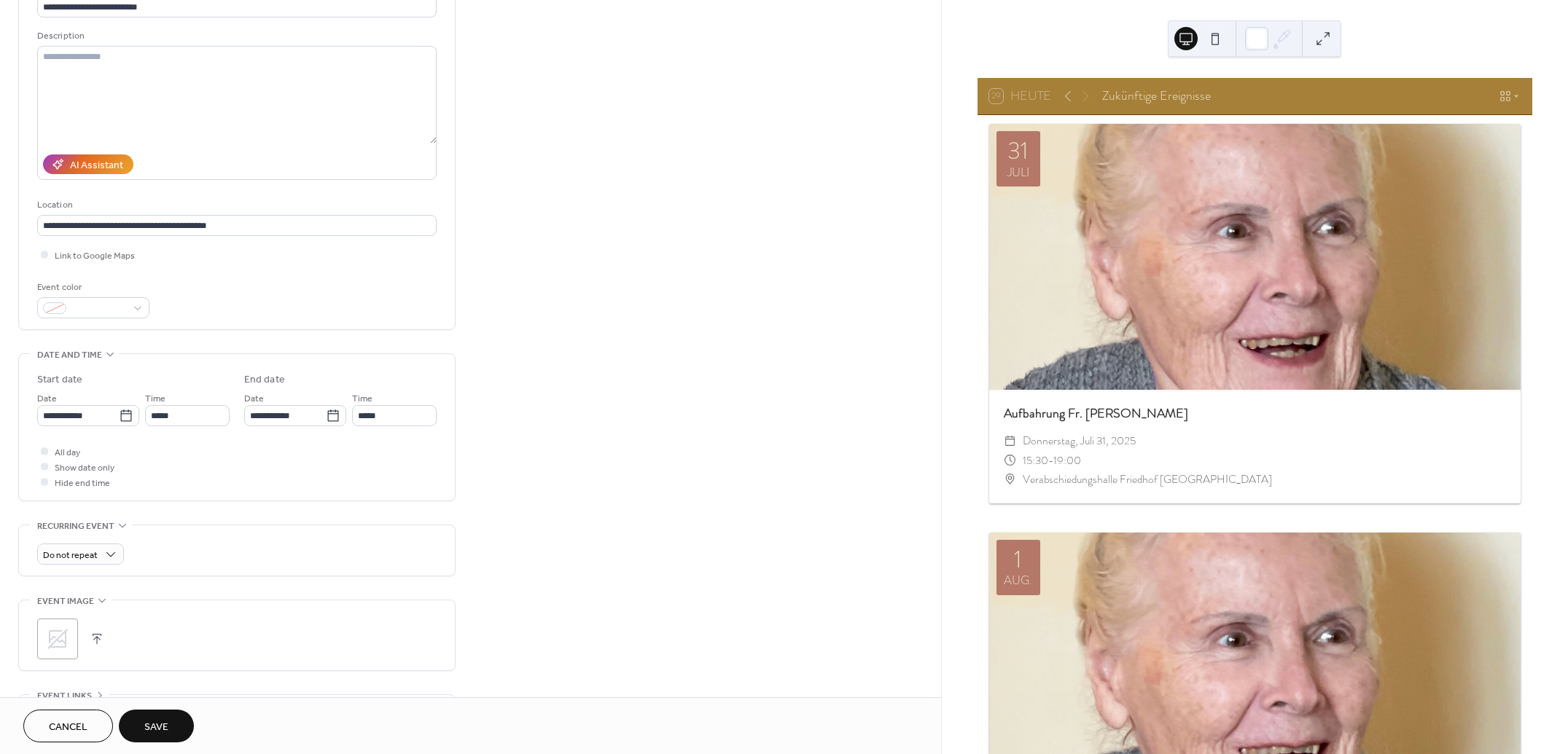 click 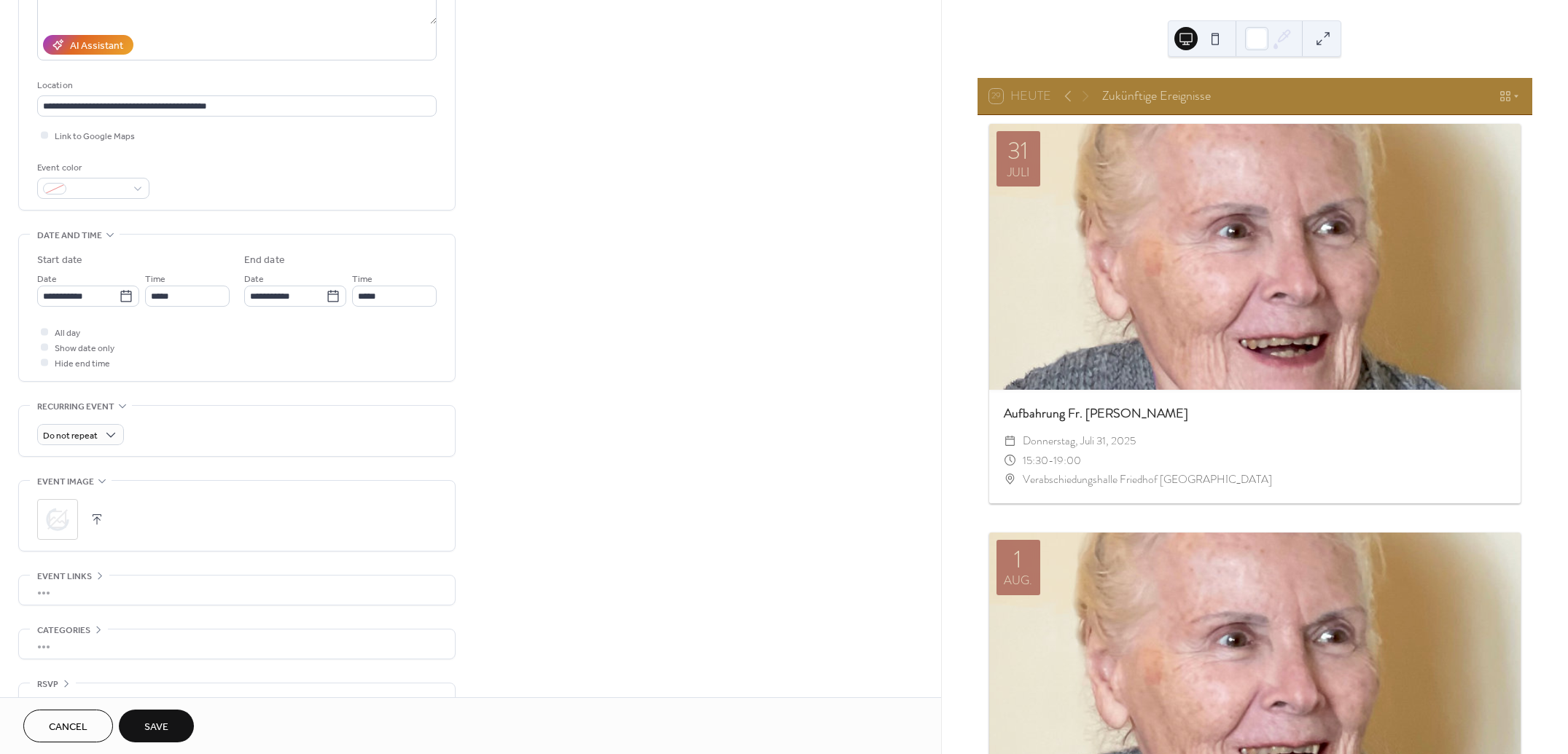 scroll, scrollTop: 243, scrollLeft: 0, axis: vertical 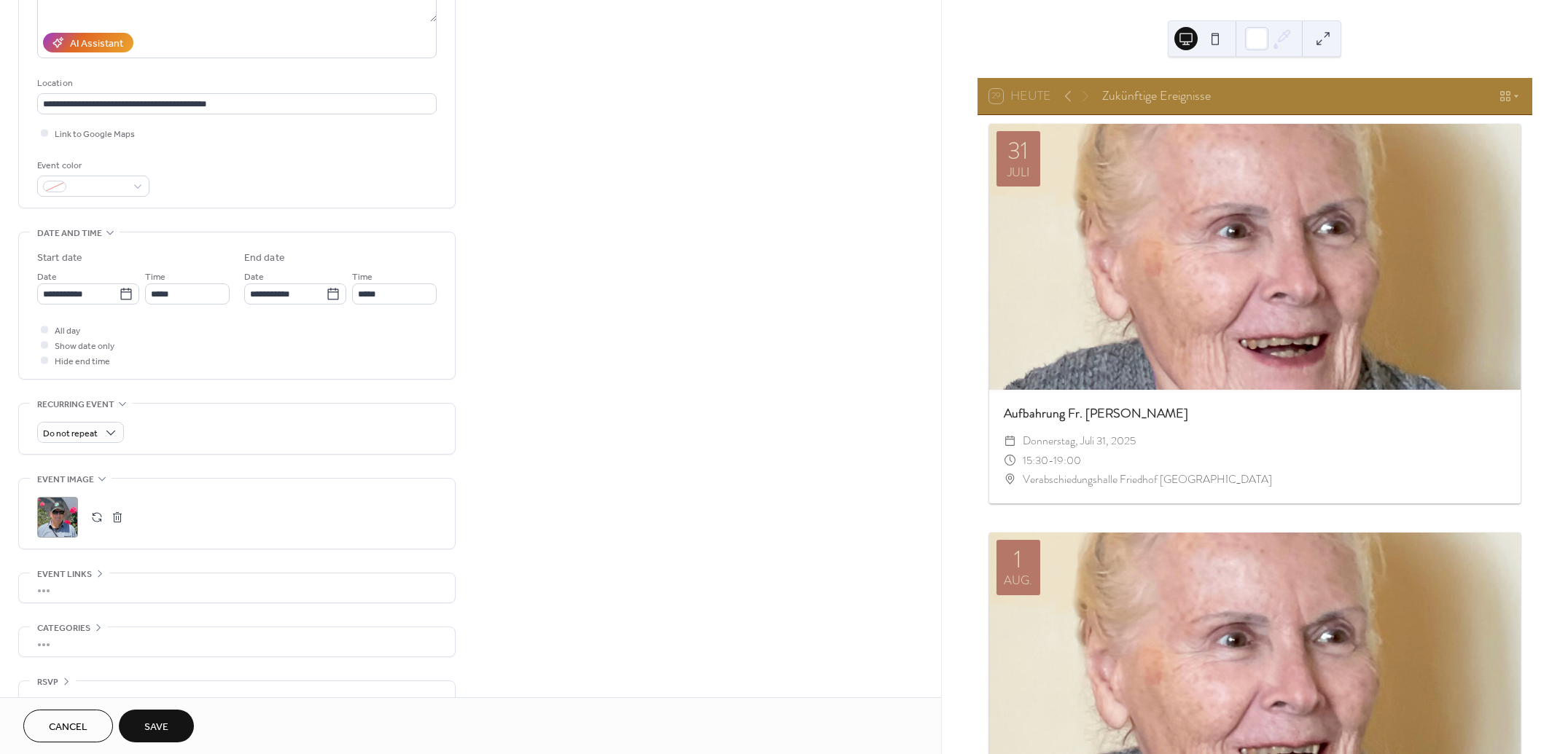 click on "Save" at bounding box center (156, 727) 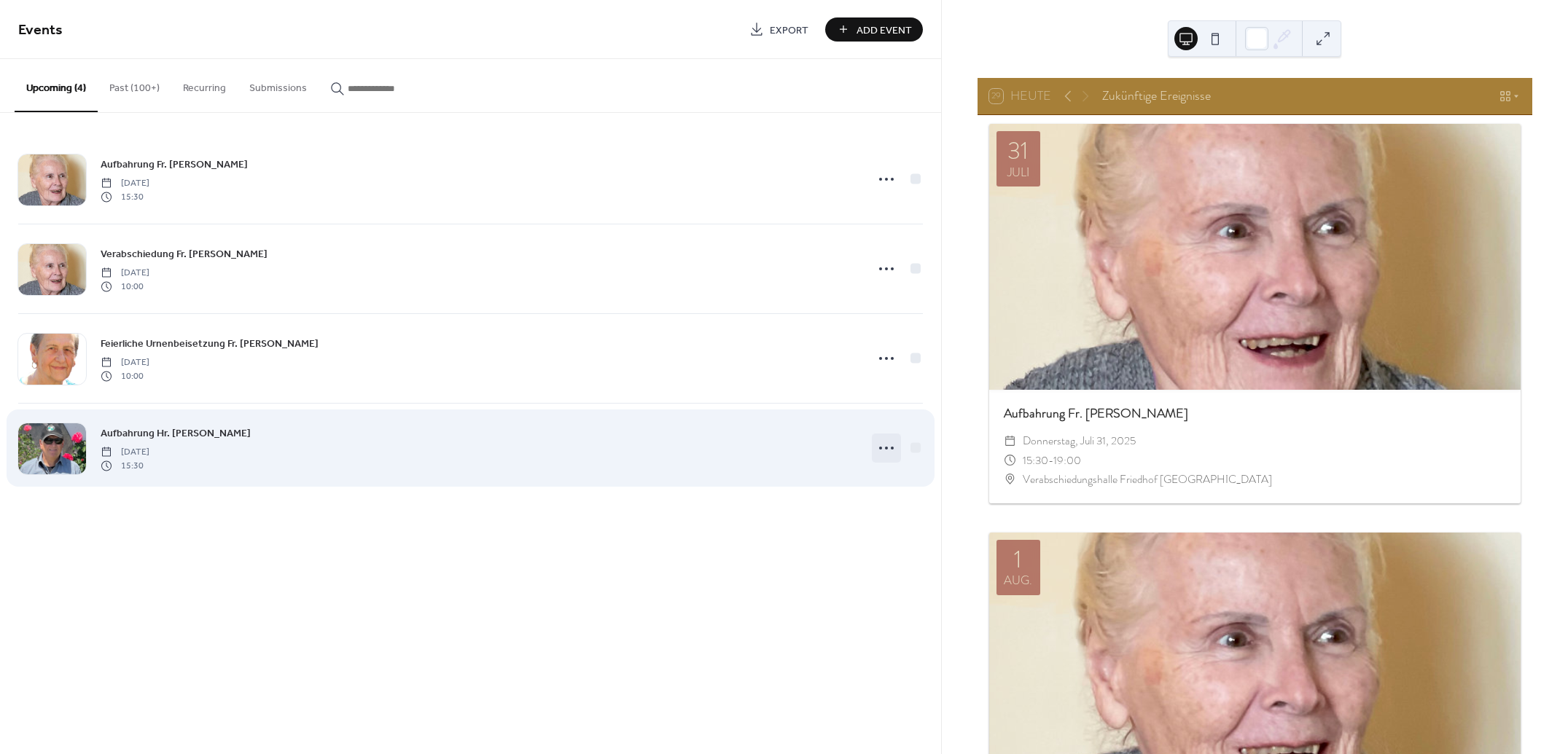 click 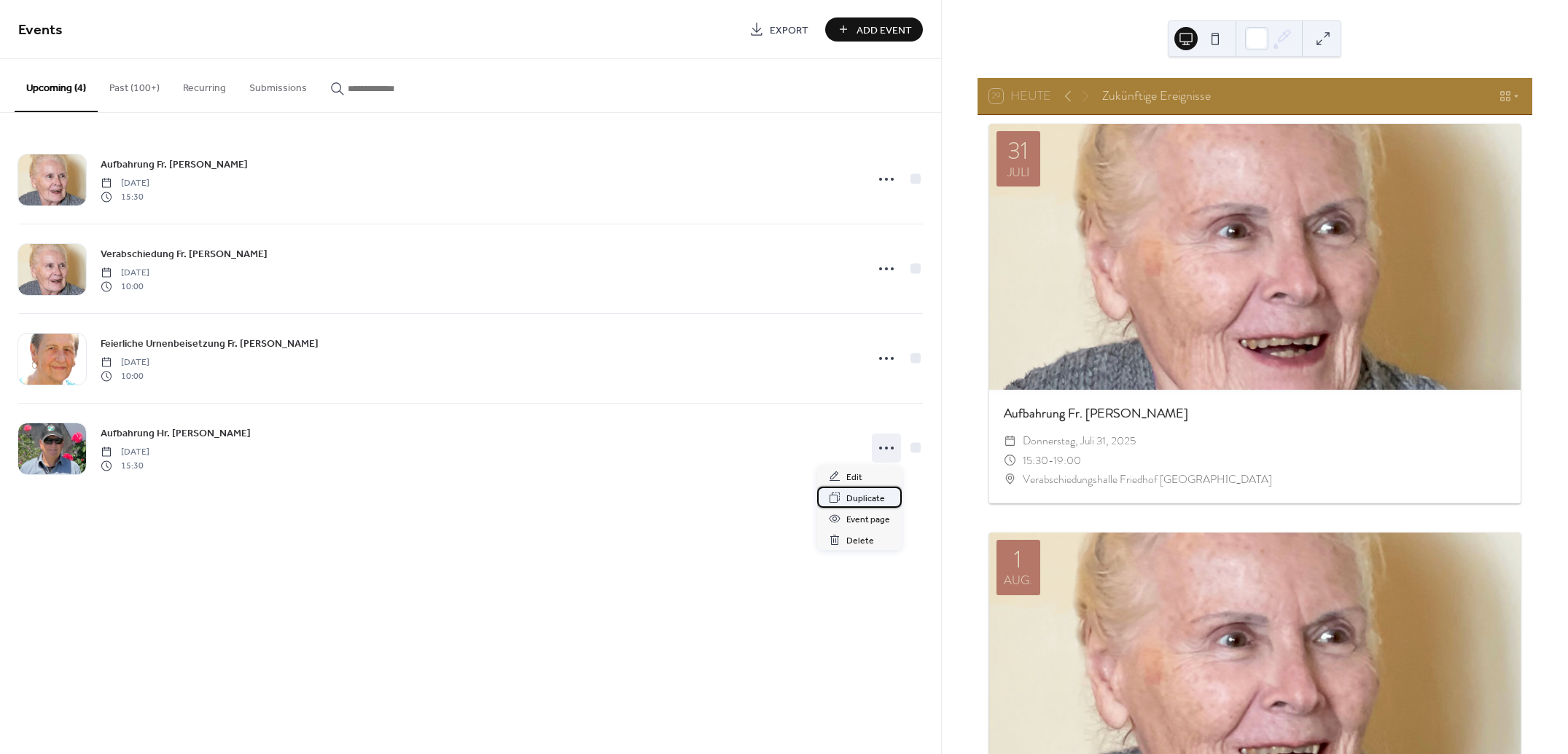 click on "Duplicate" at bounding box center [865, 498] 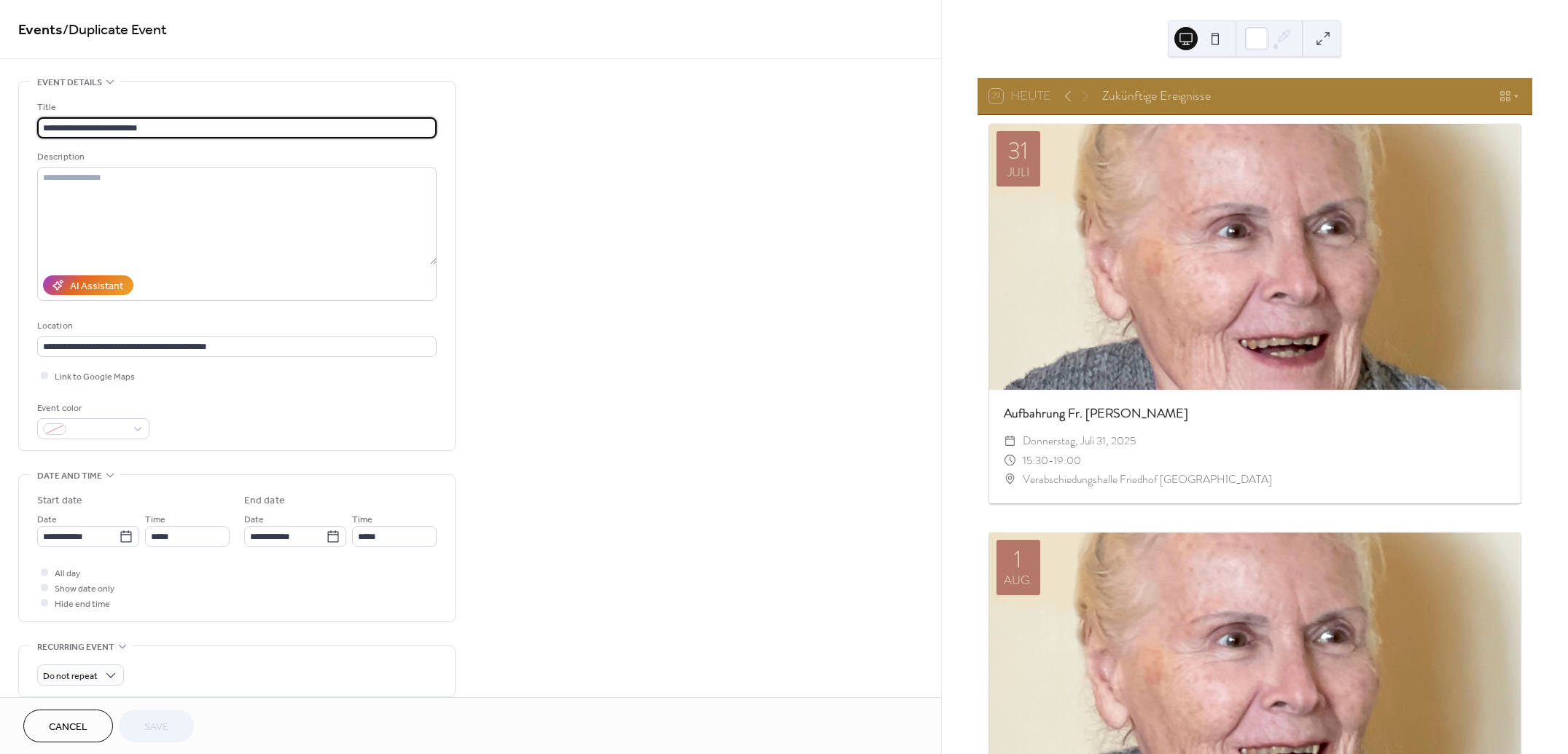 drag, startPoint x: 5, startPoint y: 132, endPoint x: -28, endPoint y: 132, distance: 33 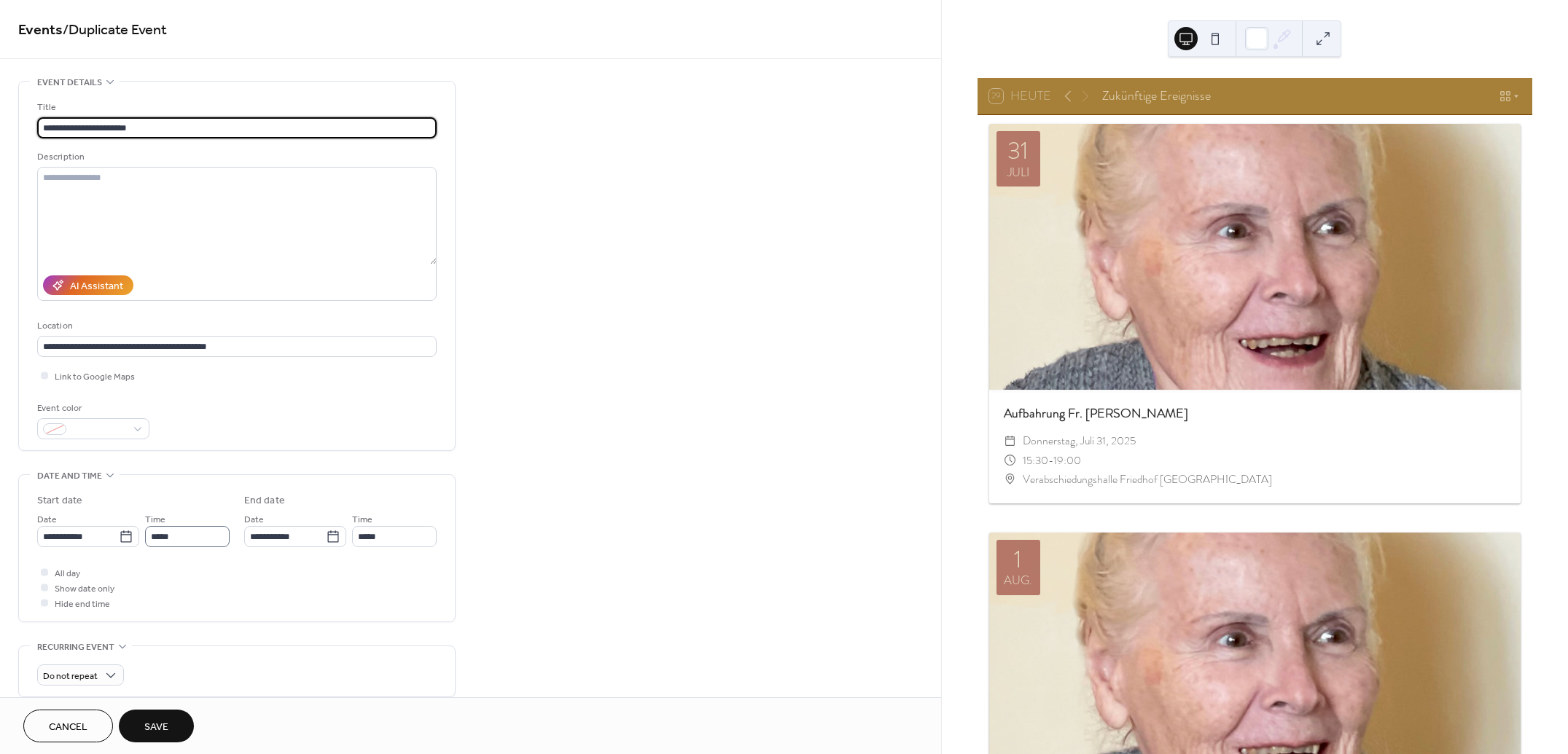 type on "**********" 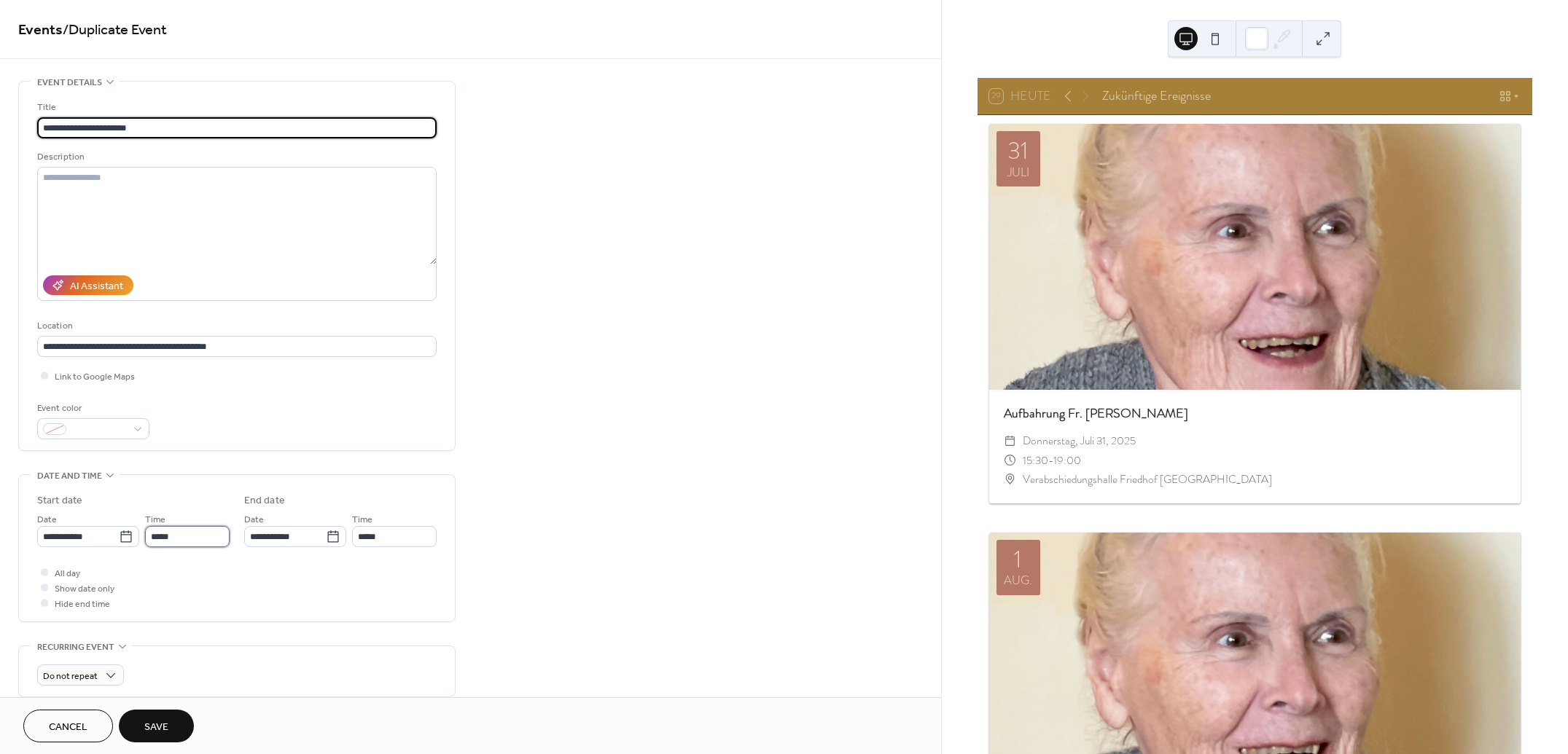 click on "*****" at bounding box center (187, 536) 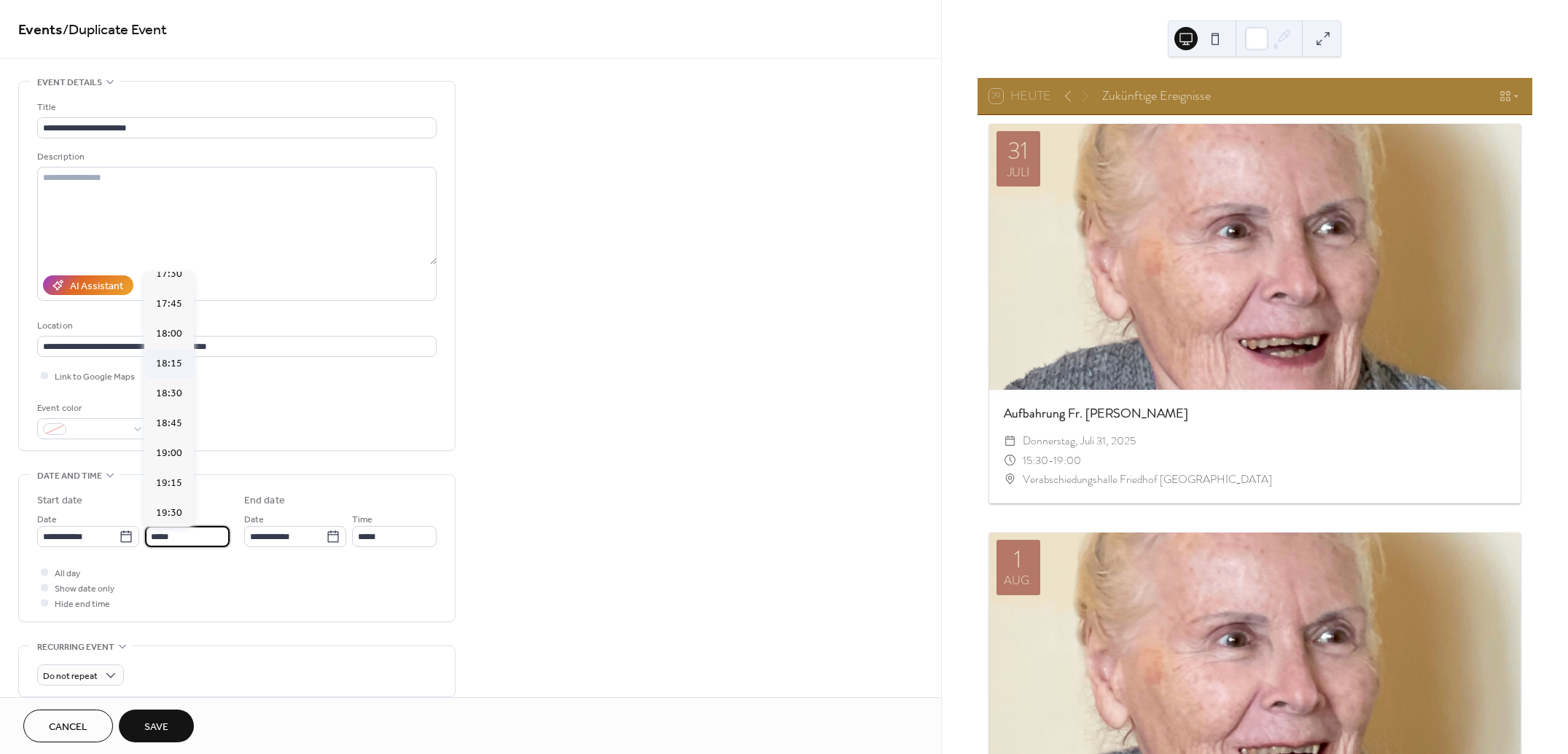 scroll, scrollTop: 2147, scrollLeft: 0, axis: vertical 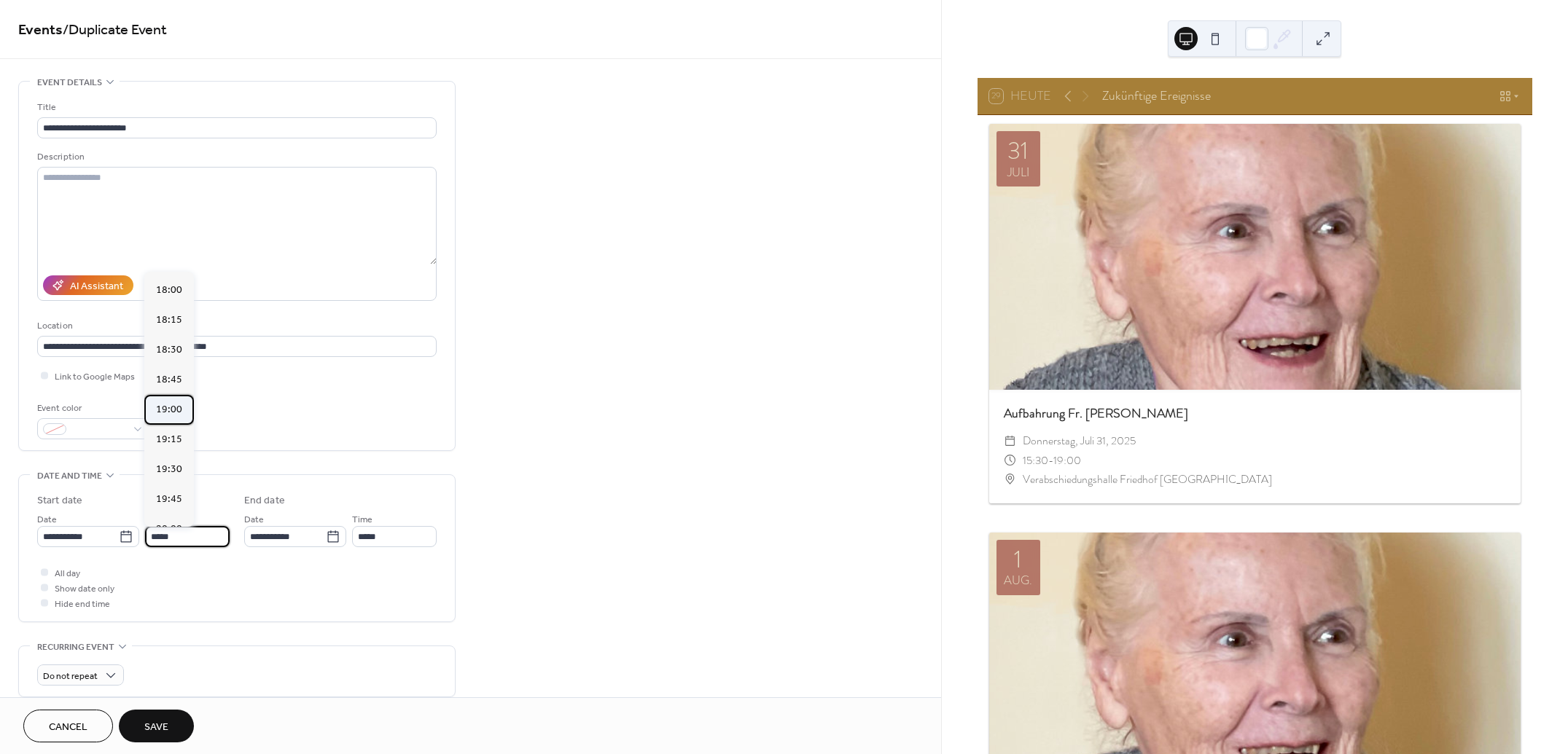 click on "19:00" at bounding box center (169, 409) 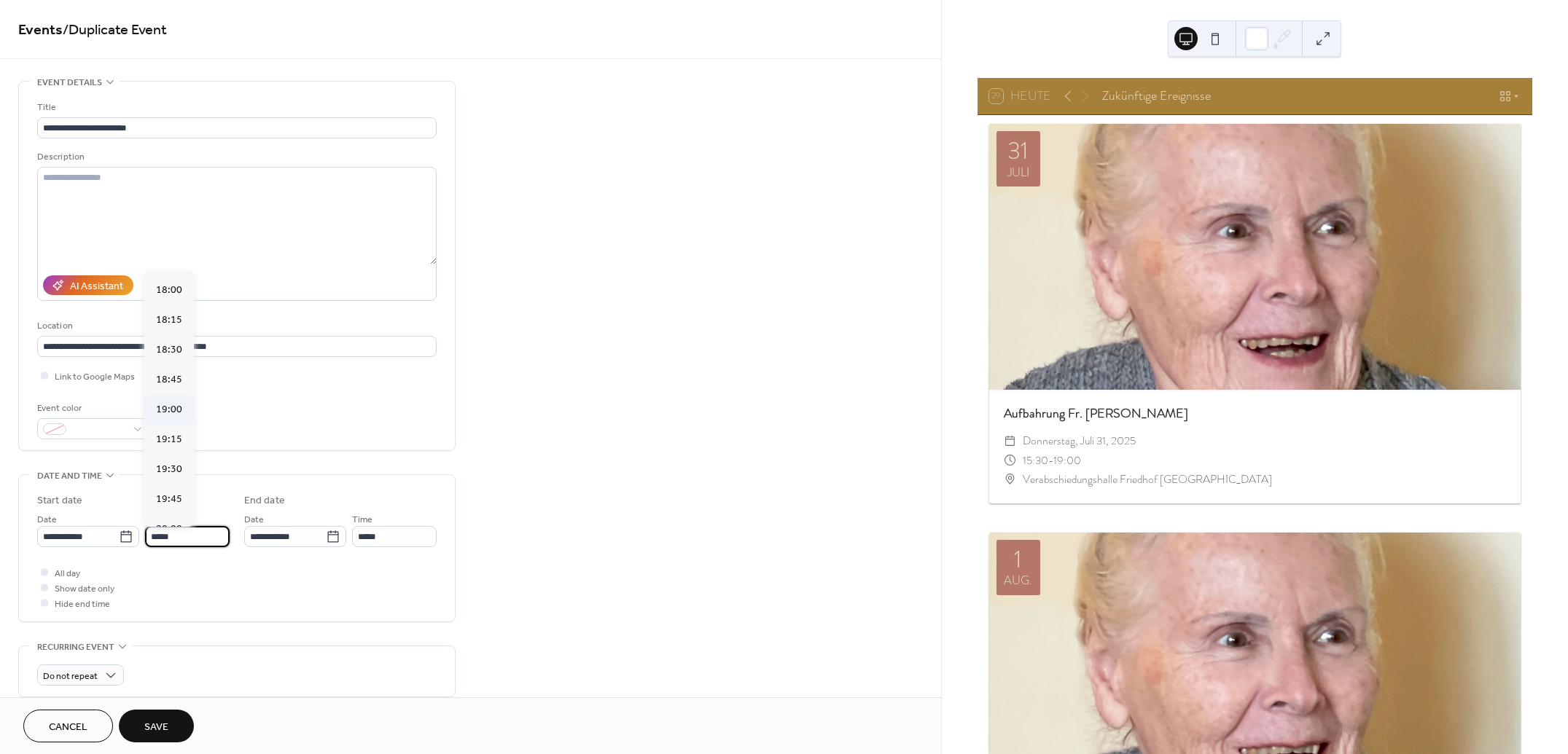 type on "*****" 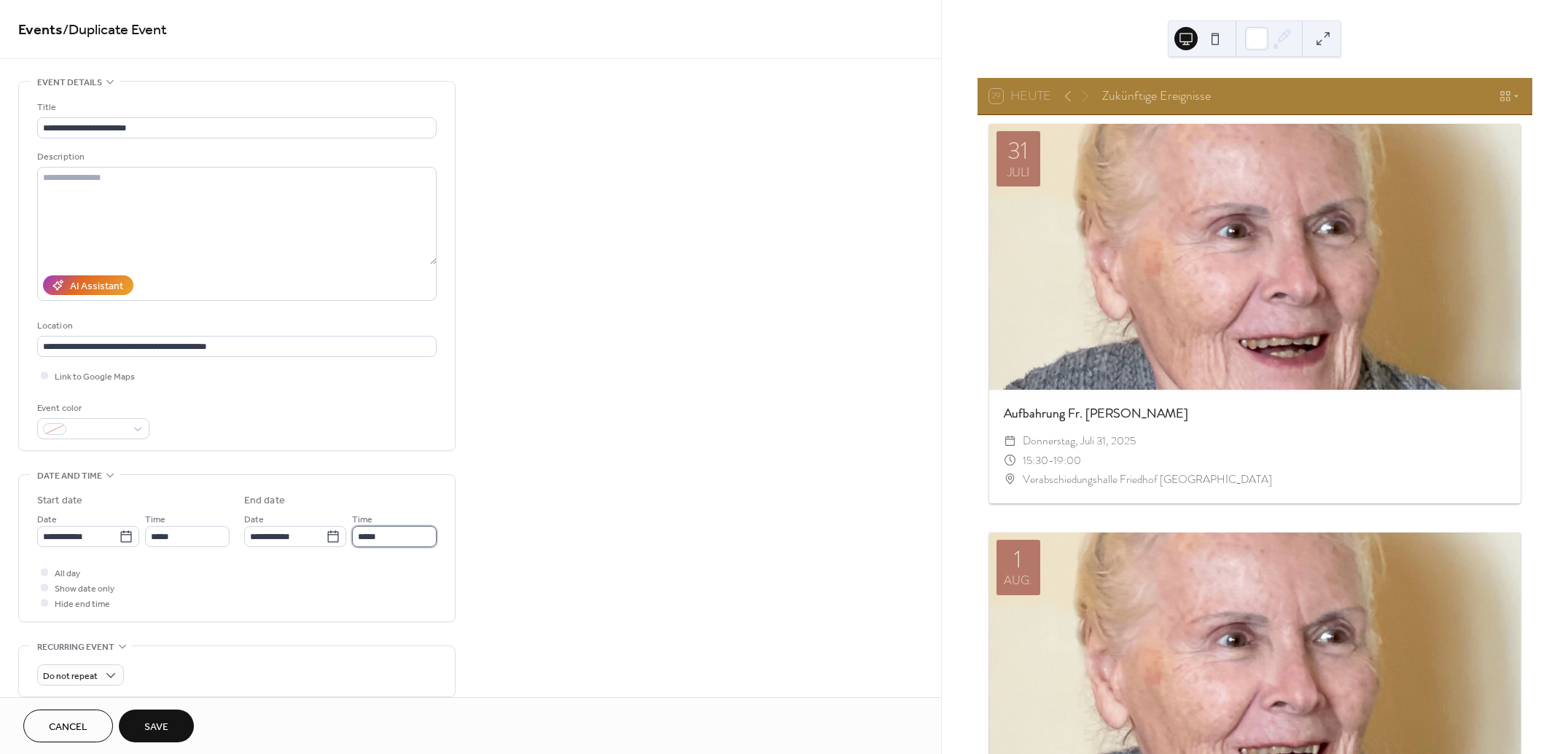 click on "*****" at bounding box center [394, 536] 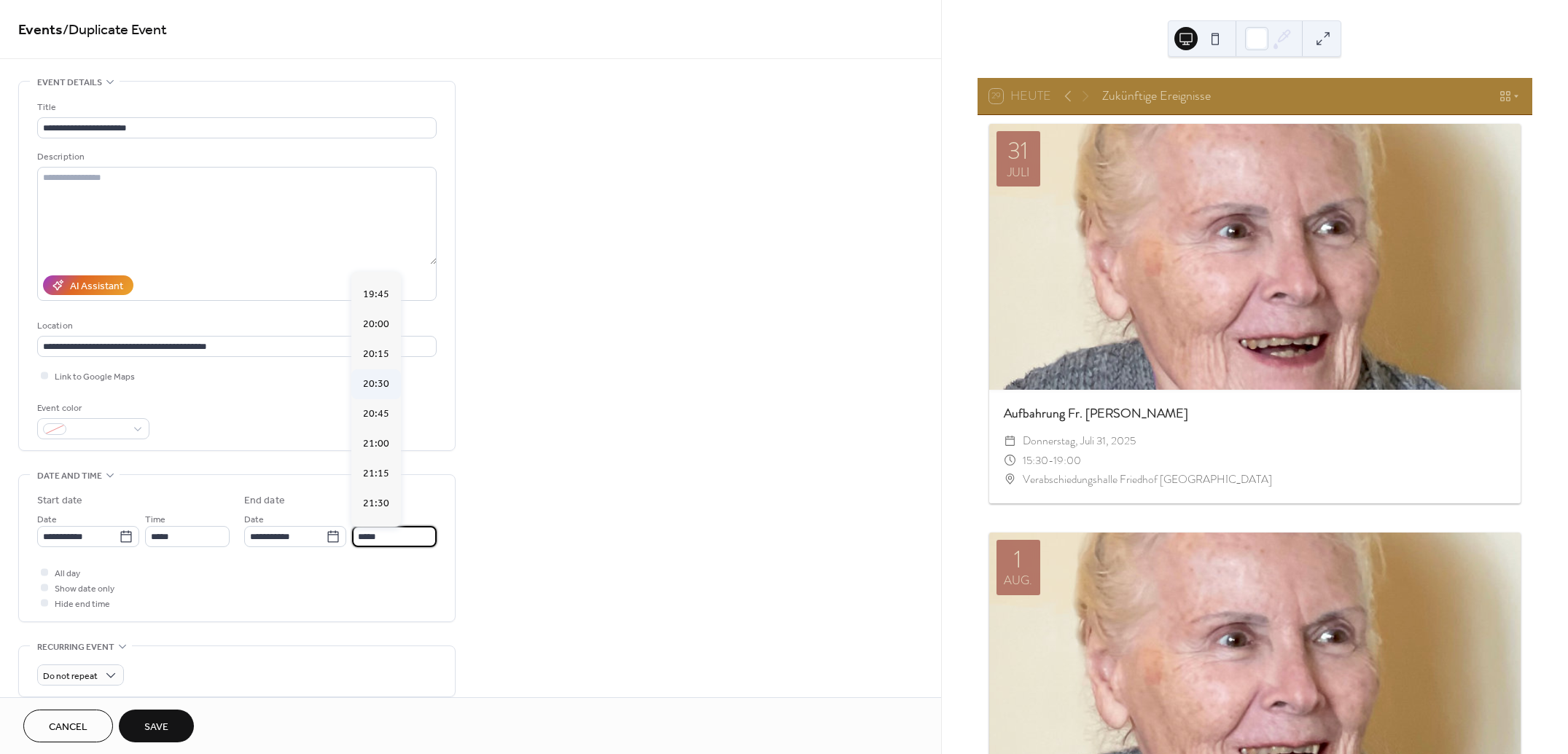 scroll, scrollTop: 48, scrollLeft: 0, axis: vertical 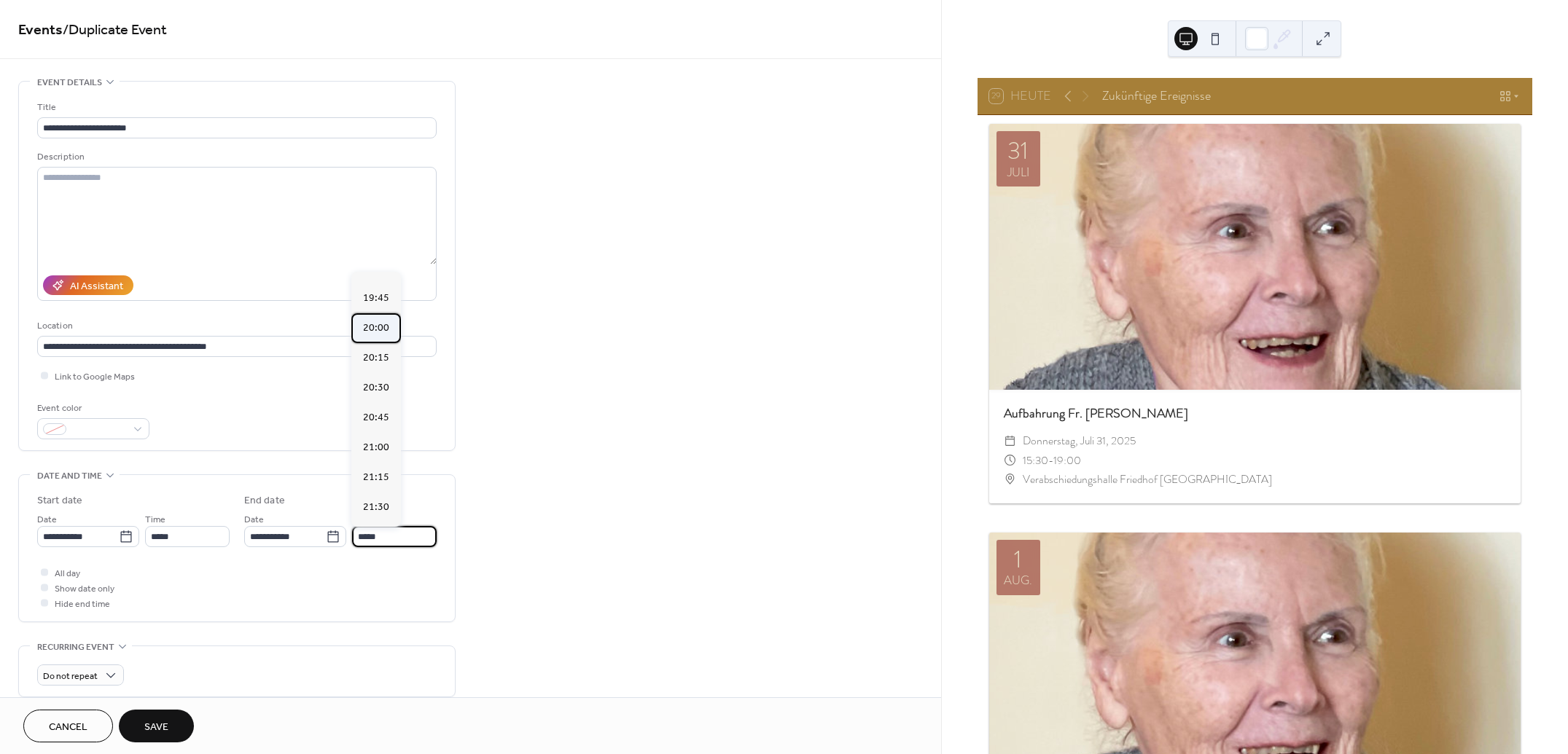 click on "20:00" at bounding box center (376, 327) 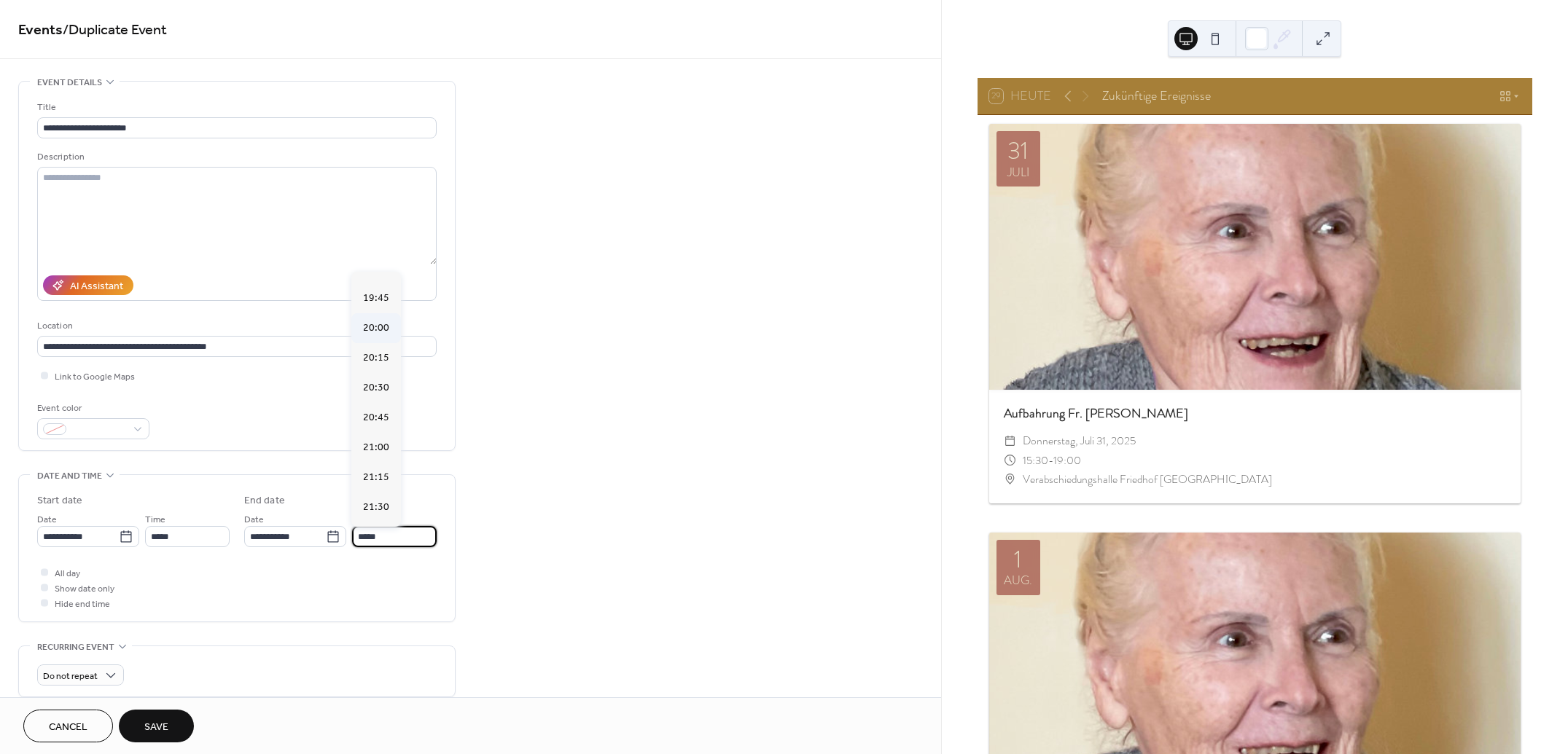 type on "*****" 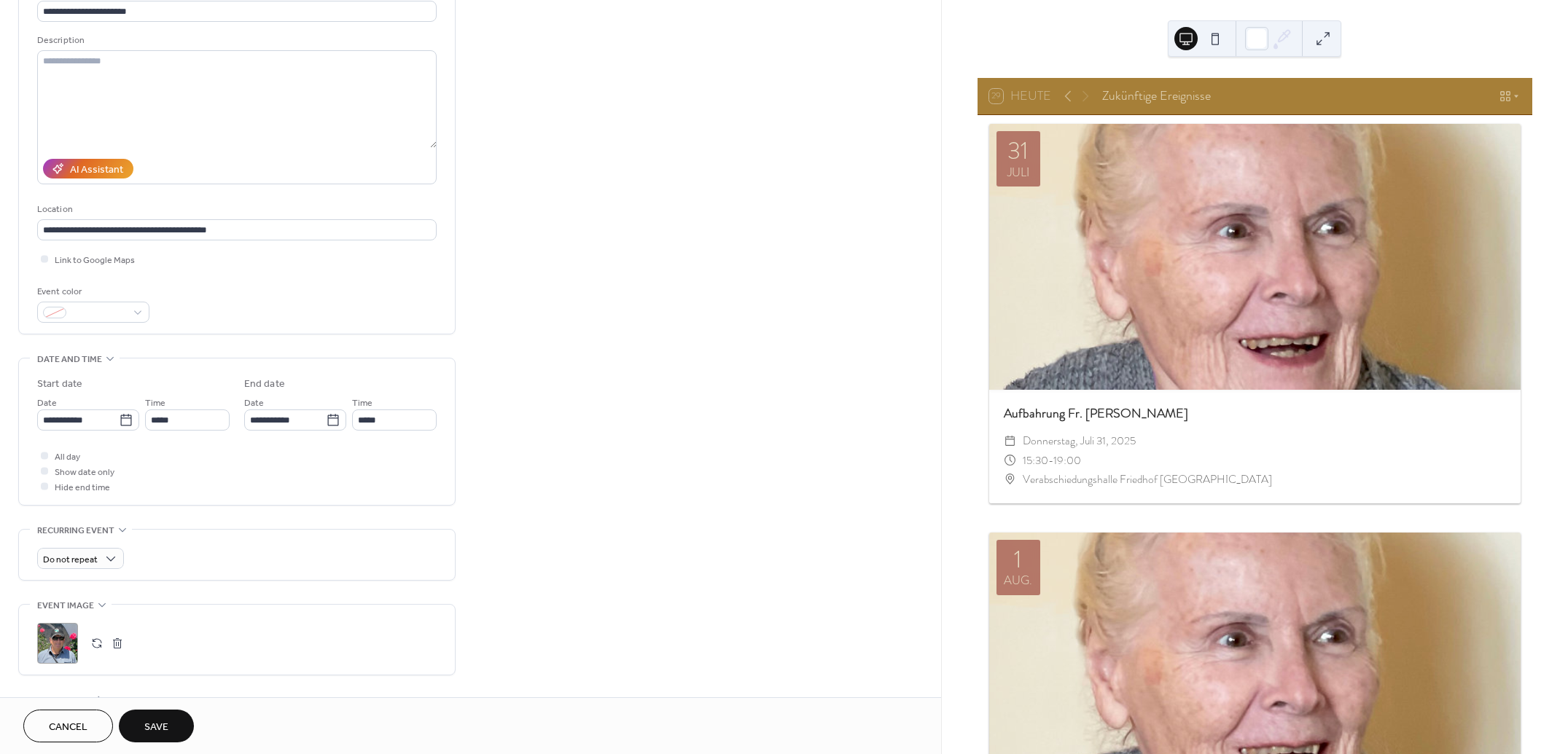scroll, scrollTop: 121, scrollLeft: 0, axis: vertical 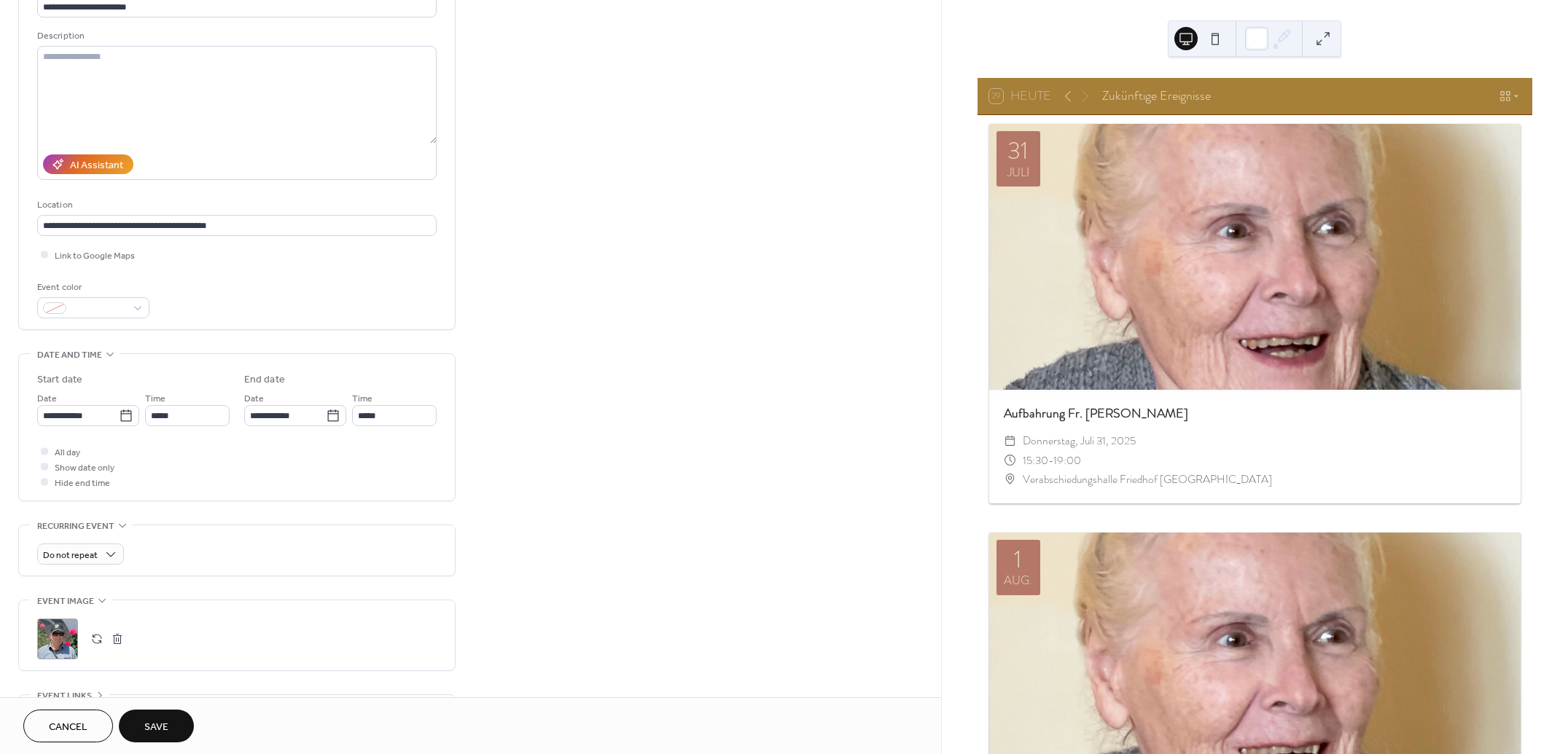 click on "Save" at bounding box center [156, 727] 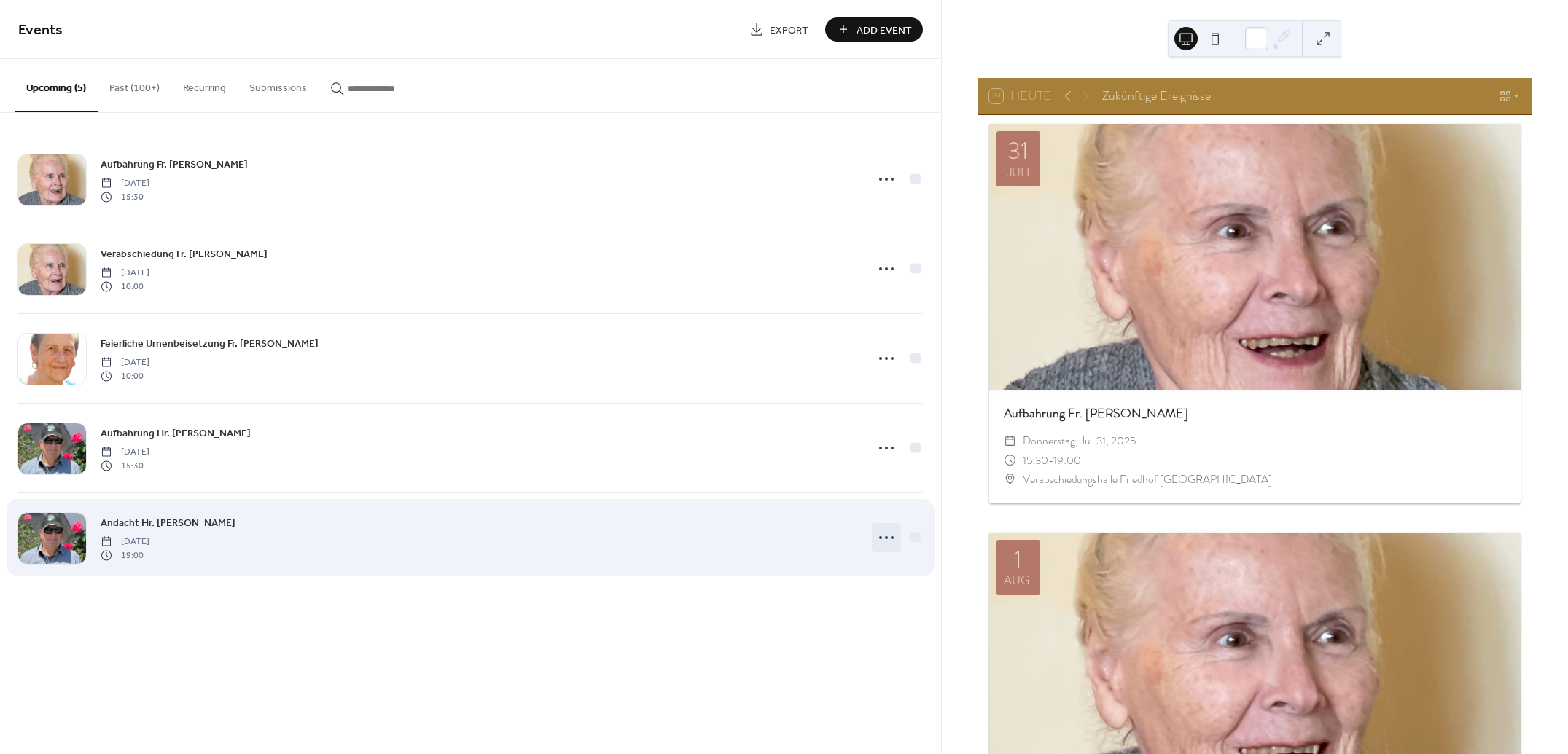 click 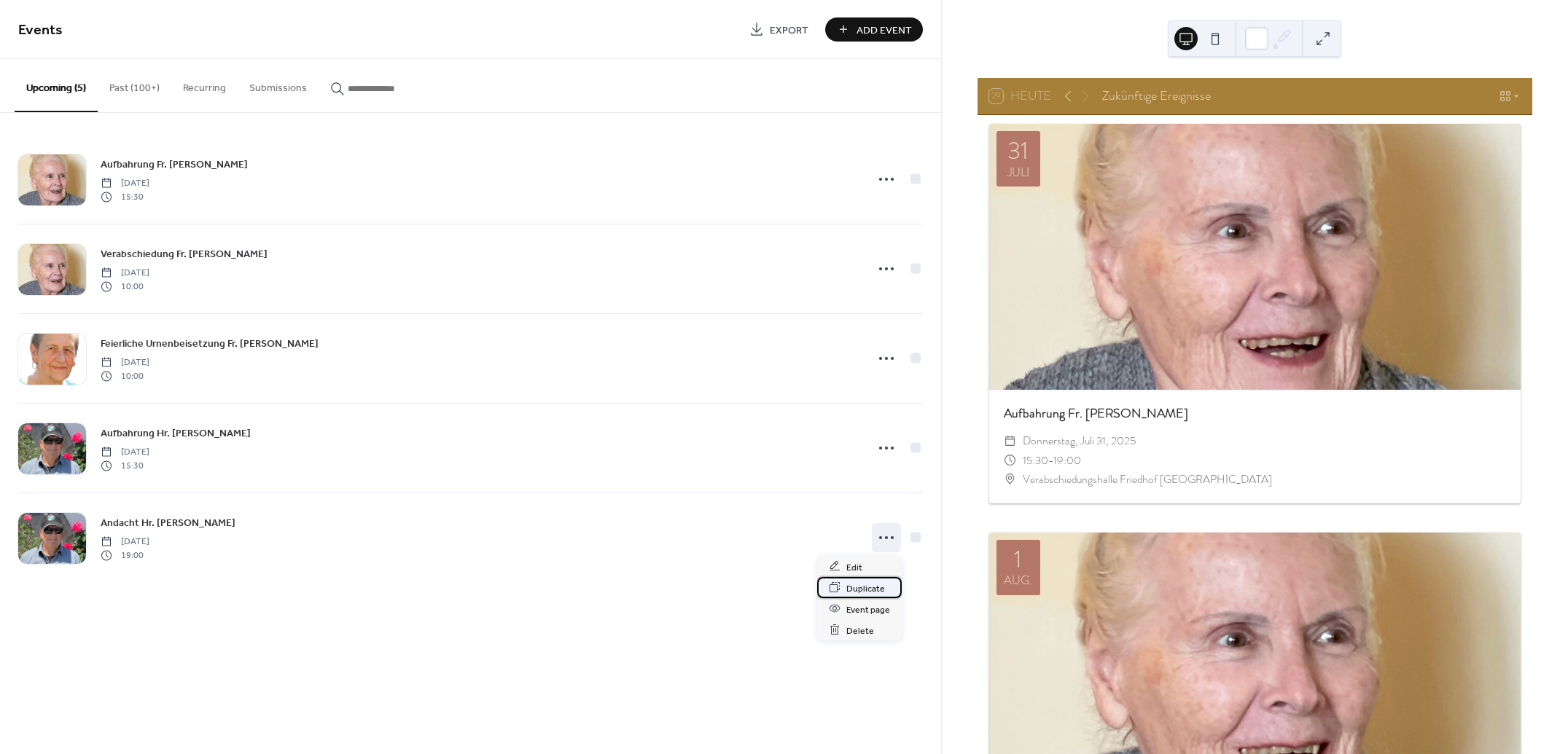 click on "Duplicate" at bounding box center (865, 588) 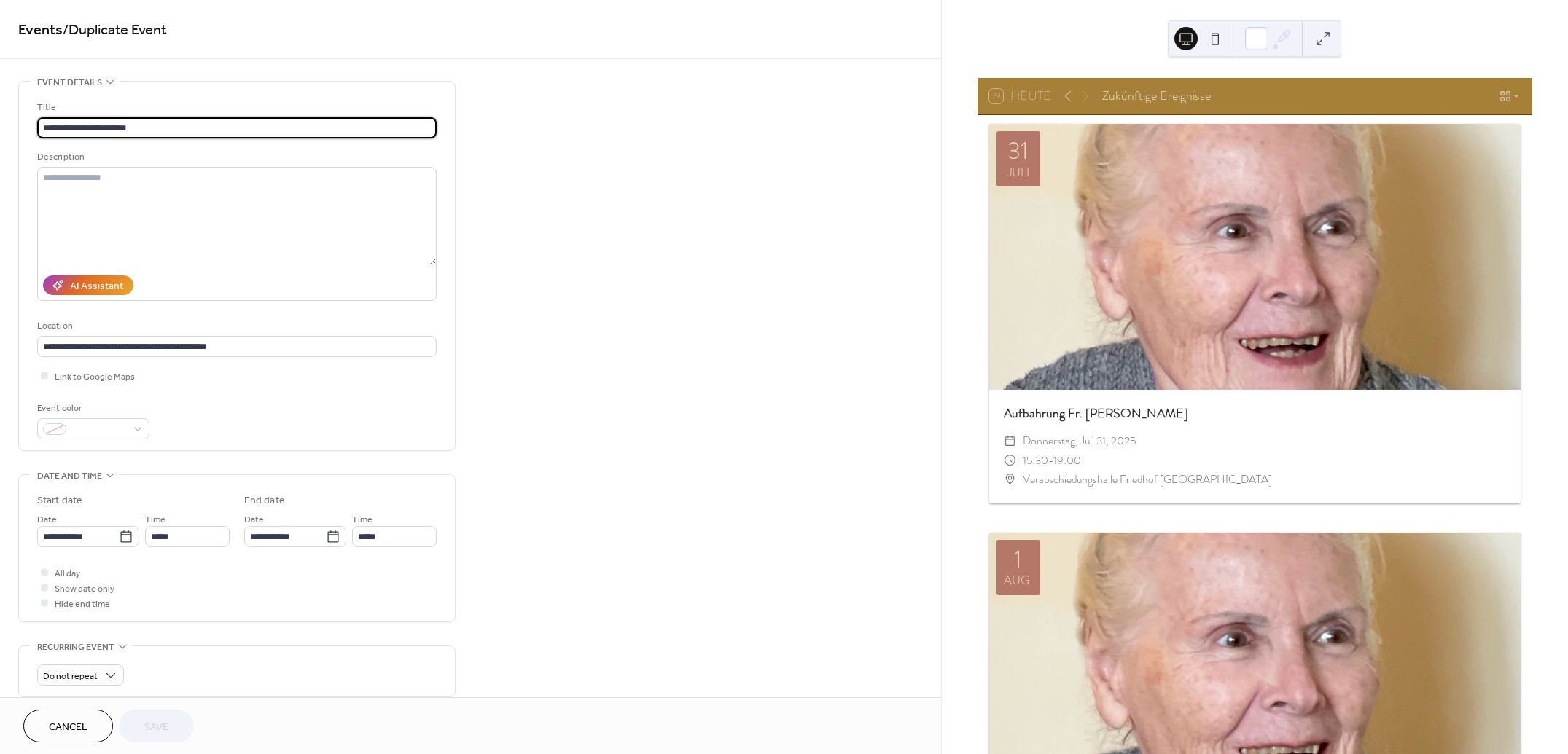 drag, startPoint x: 75, startPoint y: 126, endPoint x: -49, endPoint y: 126, distance: 124 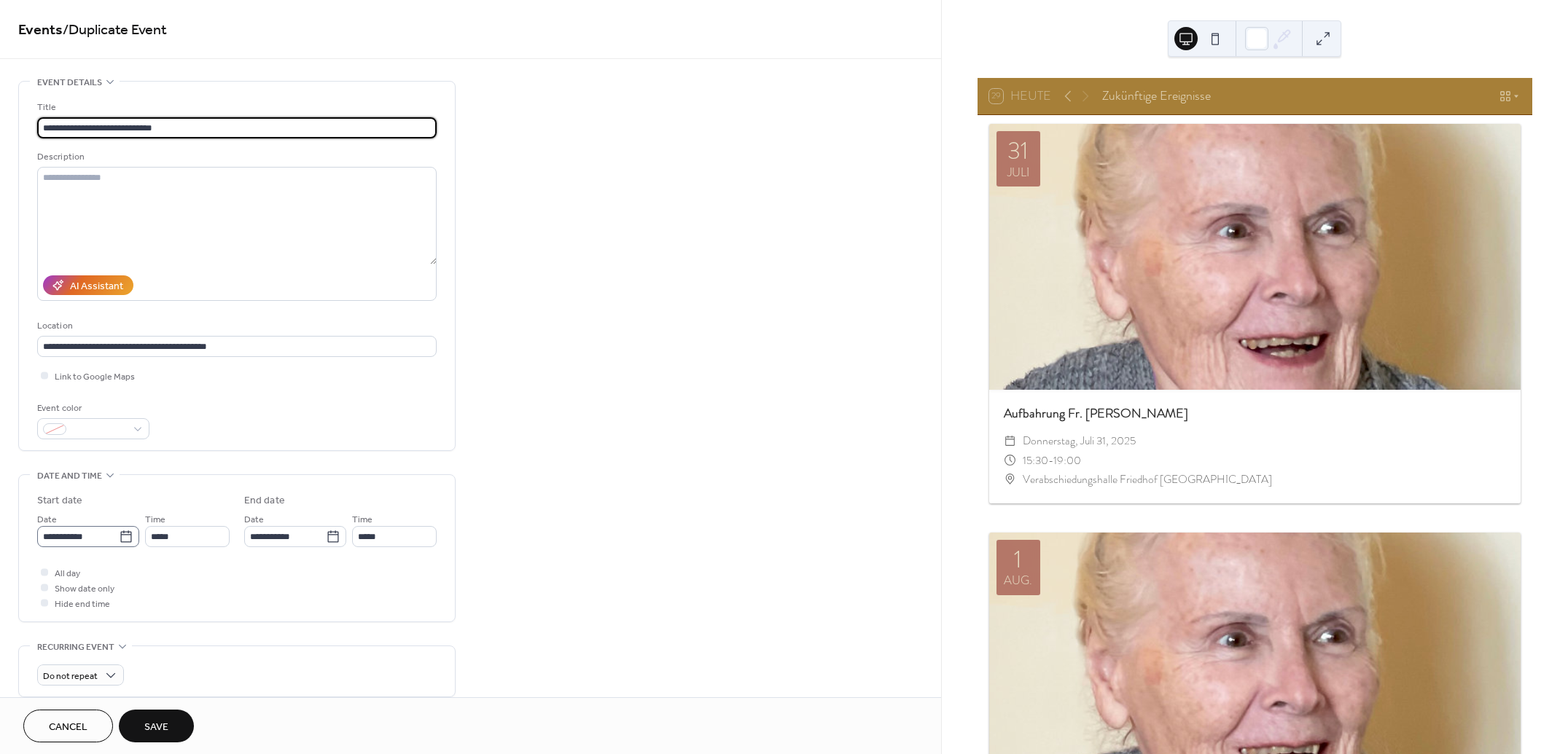 type on "**********" 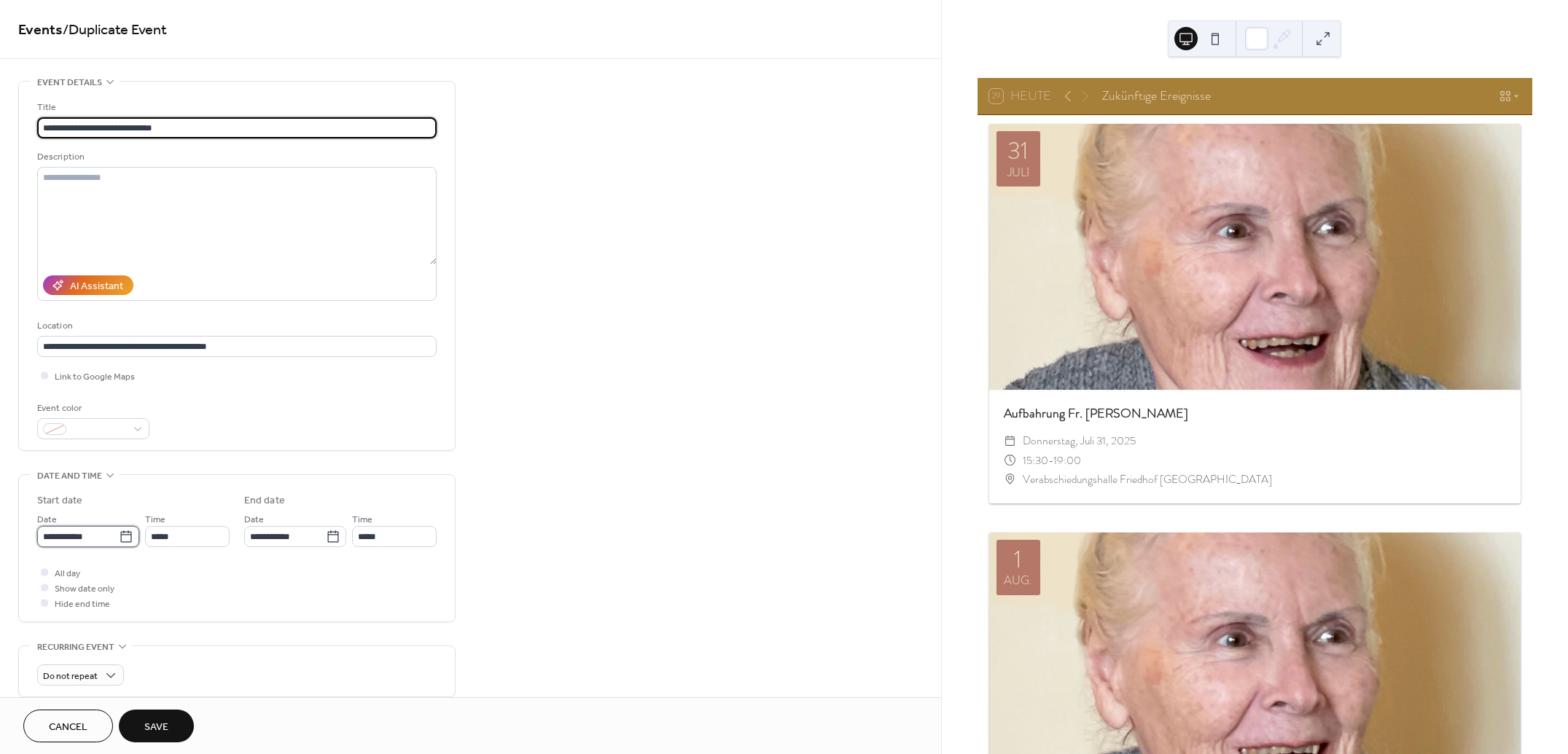 click on "**********" at bounding box center (88, 536) 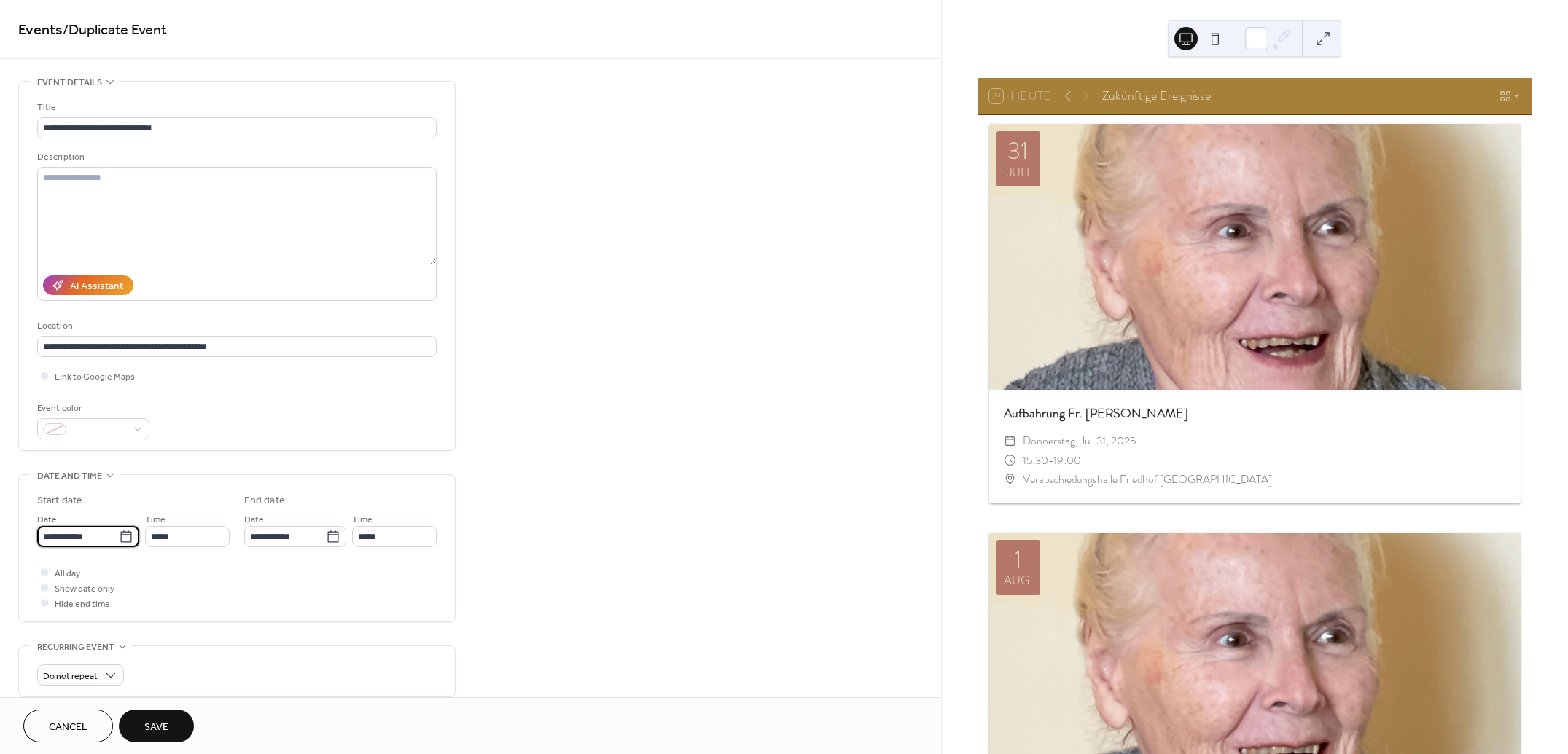 click 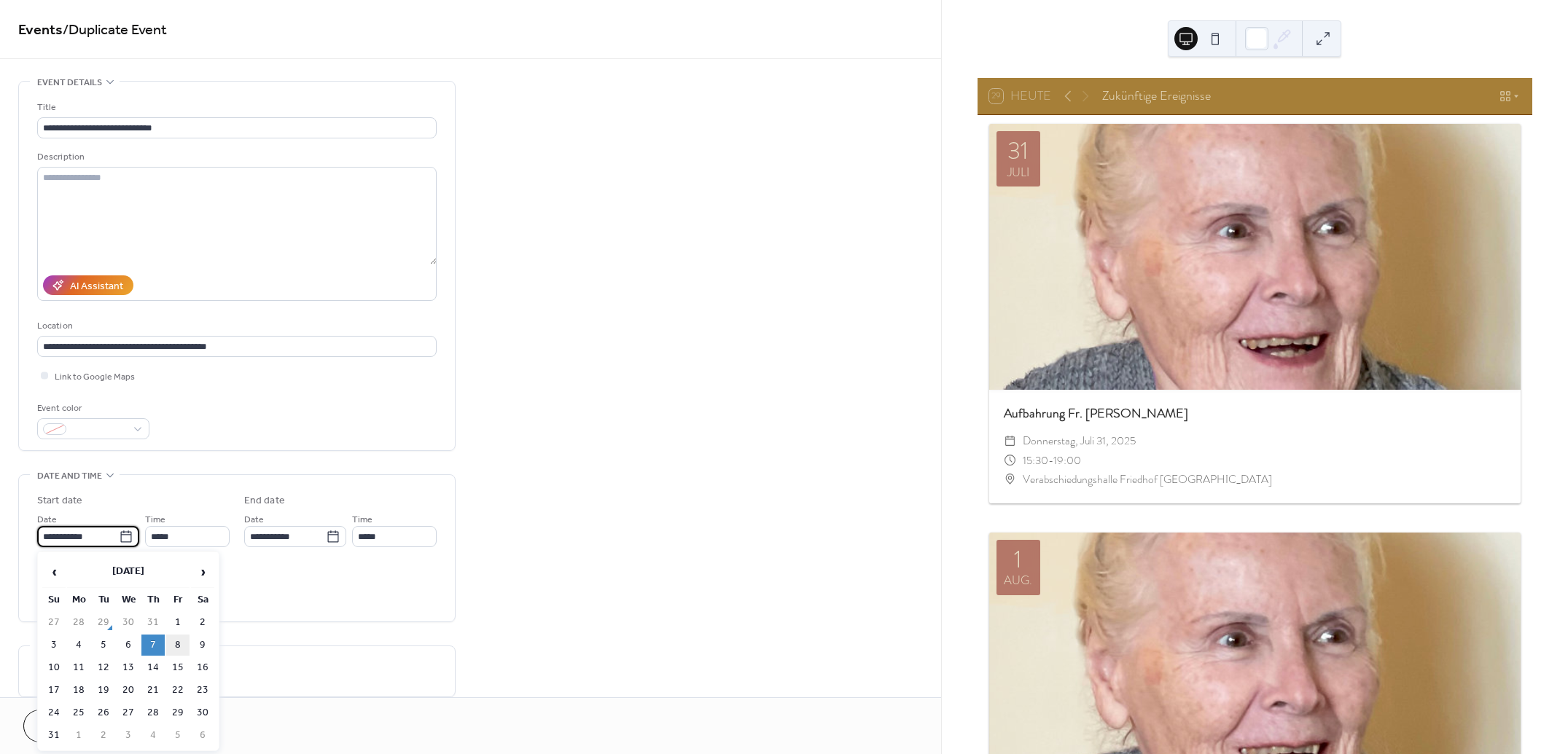click on "8" at bounding box center [178, 645] 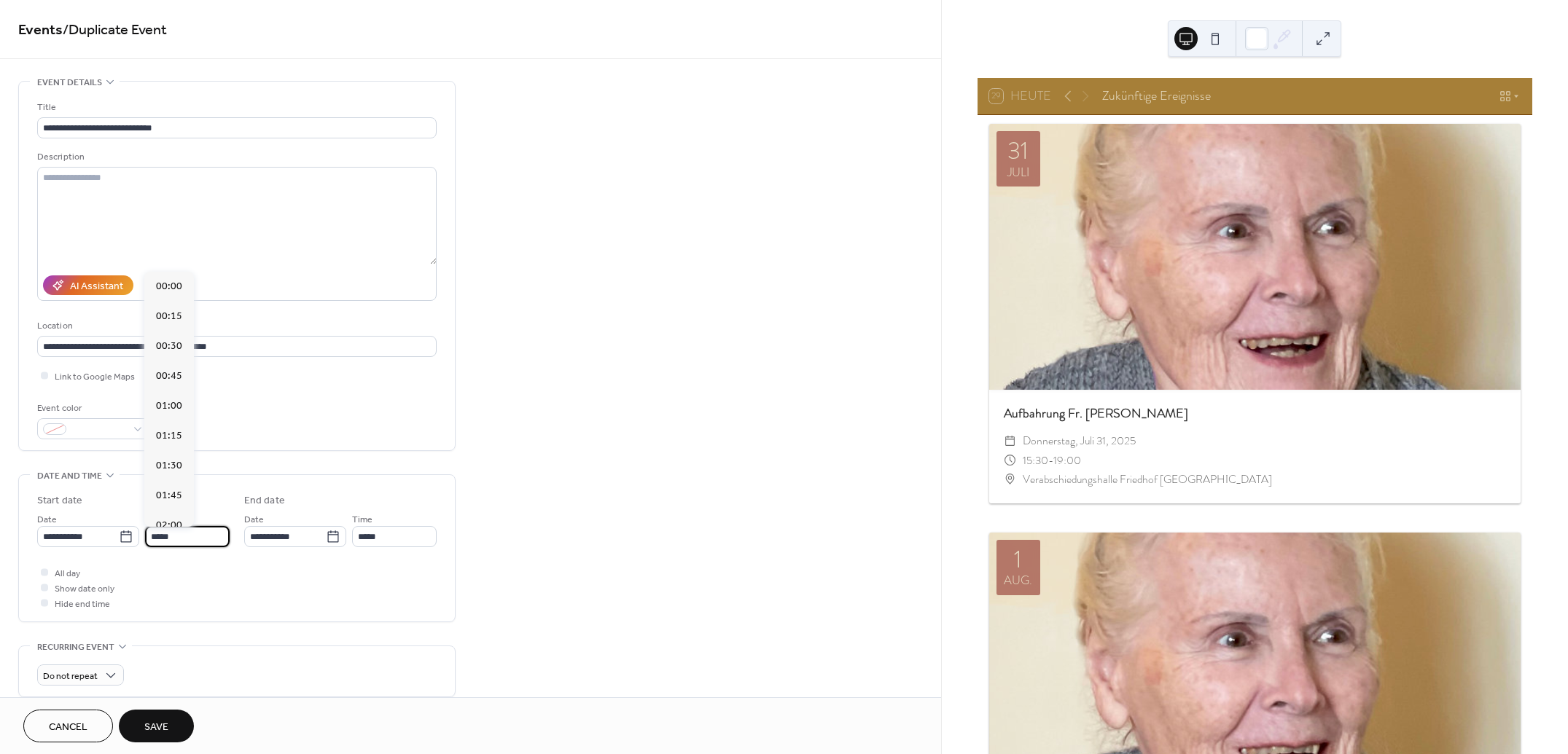 click on "*****" at bounding box center (187, 536) 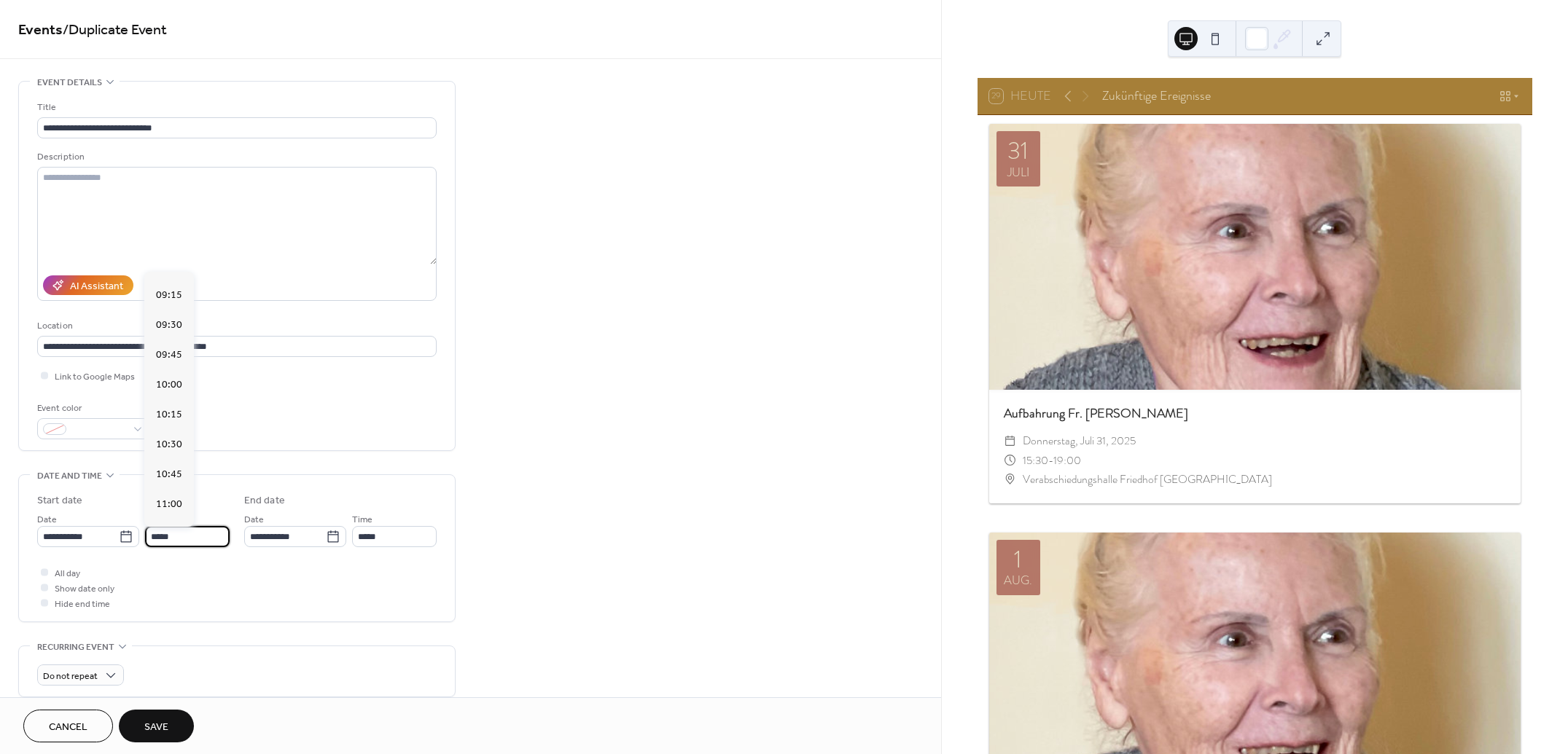 scroll, scrollTop: 1093, scrollLeft: 0, axis: vertical 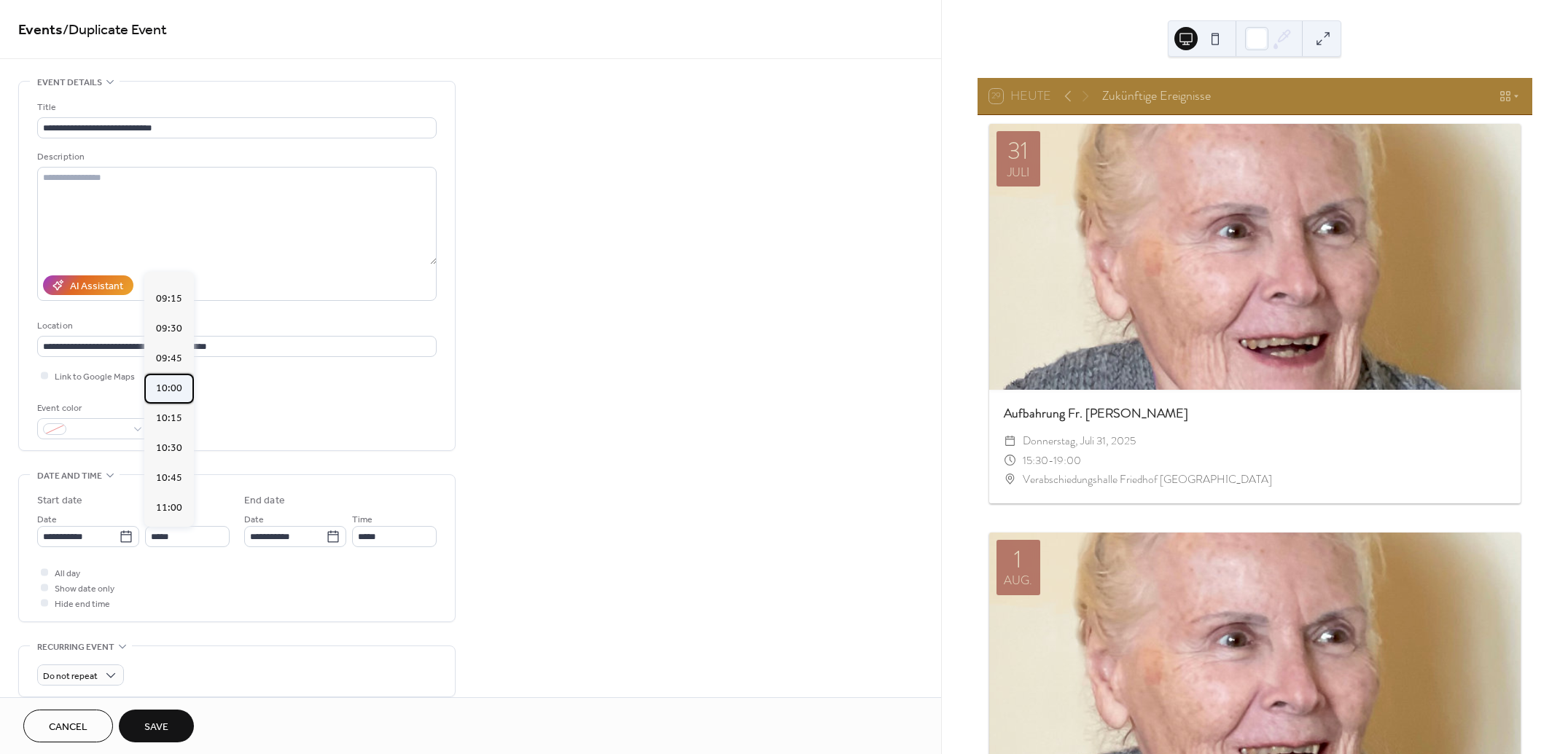 click on "10:00" at bounding box center [169, 388] 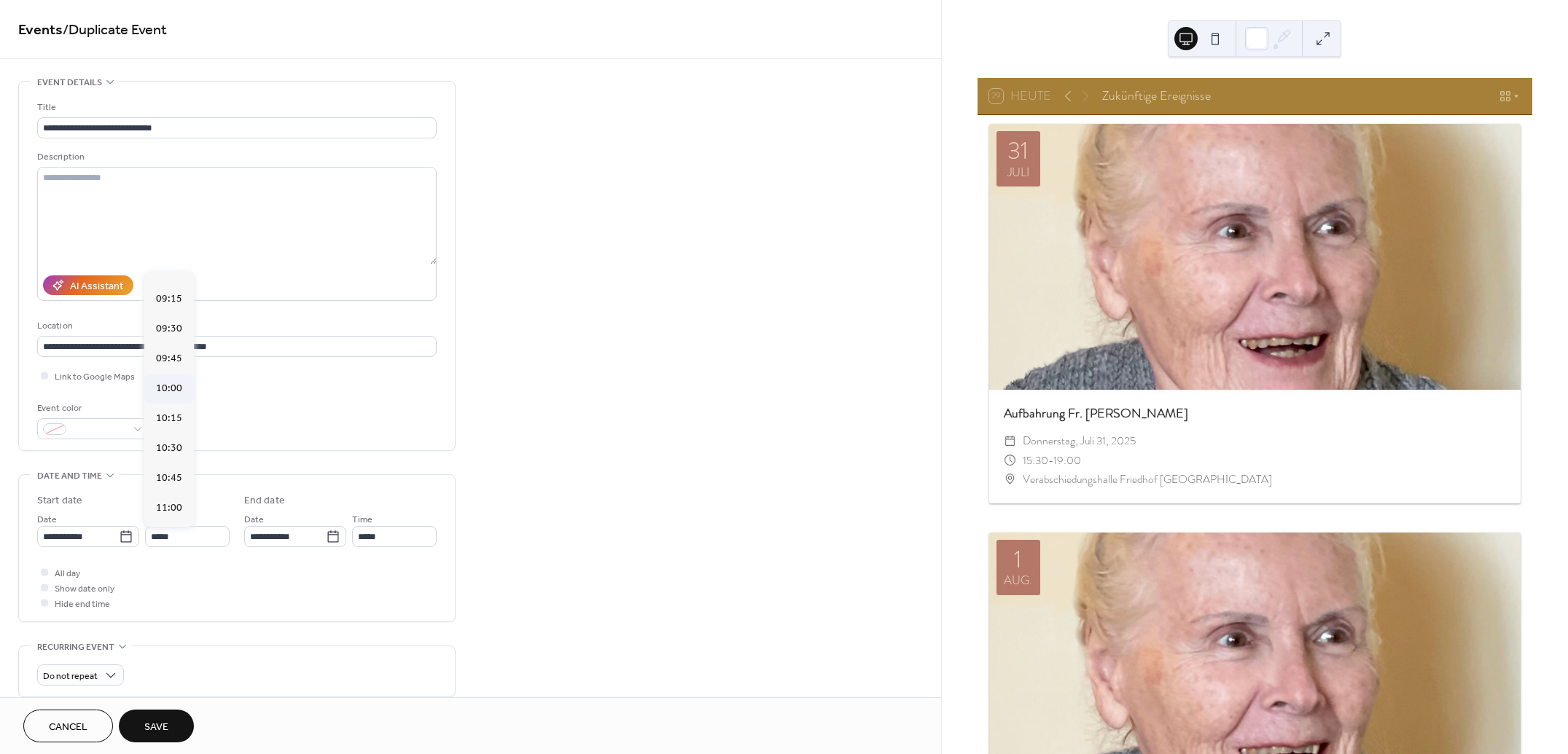 type on "*****" 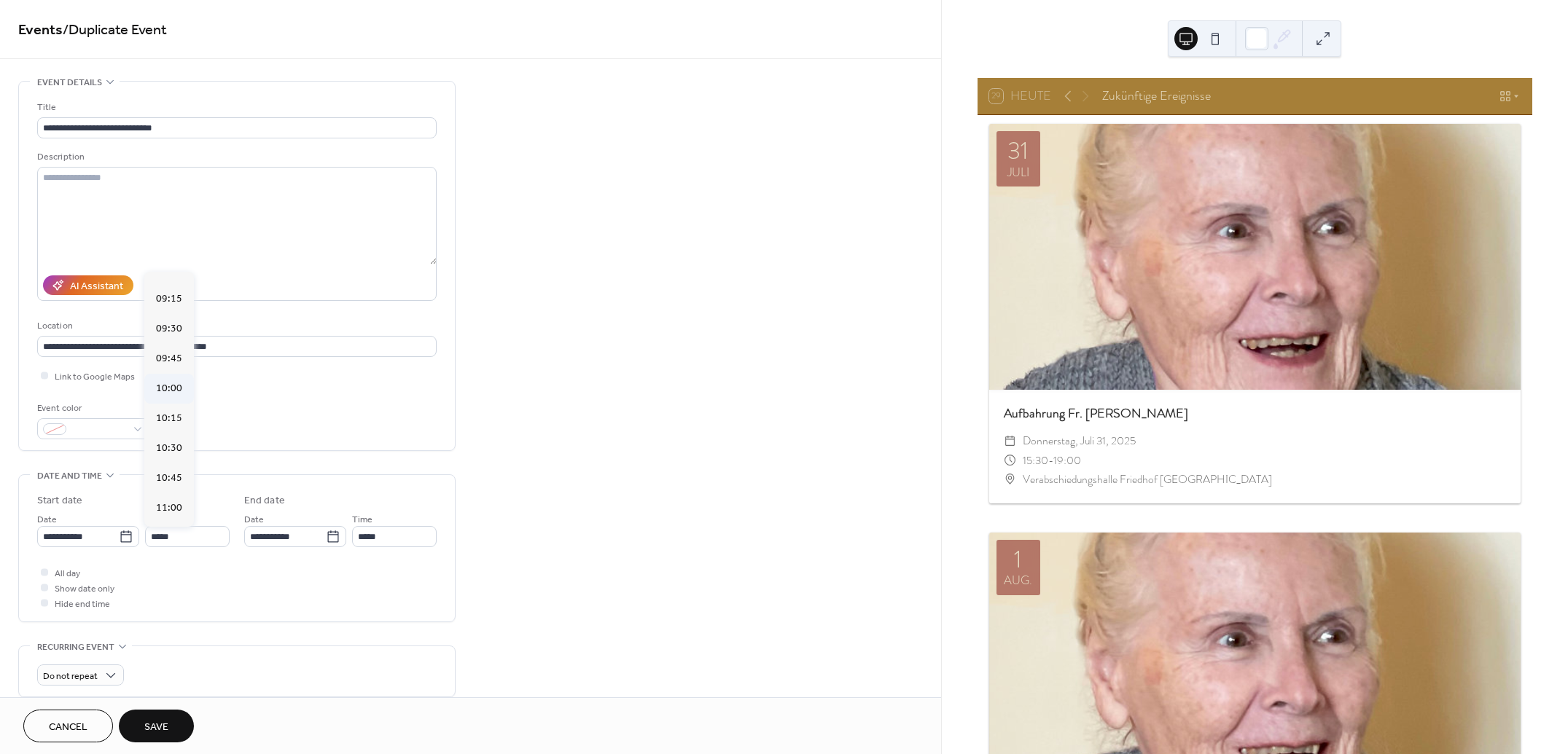 type on "*****" 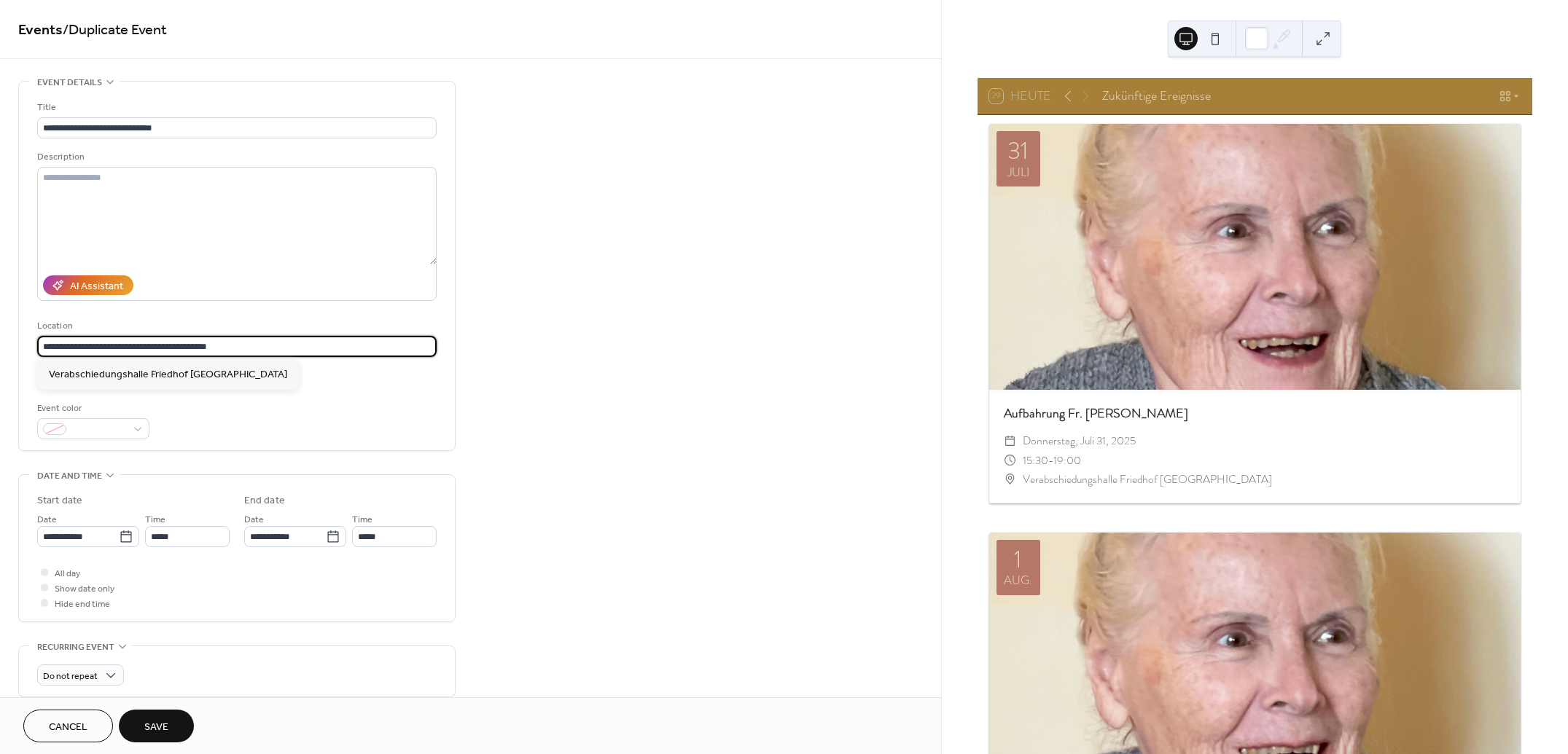 drag, startPoint x: 243, startPoint y: 346, endPoint x: -12, endPoint y: 337, distance: 255.15877 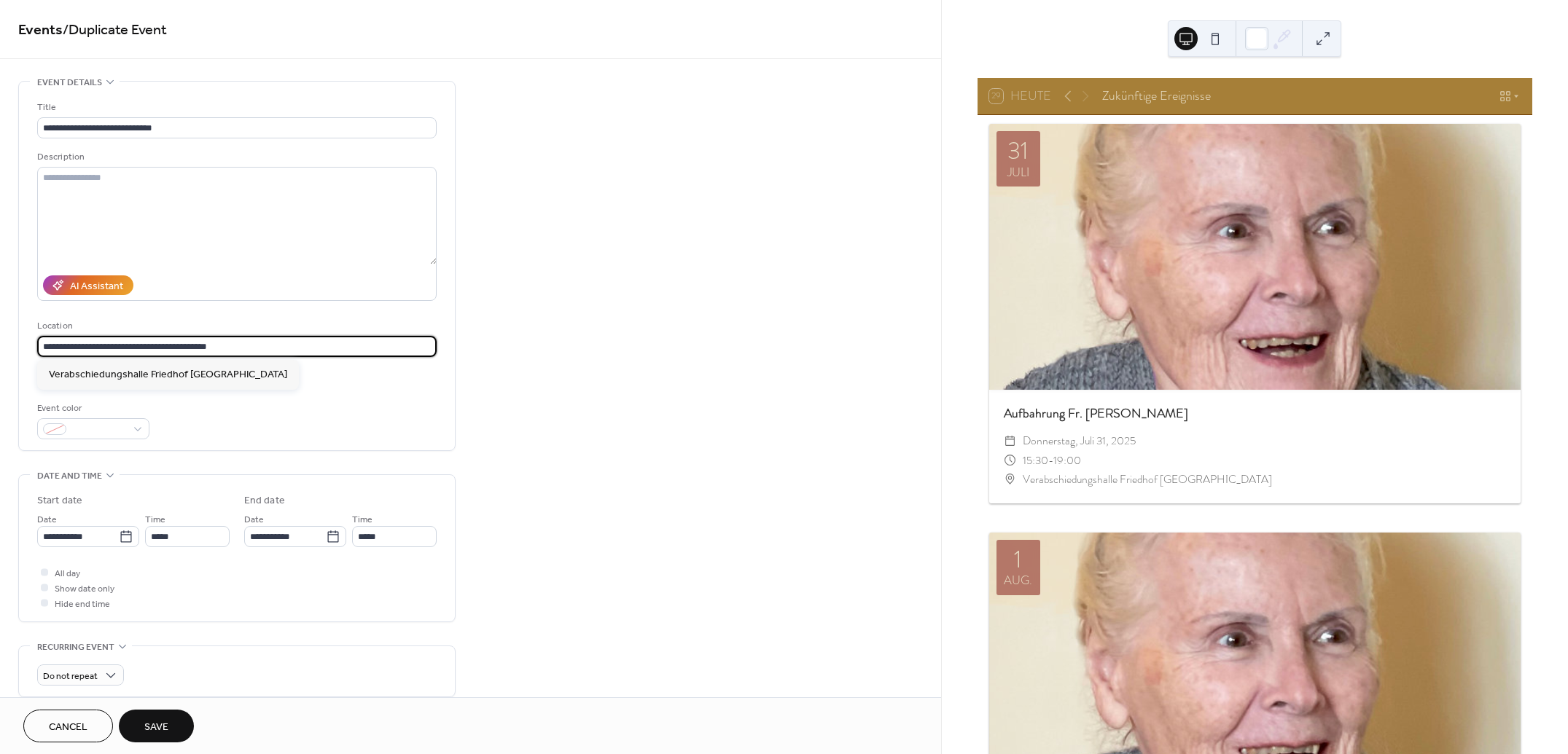 click on "**********" at bounding box center (784, 377) 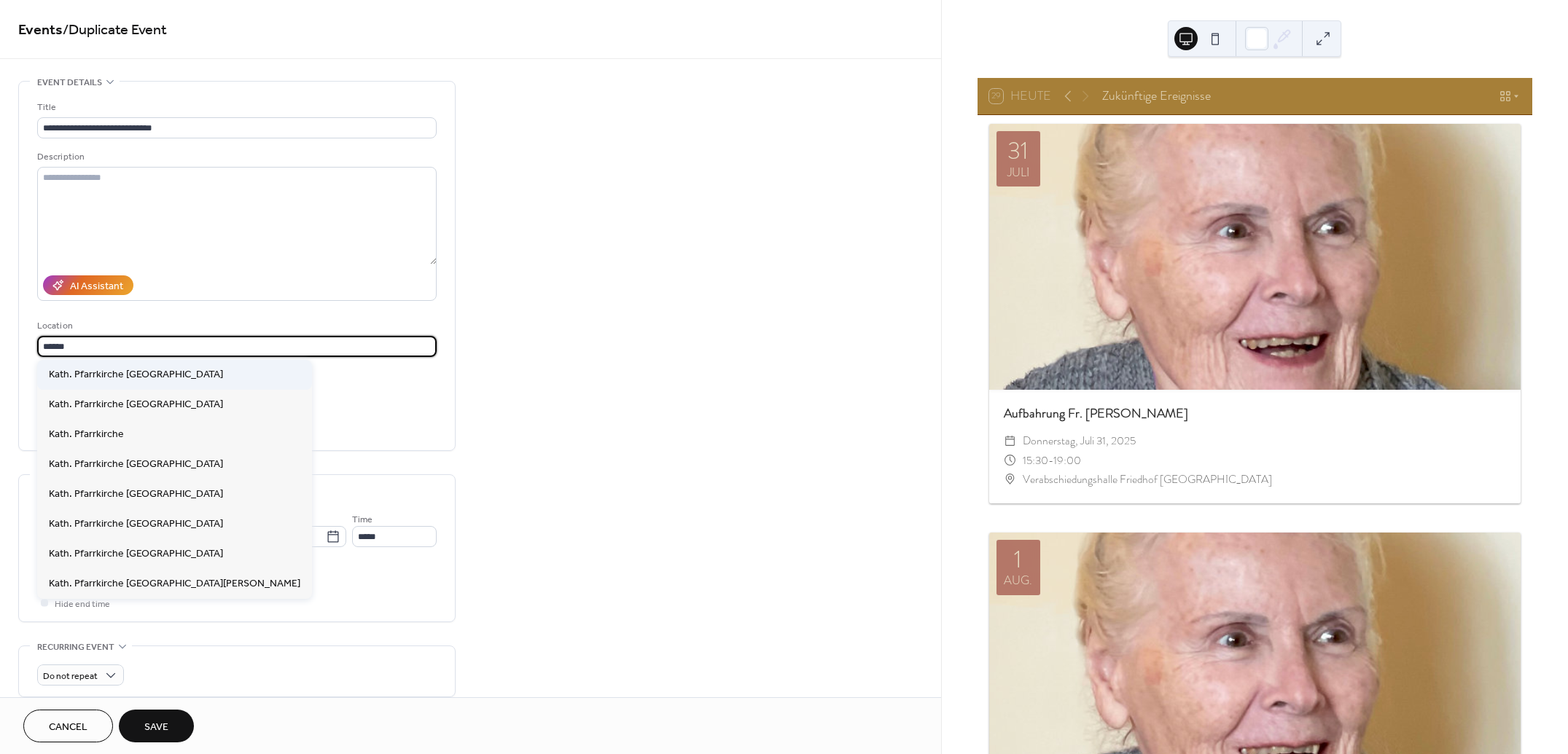 type on "*****" 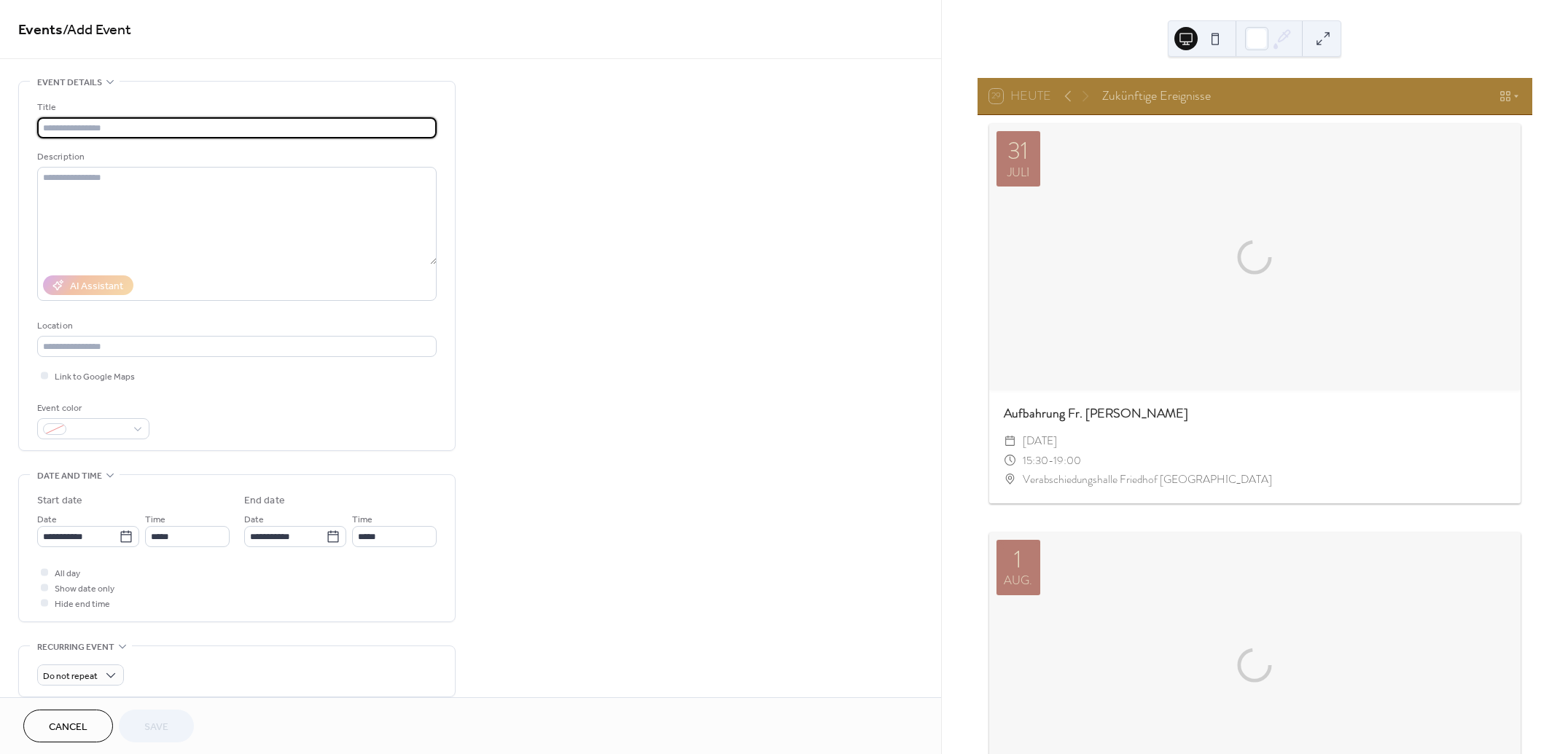 scroll, scrollTop: 0, scrollLeft: 0, axis: both 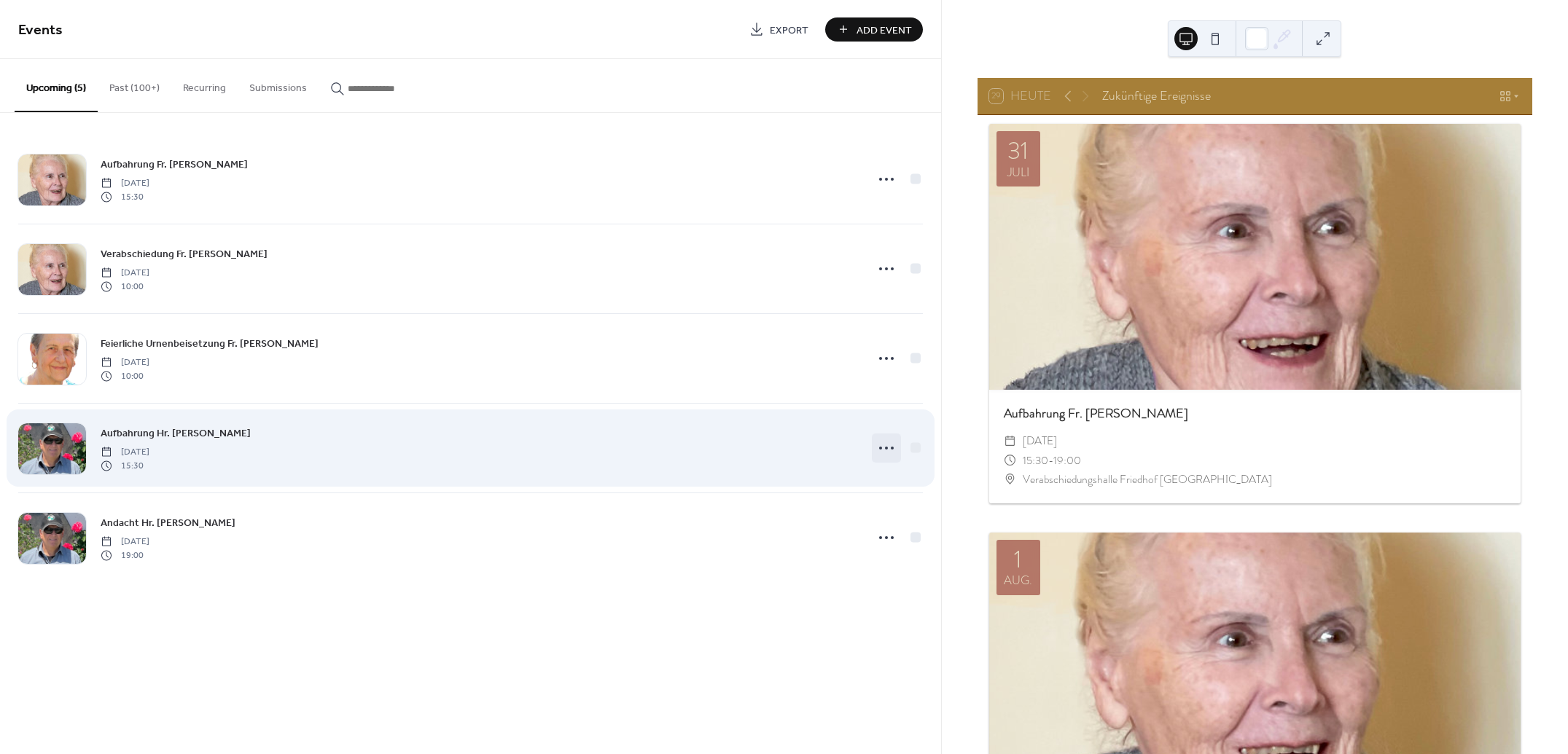 click 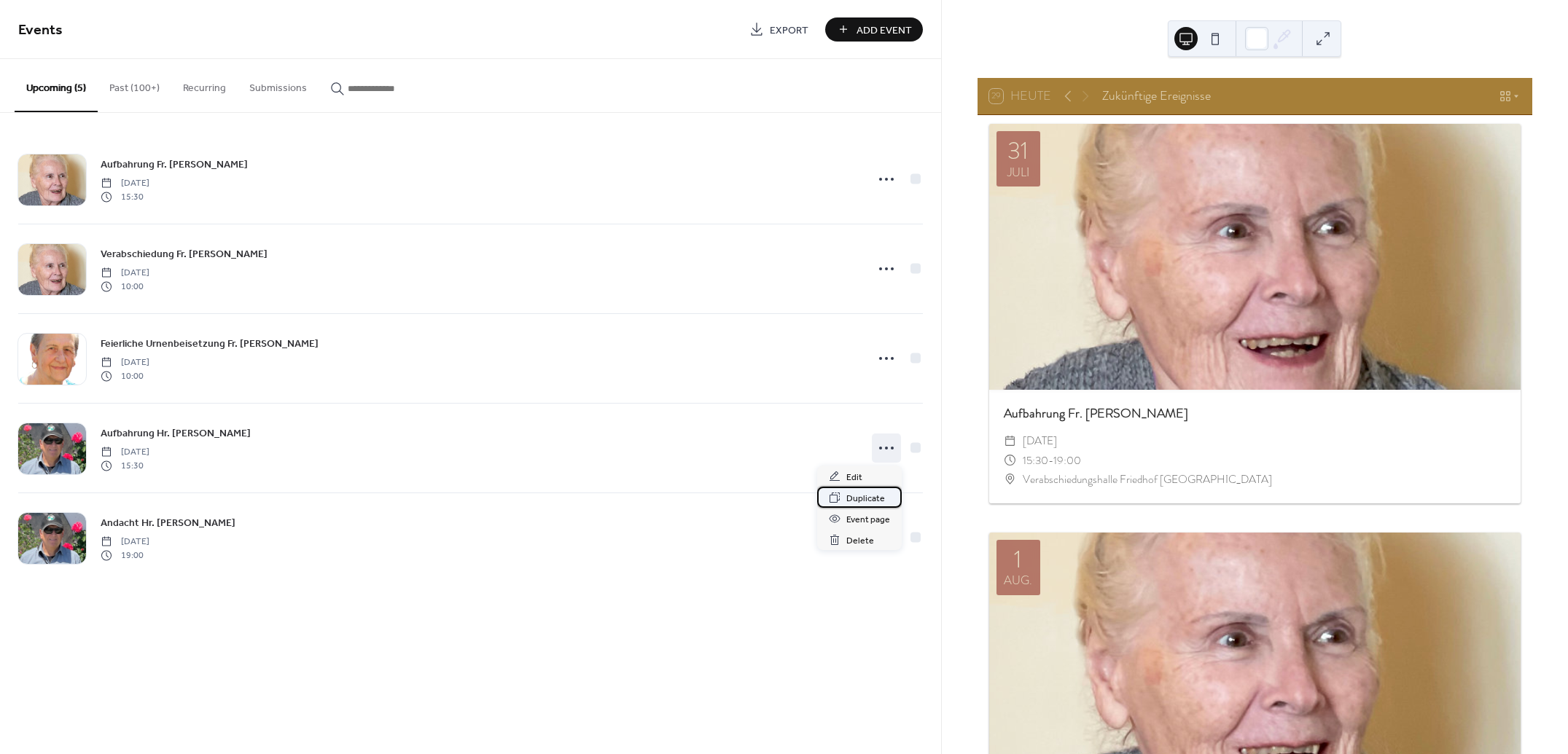 click on "Duplicate" at bounding box center (865, 498) 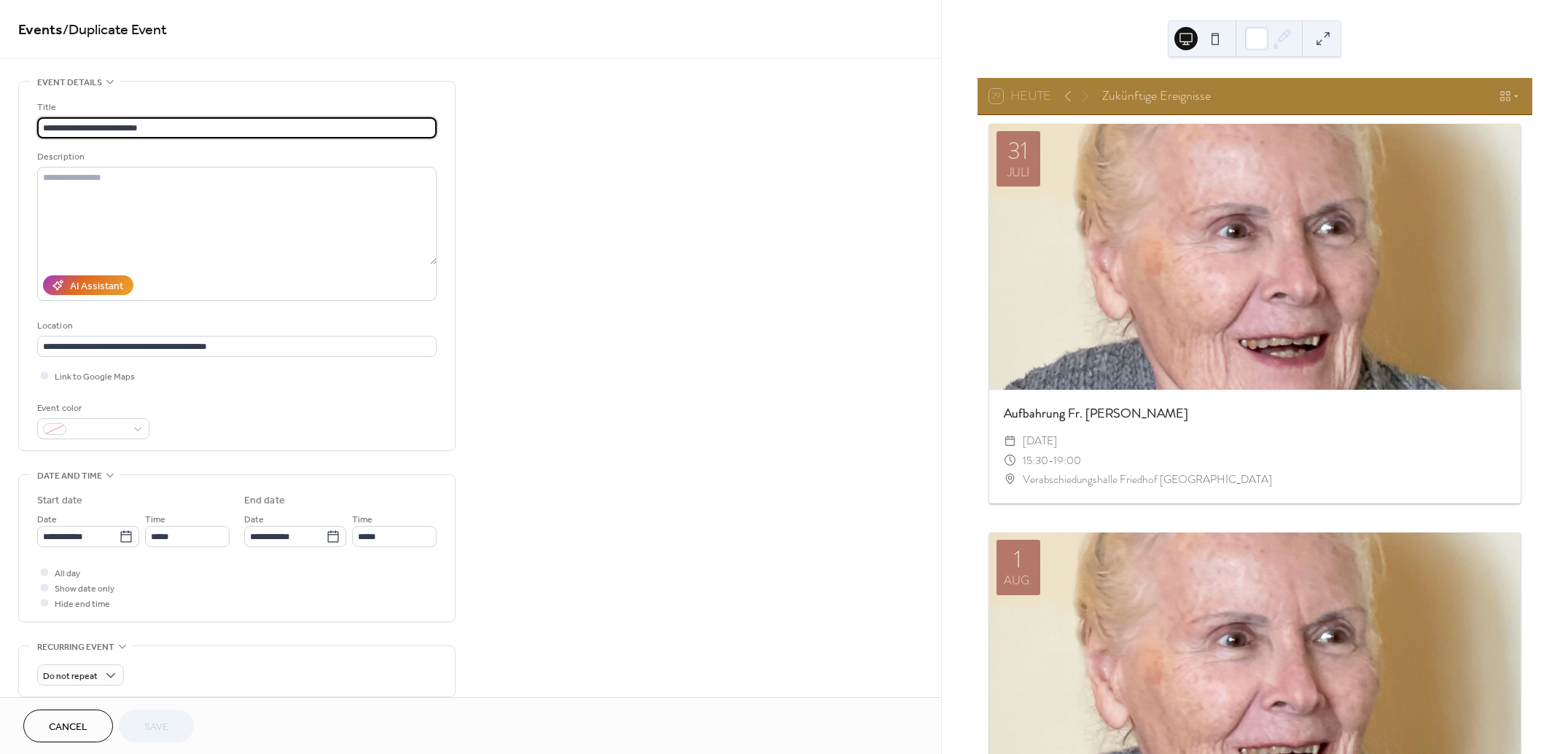 drag, startPoint x: 87, startPoint y: 126, endPoint x: 23, endPoint y: 126, distance: 64 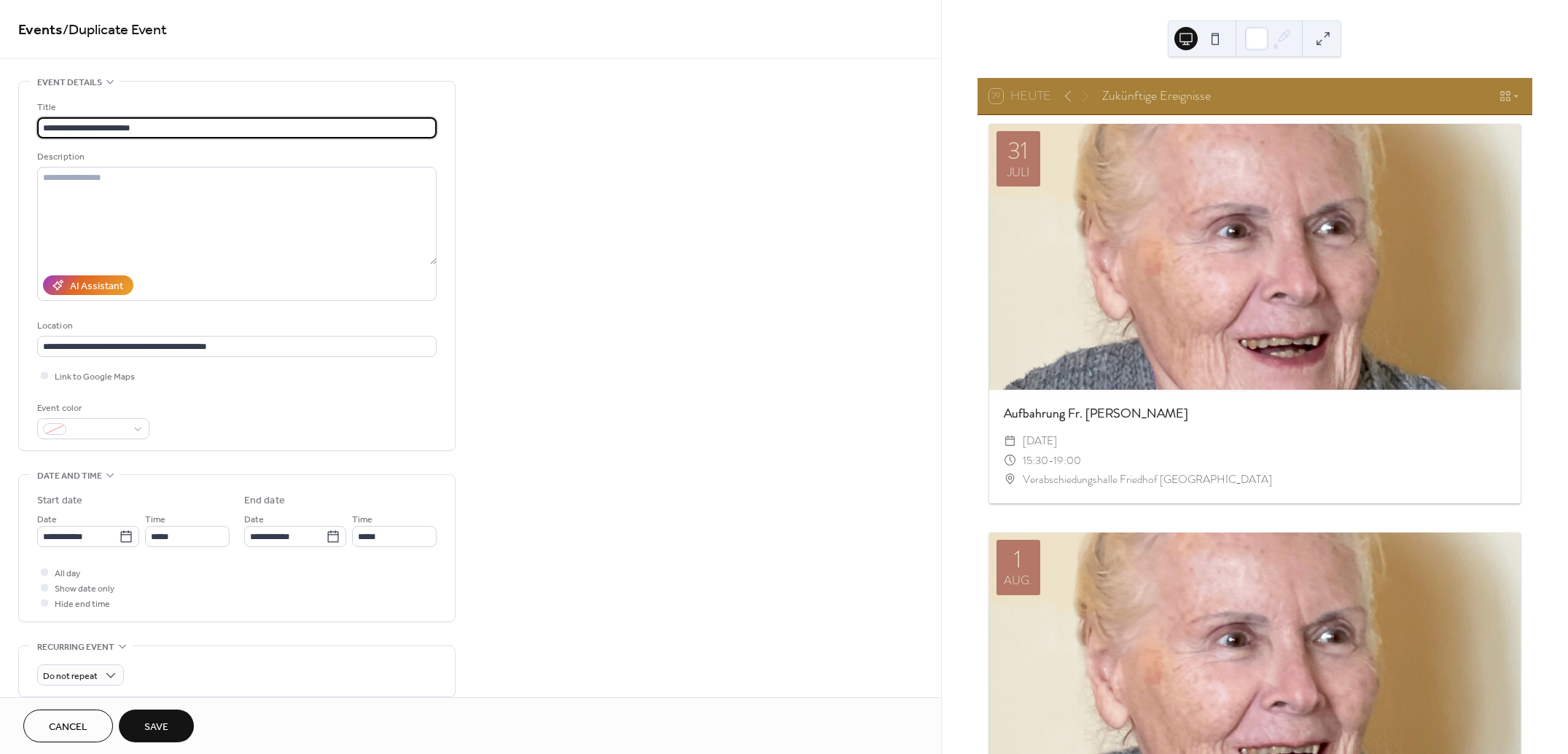 type on "**********" 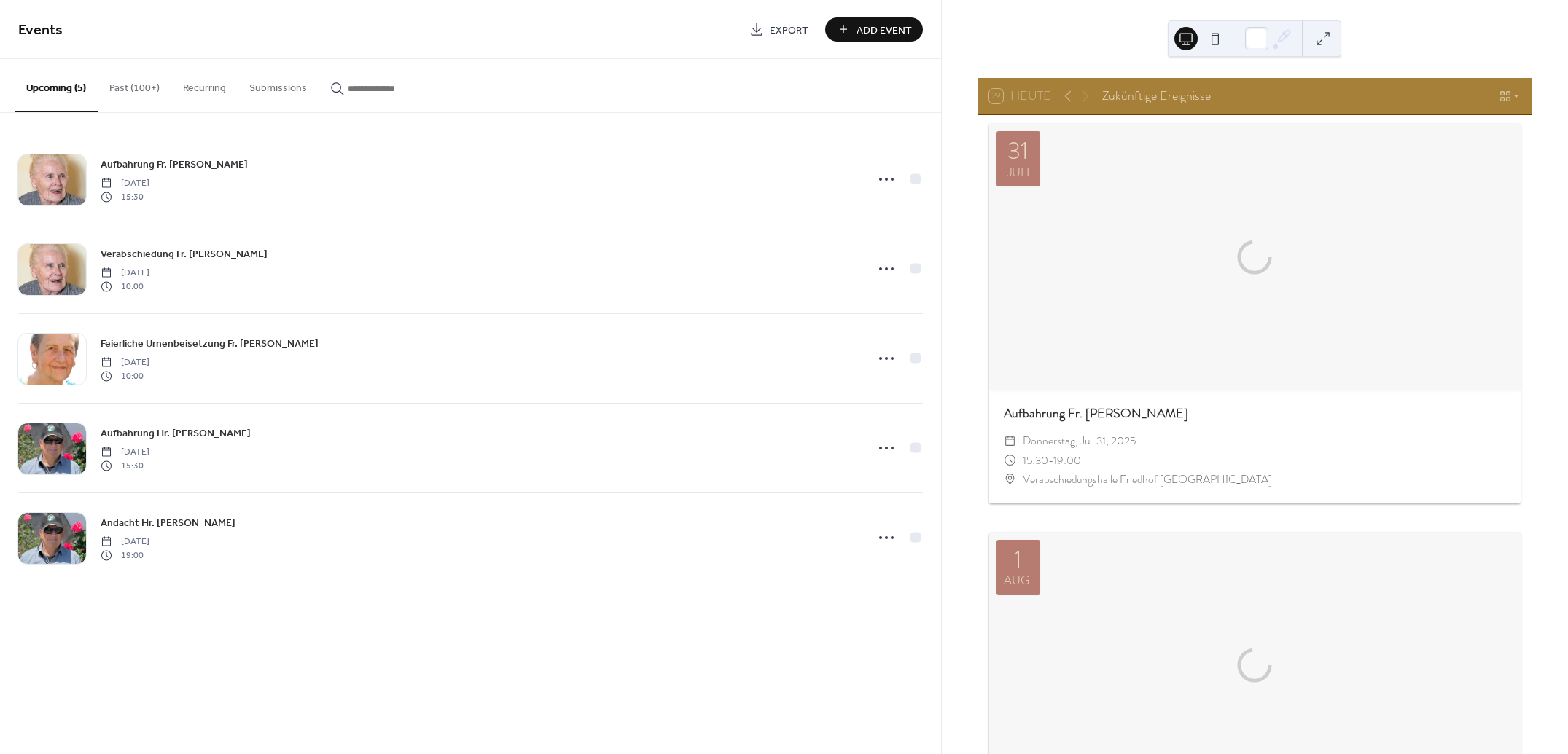 scroll, scrollTop: 0, scrollLeft: 0, axis: both 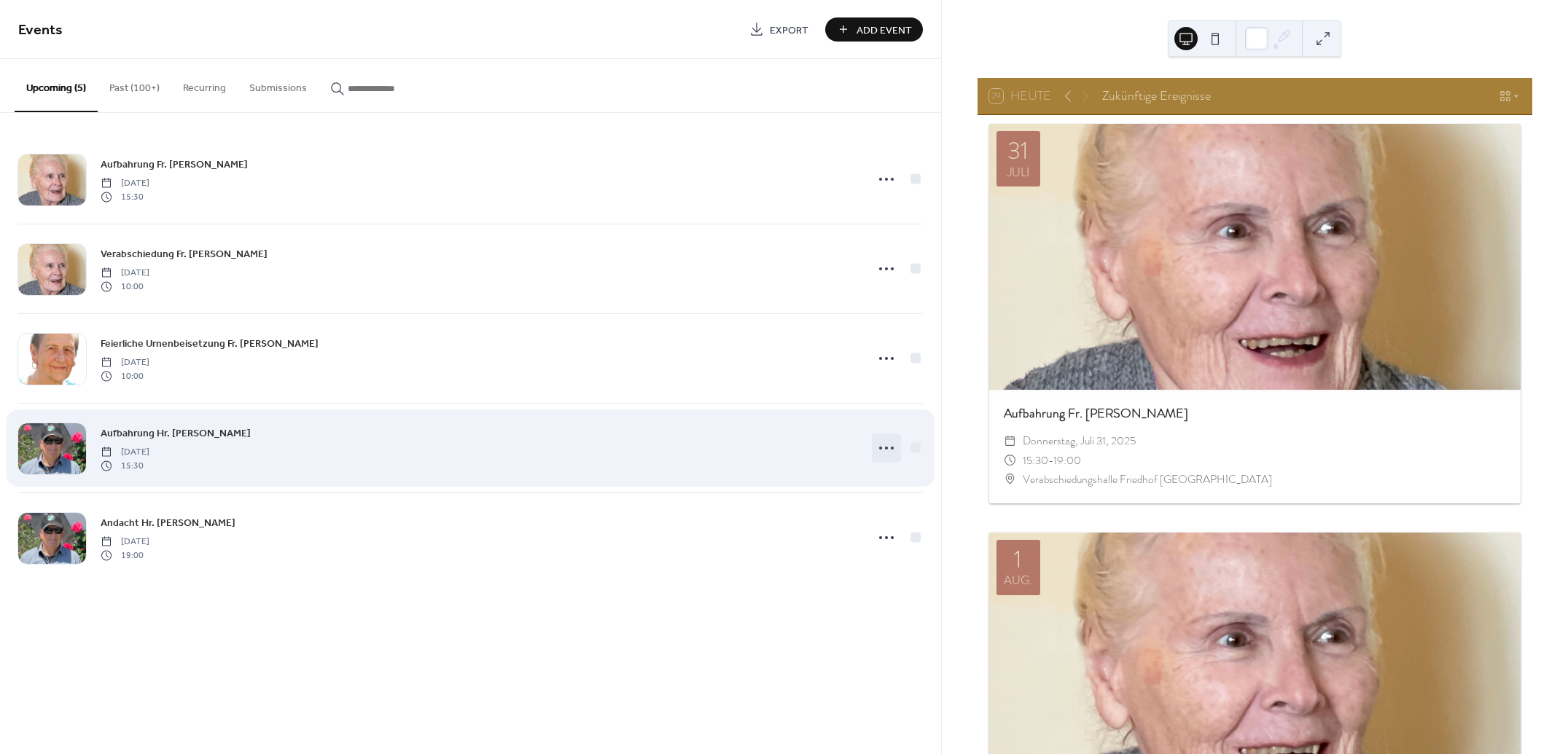 click 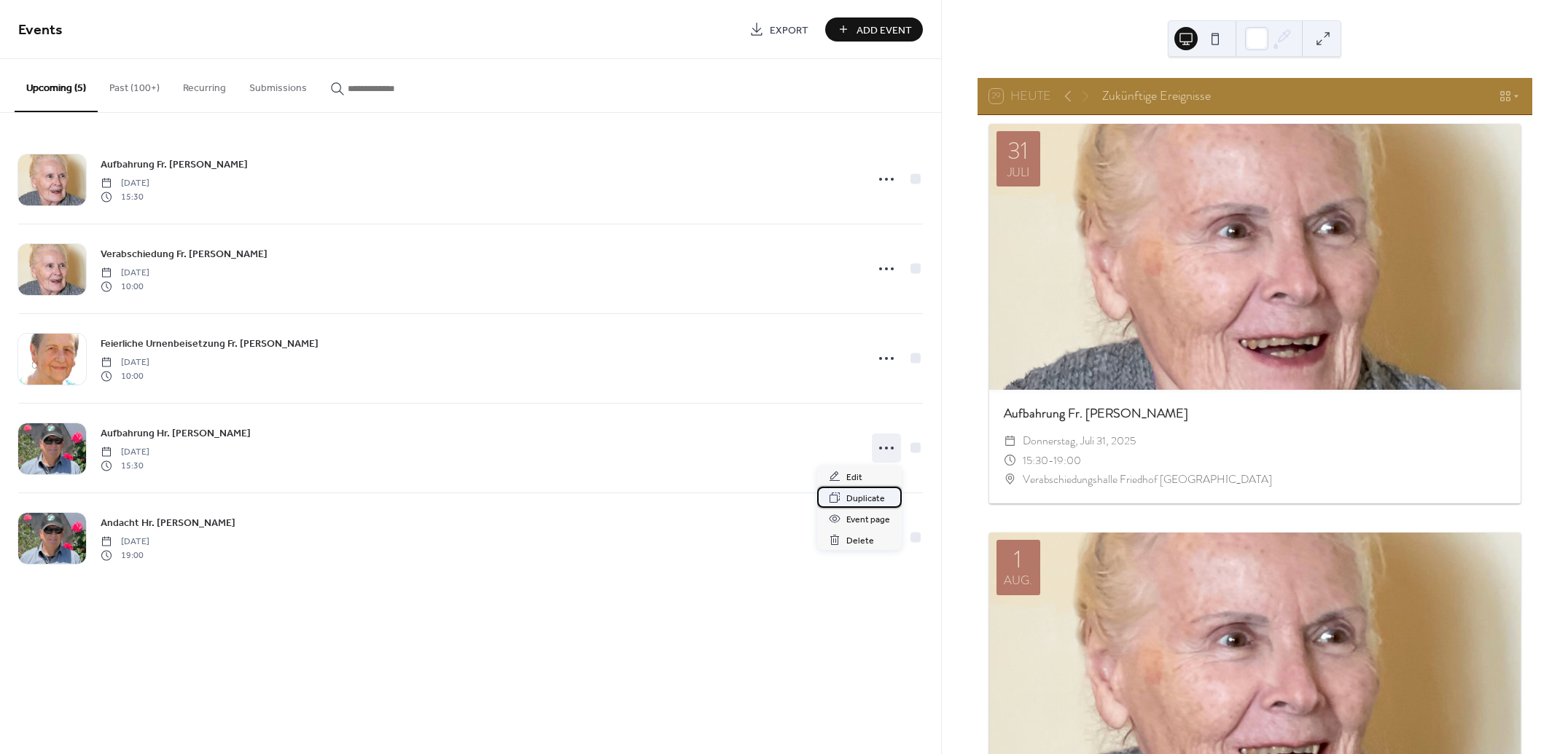 click on "Duplicate" at bounding box center [865, 498] 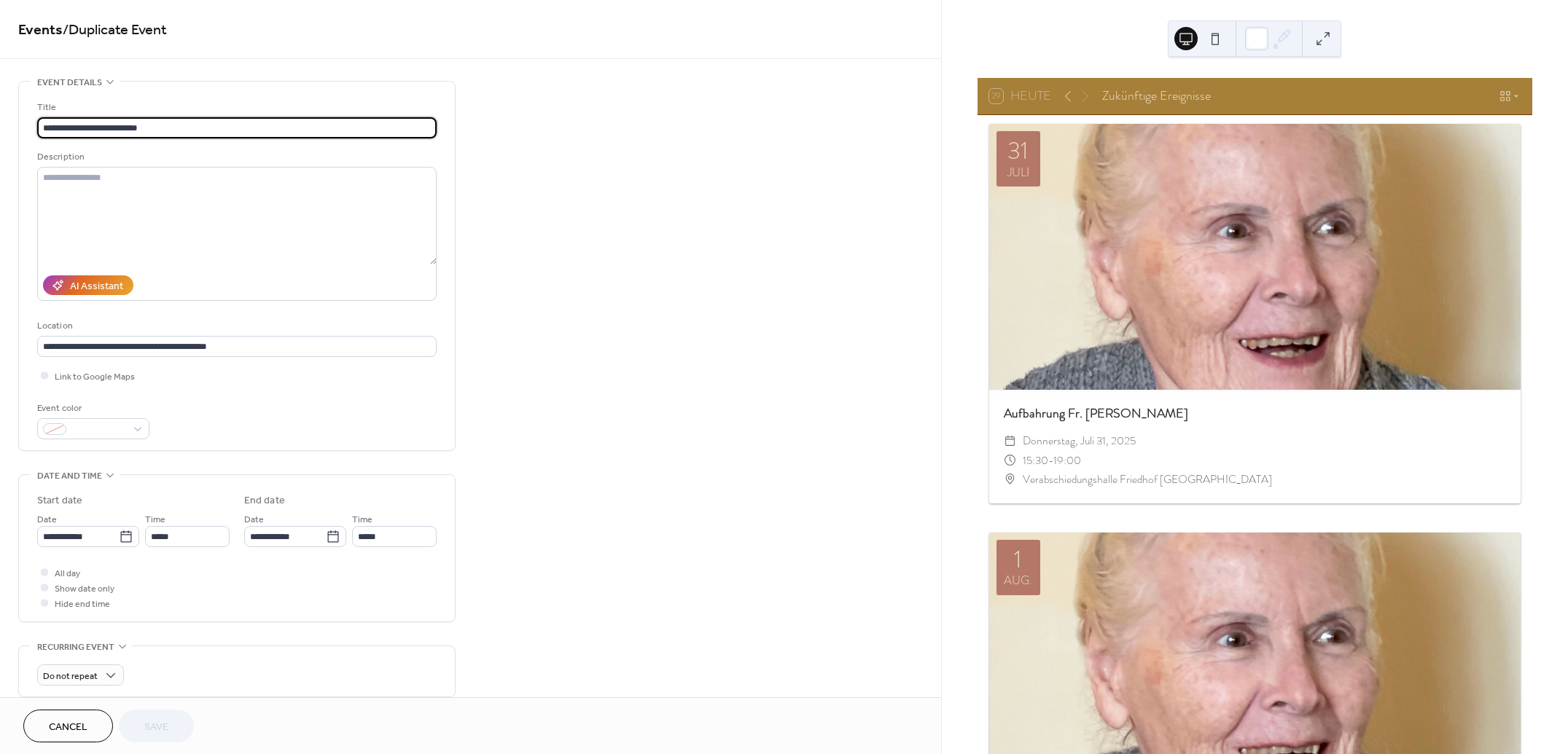 drag, startPoint x: 88, startPoint y: 127, endPoint x: 40, endPoint y: 125, distance: 48.0416 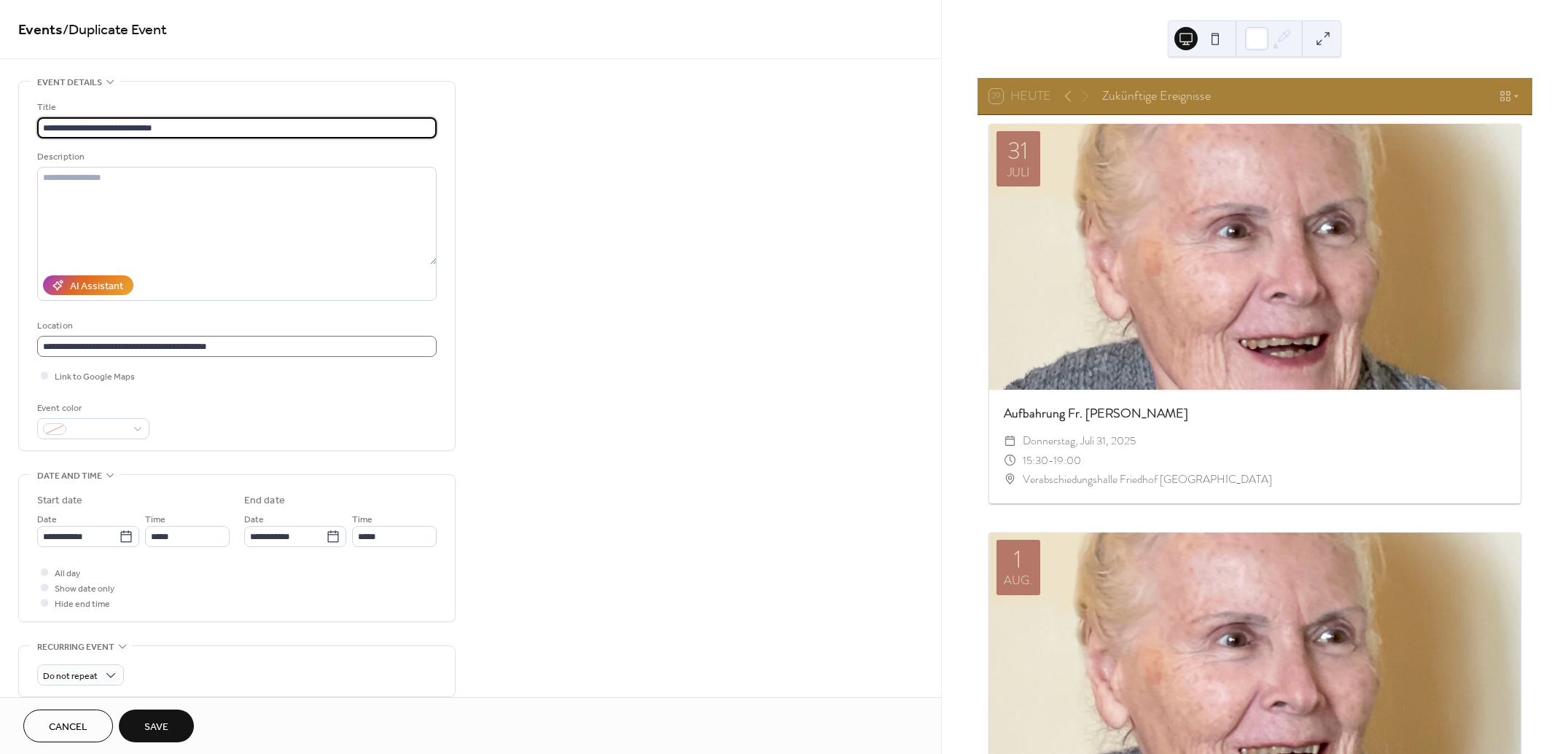 type on "**********" 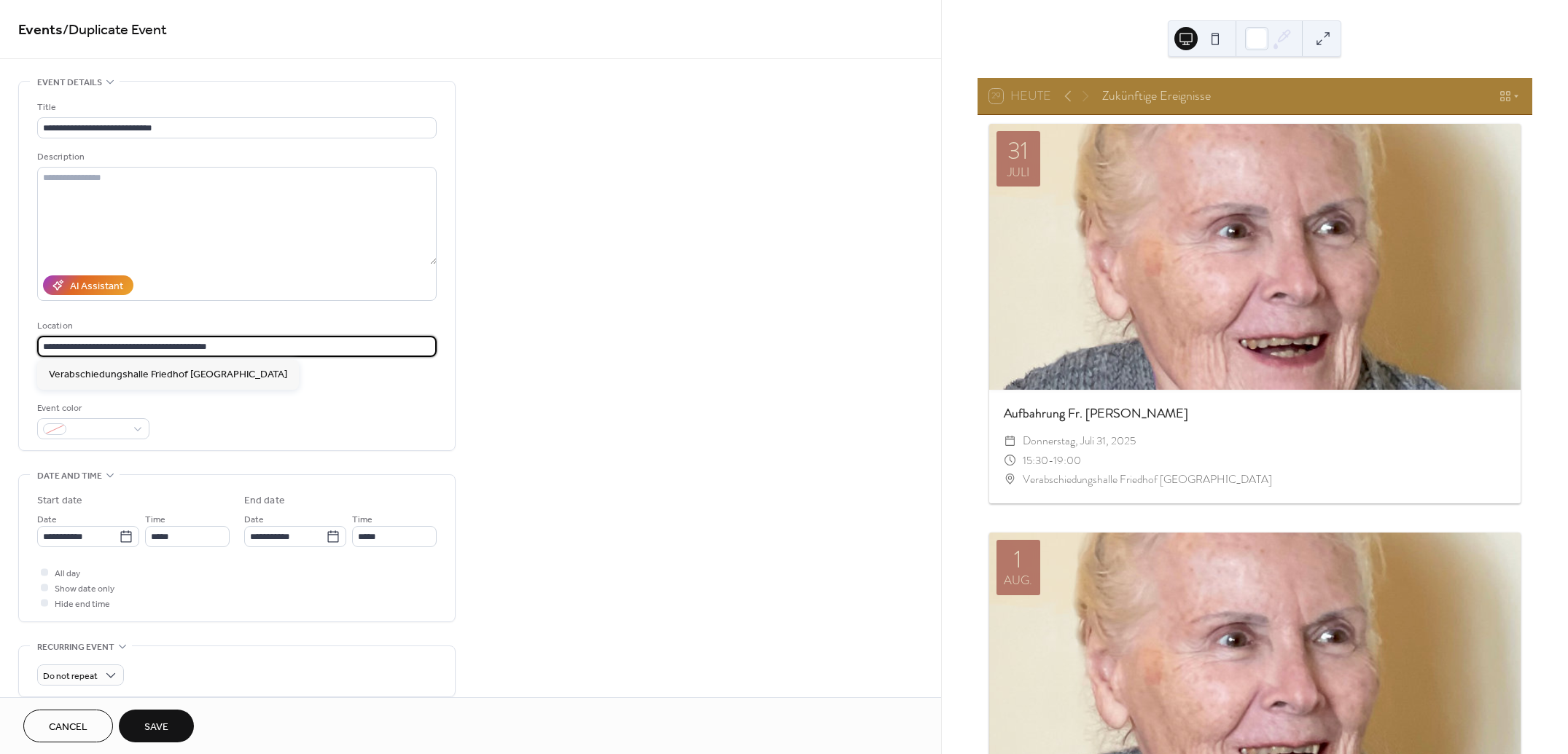 click on "**********" at bounding box center (237, 346) 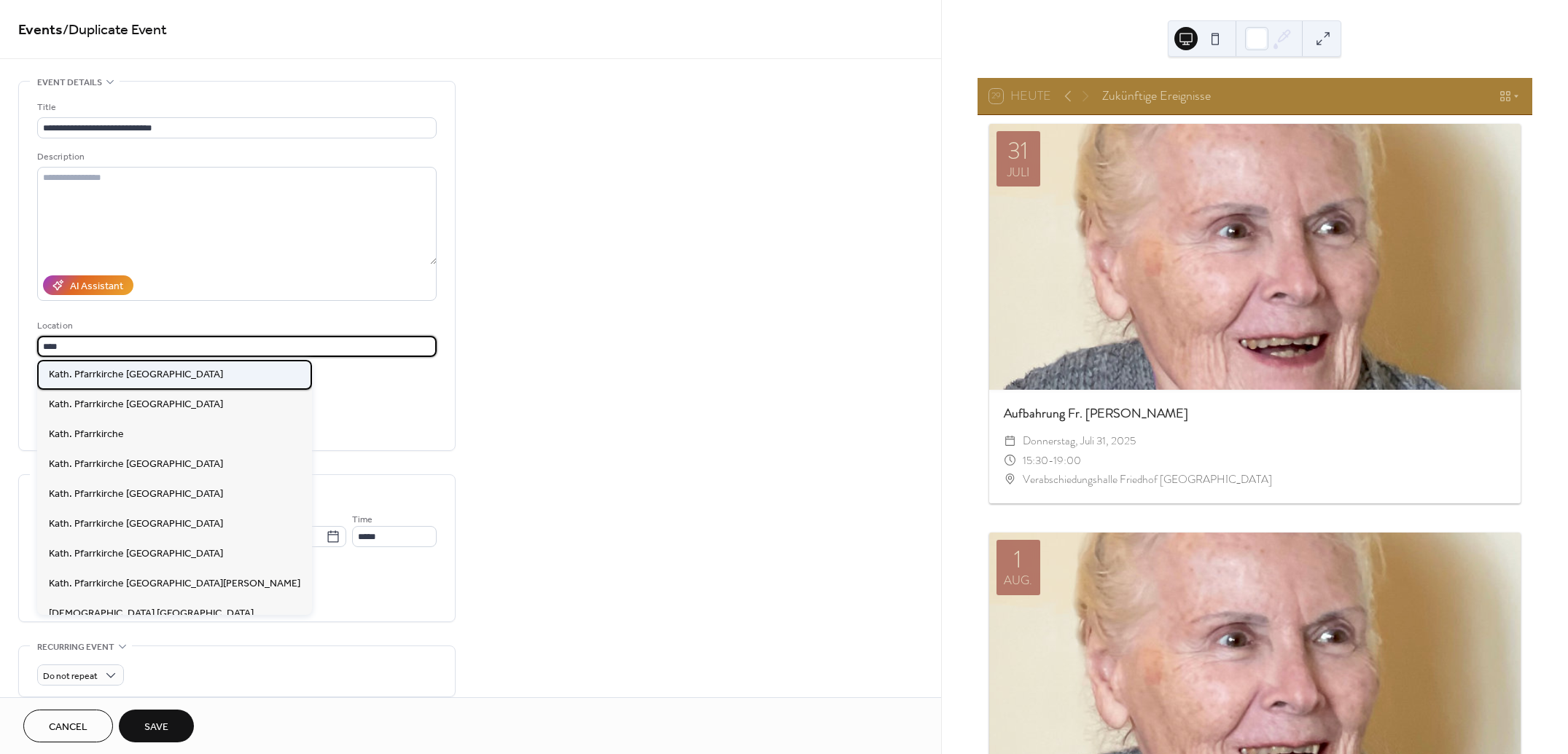 click on "Kath. Pfarrkirche [GEOGRAPHIC_DATA]" at bounding box center (136, 374) 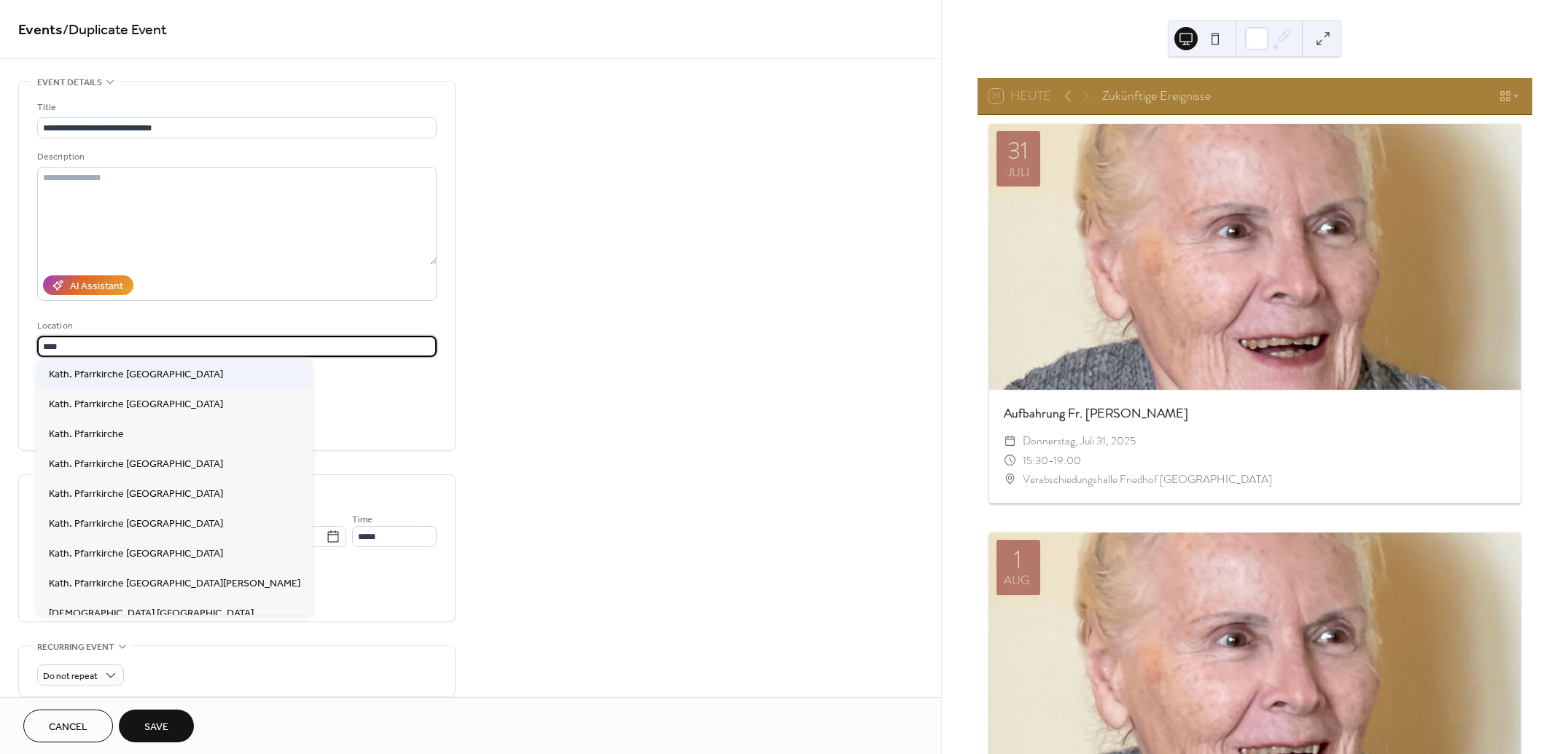 type on "**********" 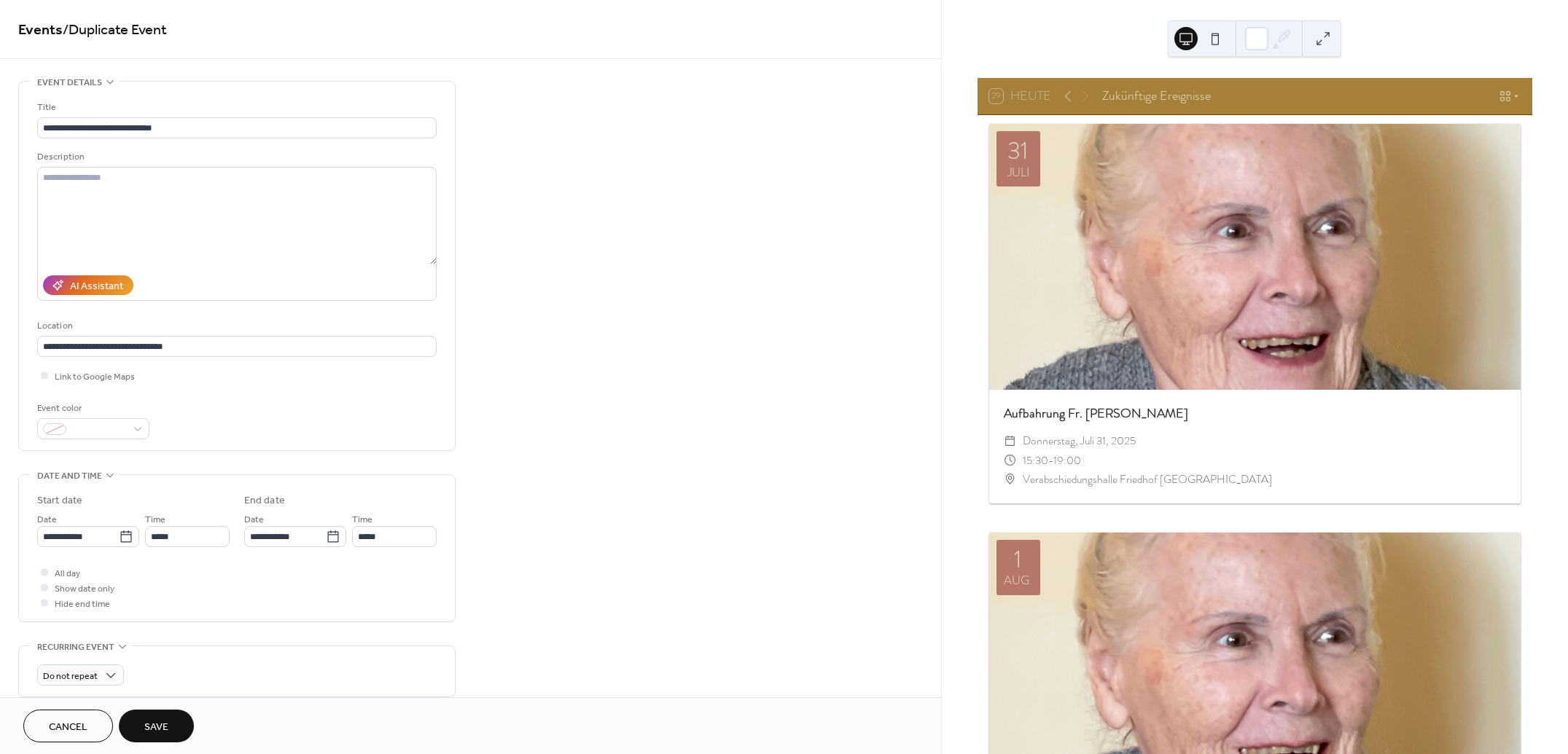 drag, startPoint x: 130, startPoint y: 535, endPoint x: 139, endPoint y: 554, distance: 21.023796 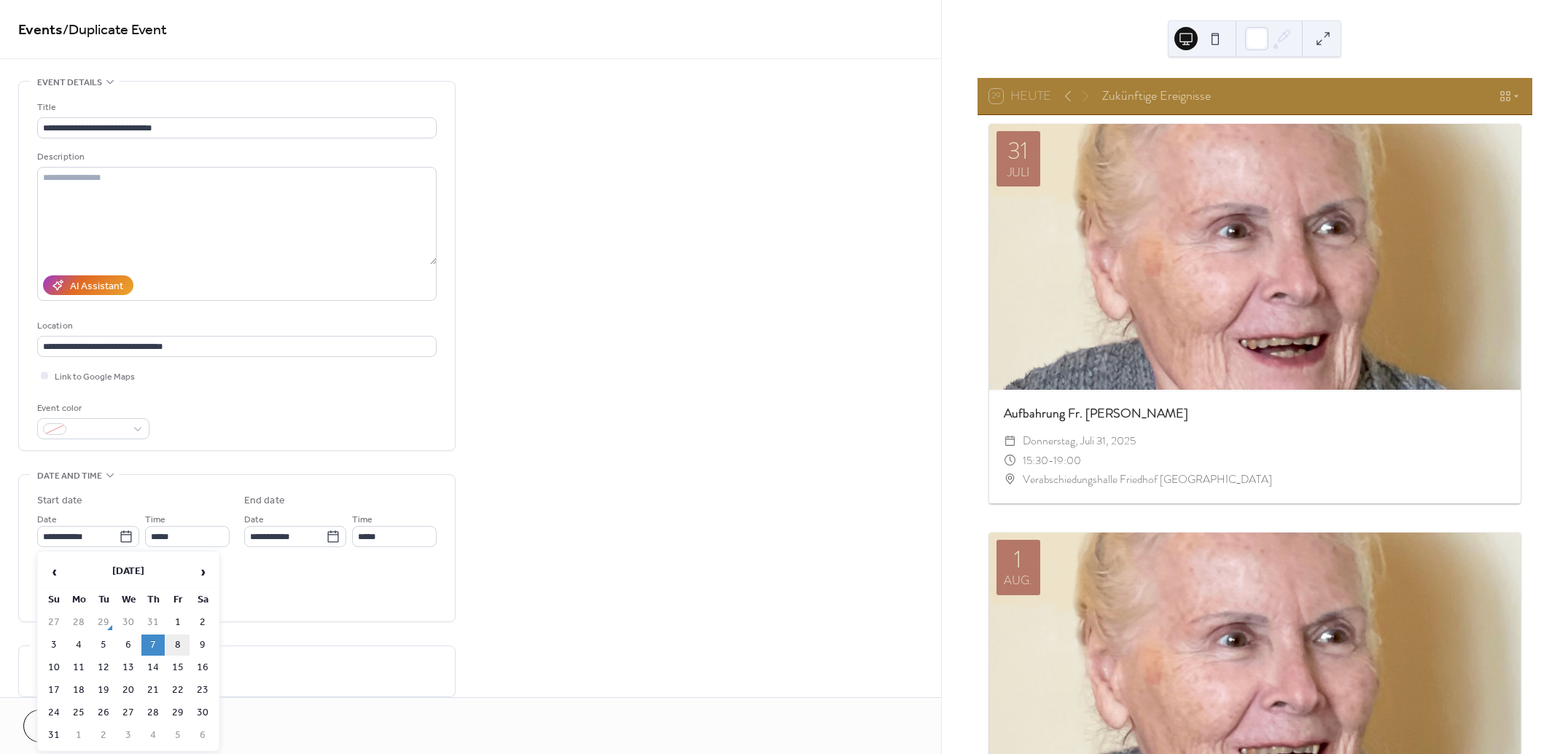 click on "8" at bounding box center [178, 645] 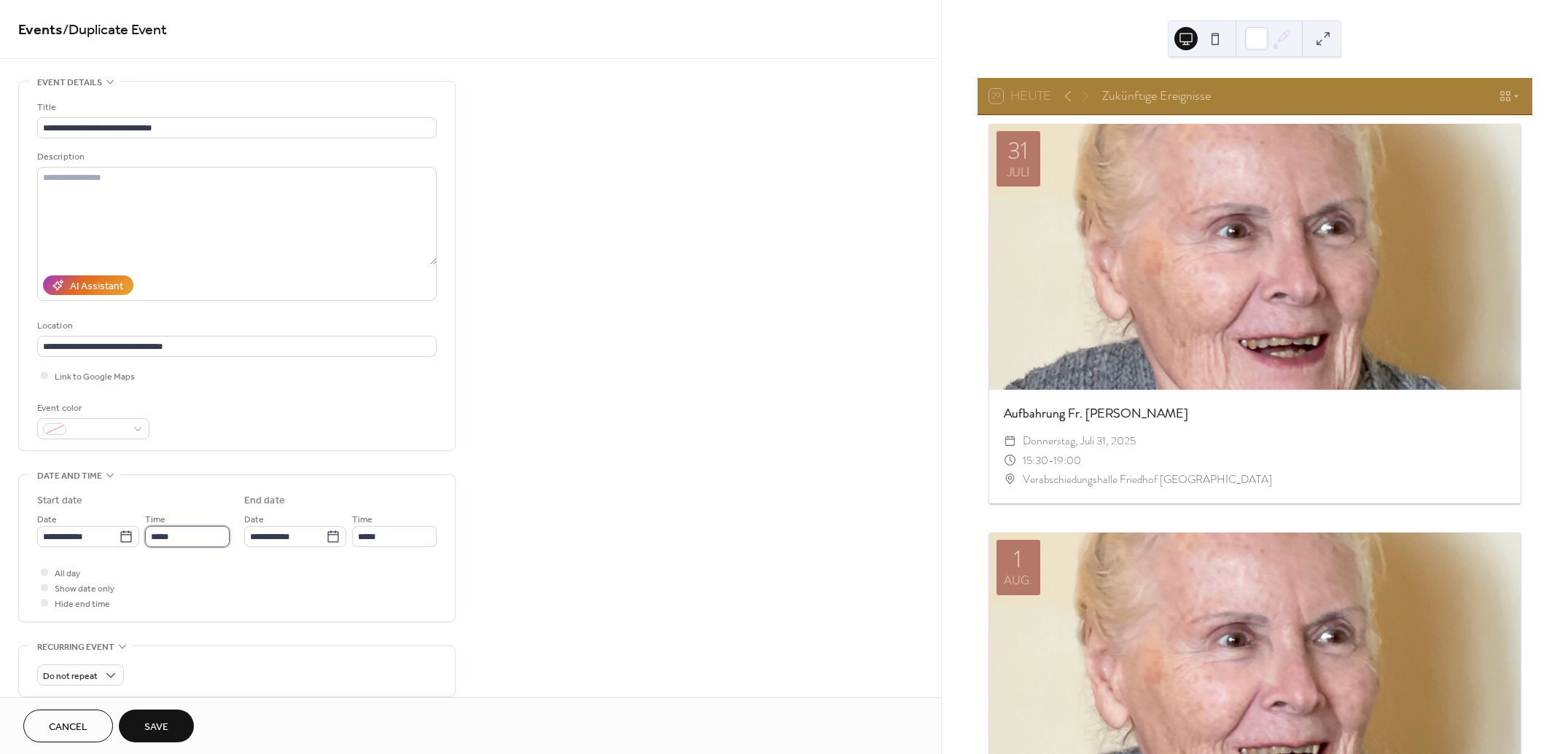 click on "*****" at bounding box center (187, 536) 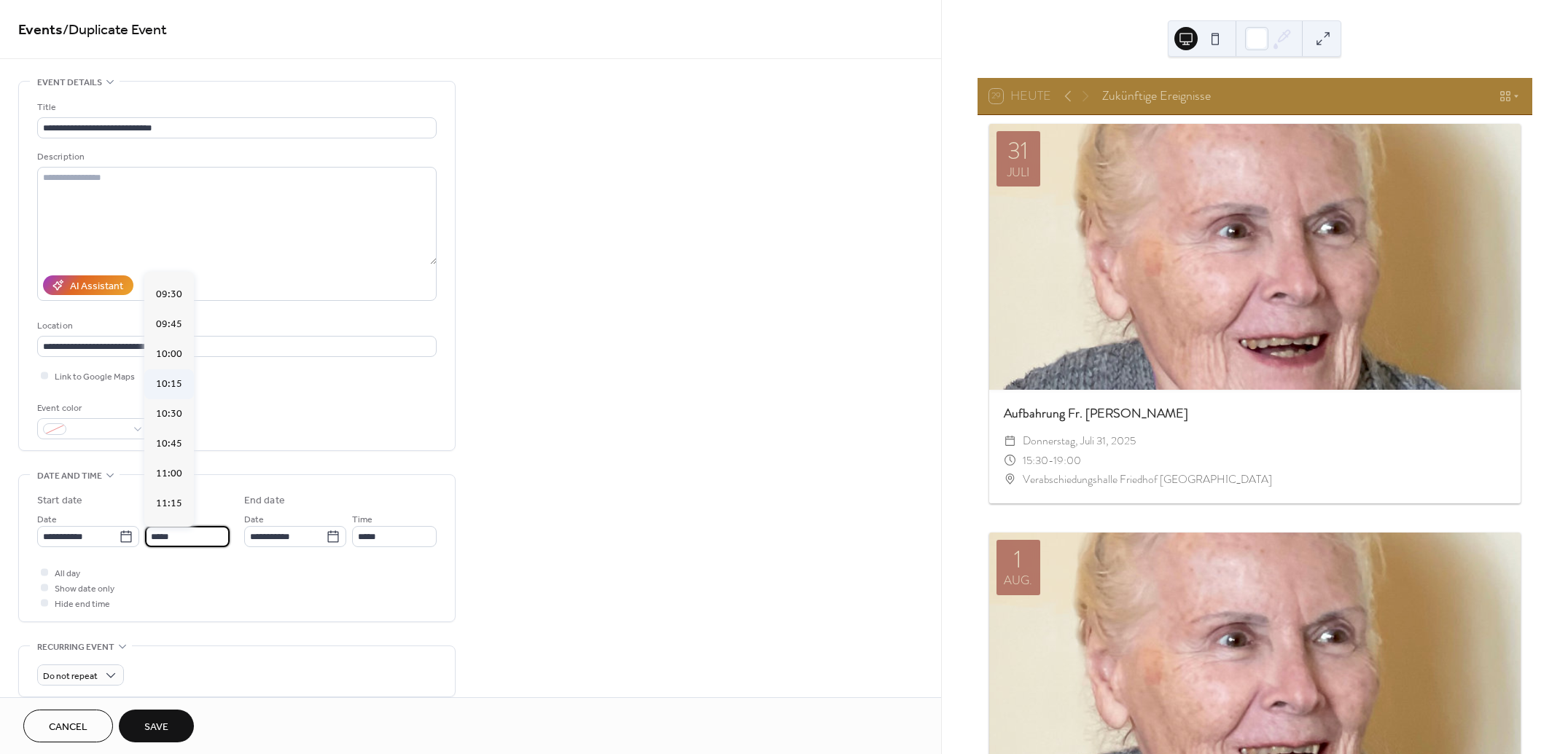 scroll, scrollTop: 1054, scrollLeft: 0, axis: vertical 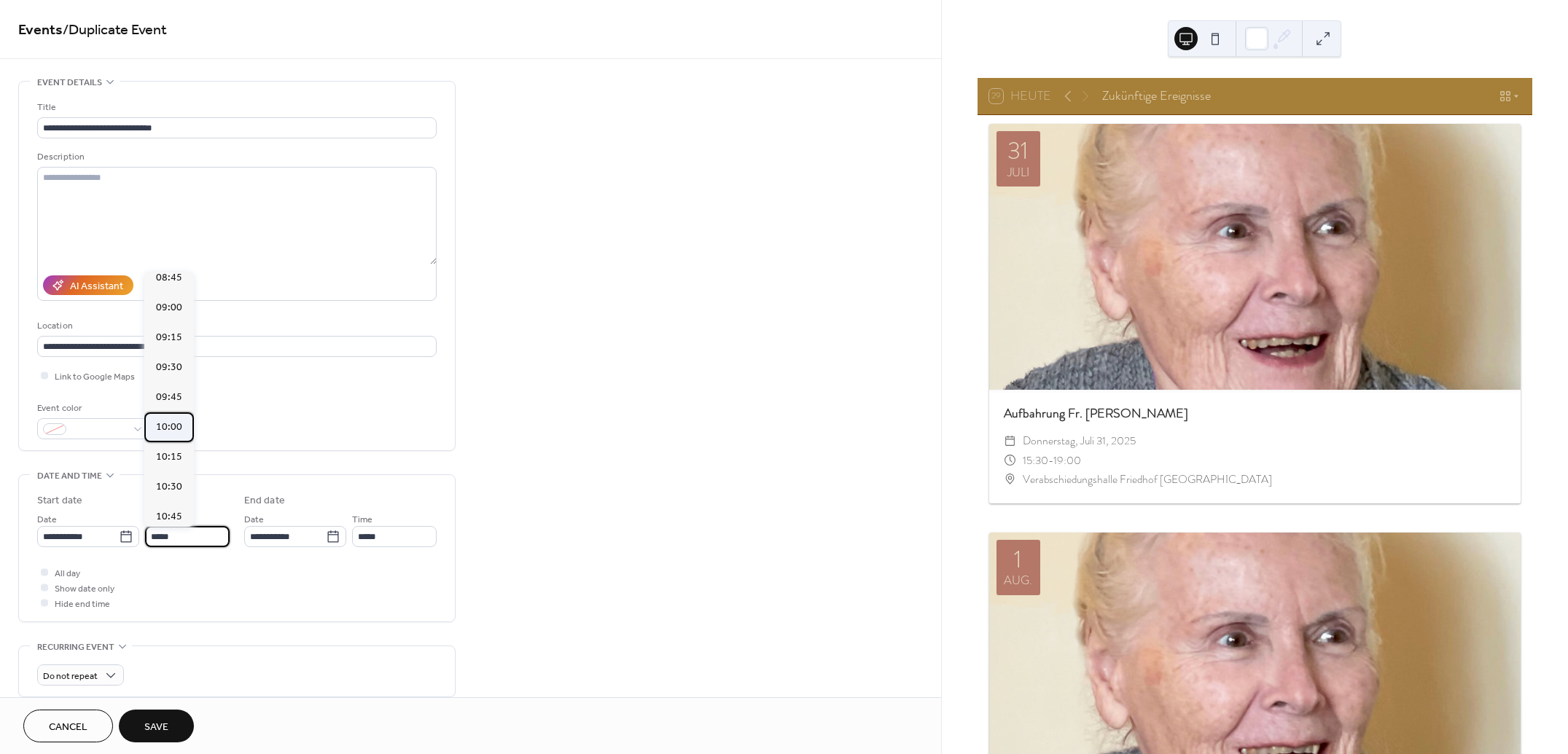 click on "10:00" at bounding box center (169, 426) 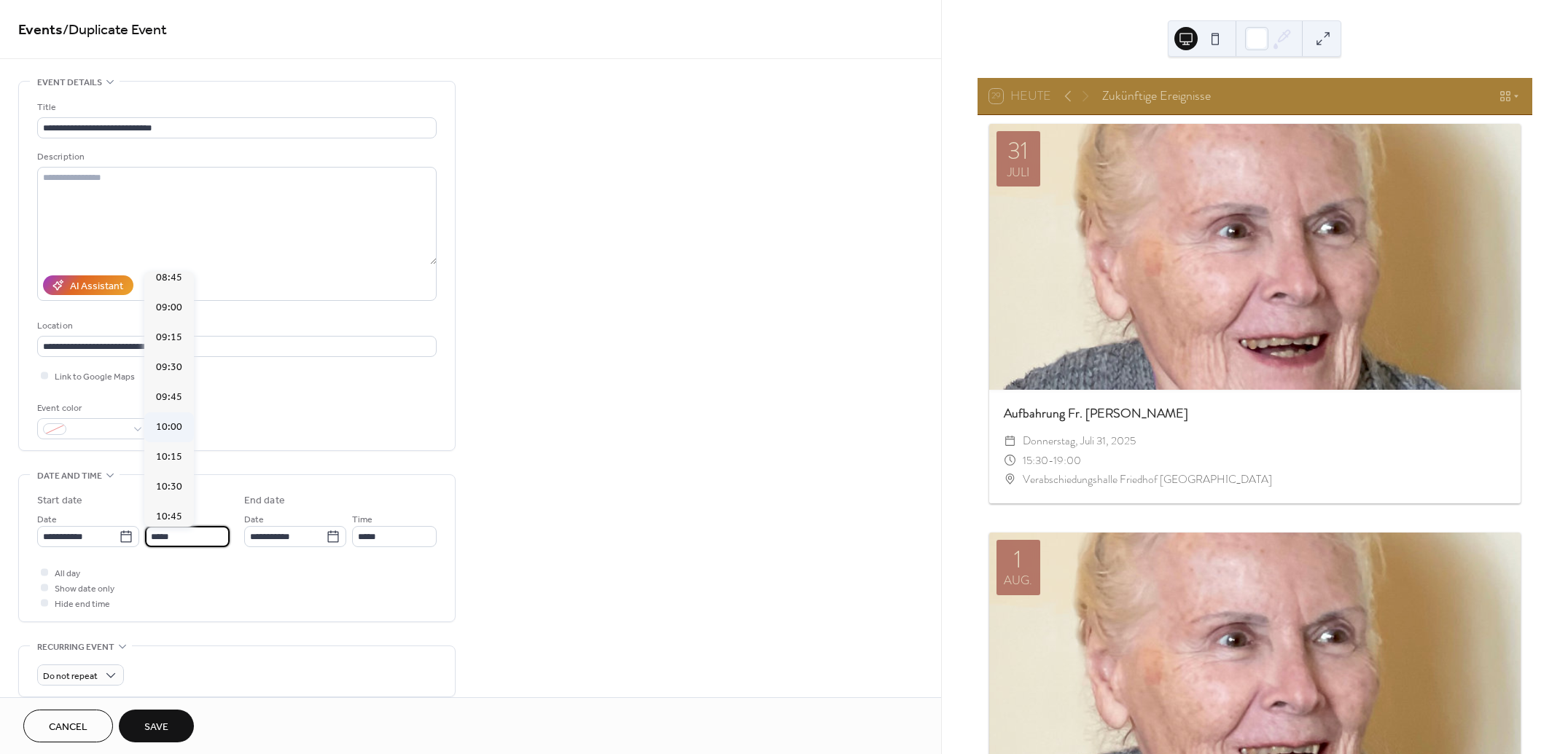 type on "*****" 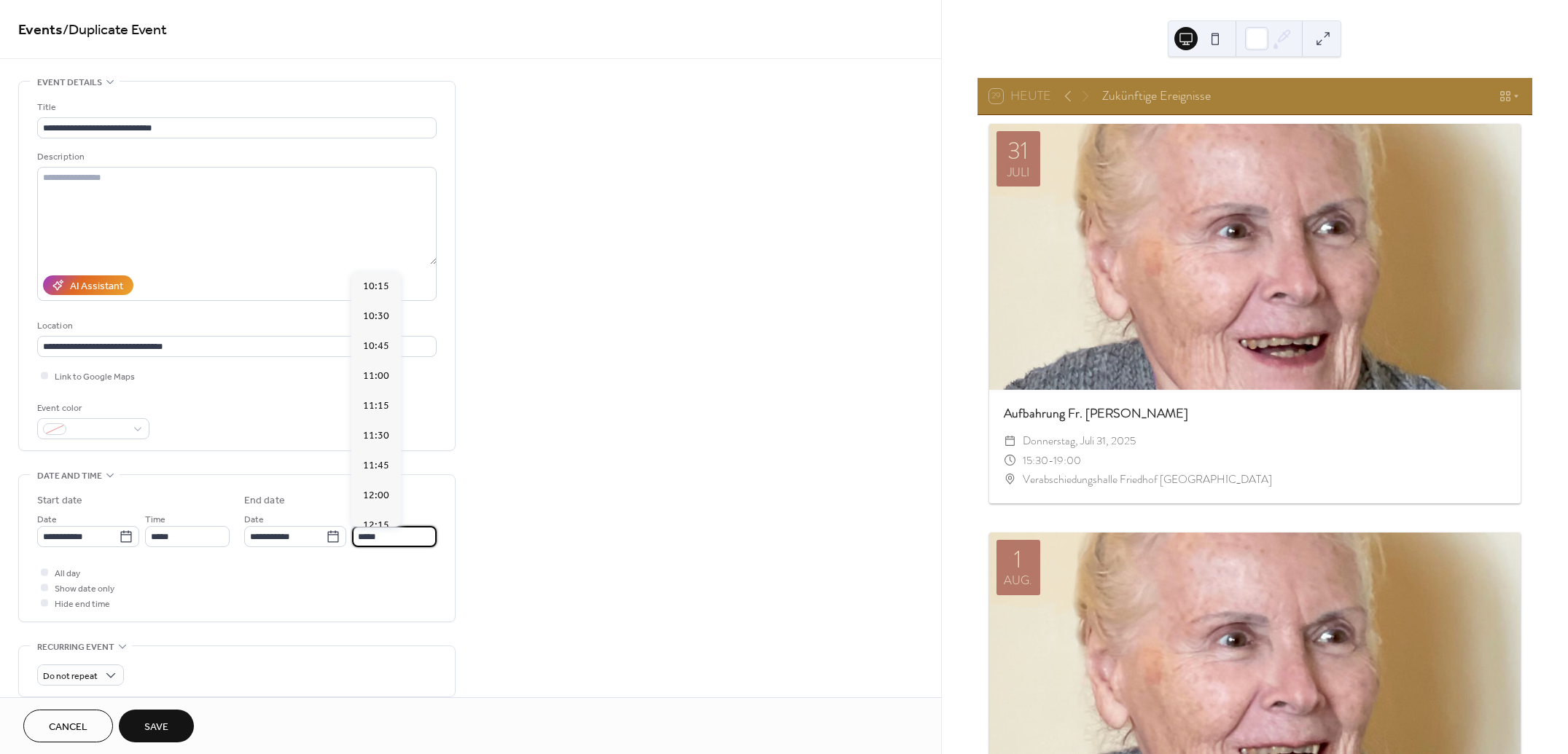 click on "*****" at bounding box center (394, 536) 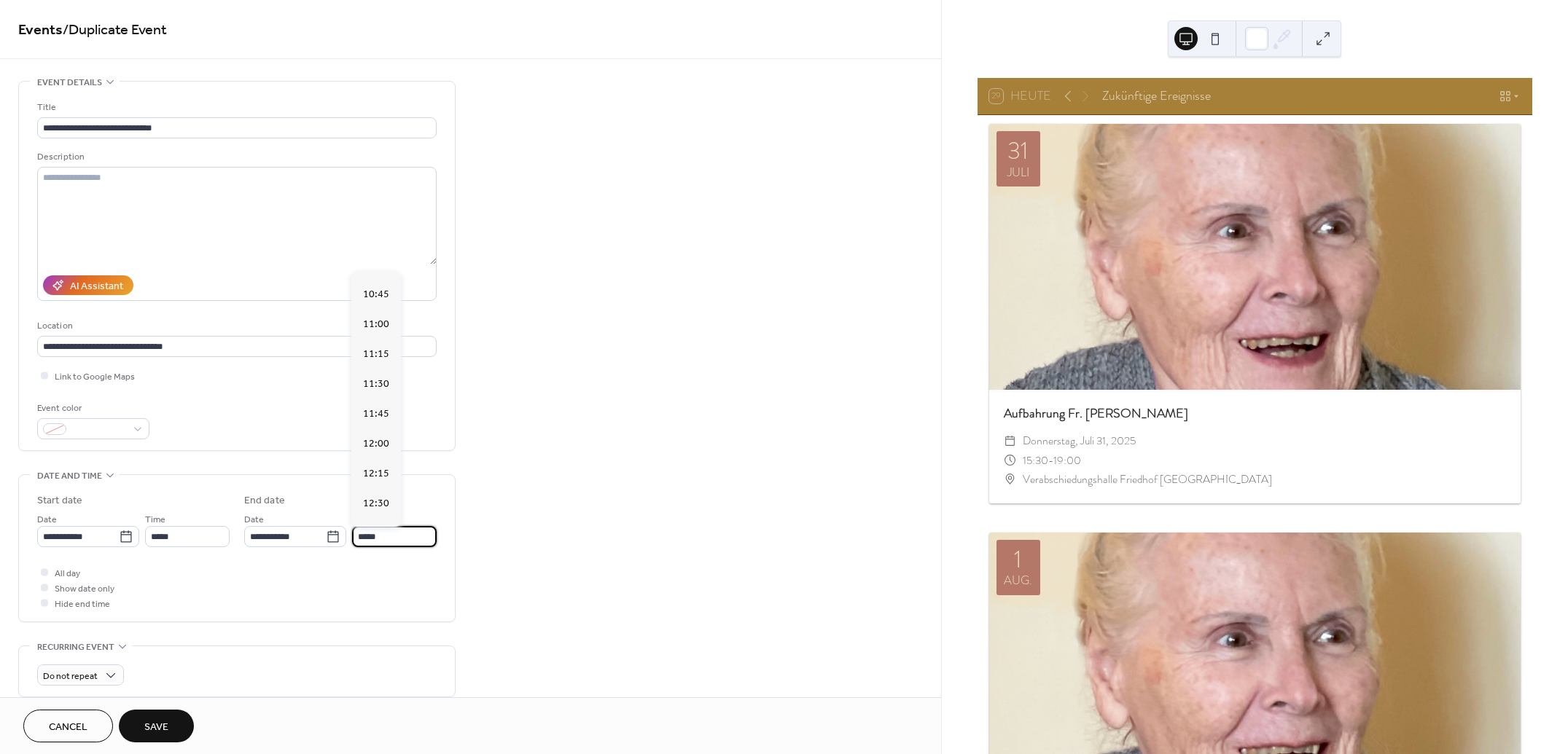 scroll, scrollTop: 9, scrollLeft: 0, axis: vertical 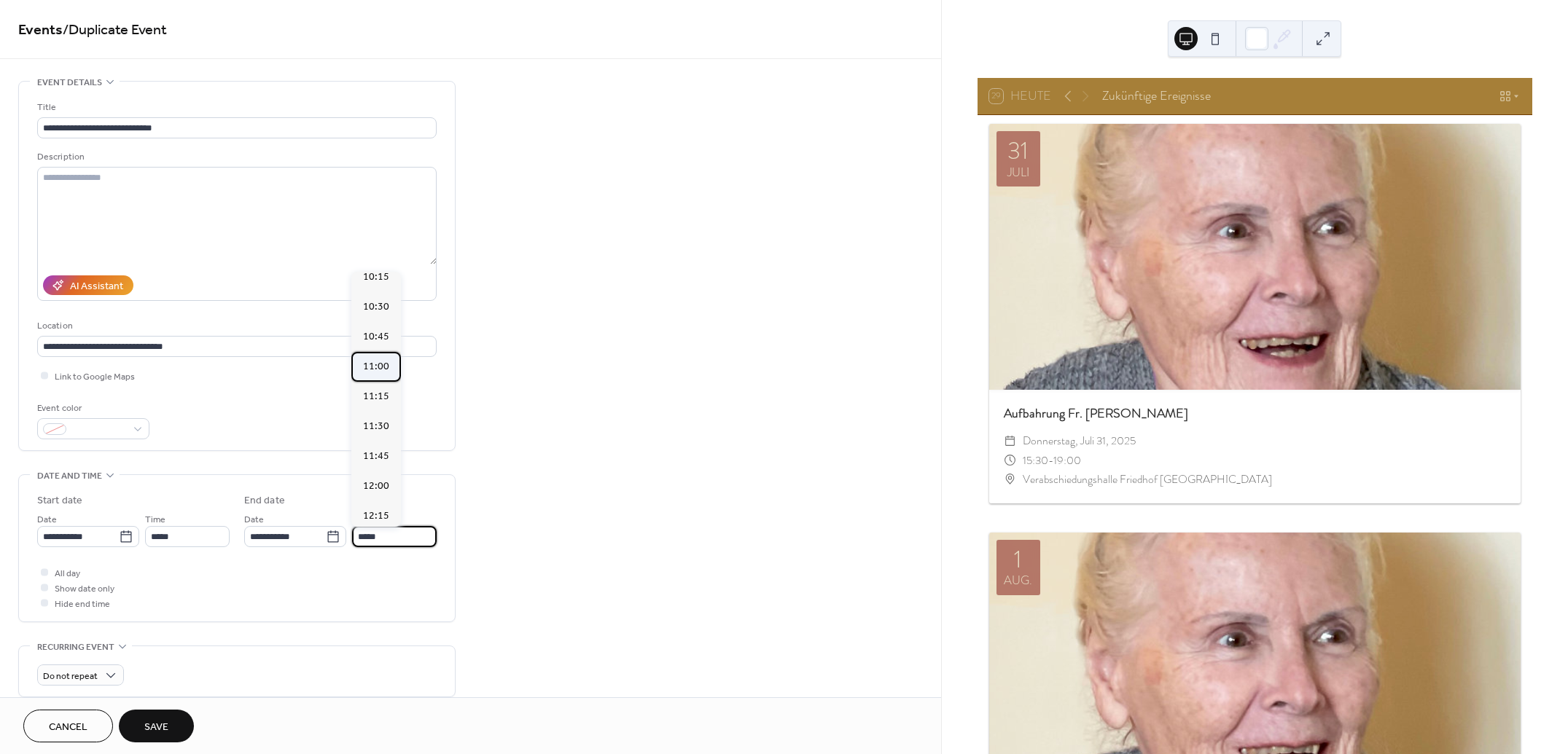 click on "11:00" at bounding box center (376, 366) 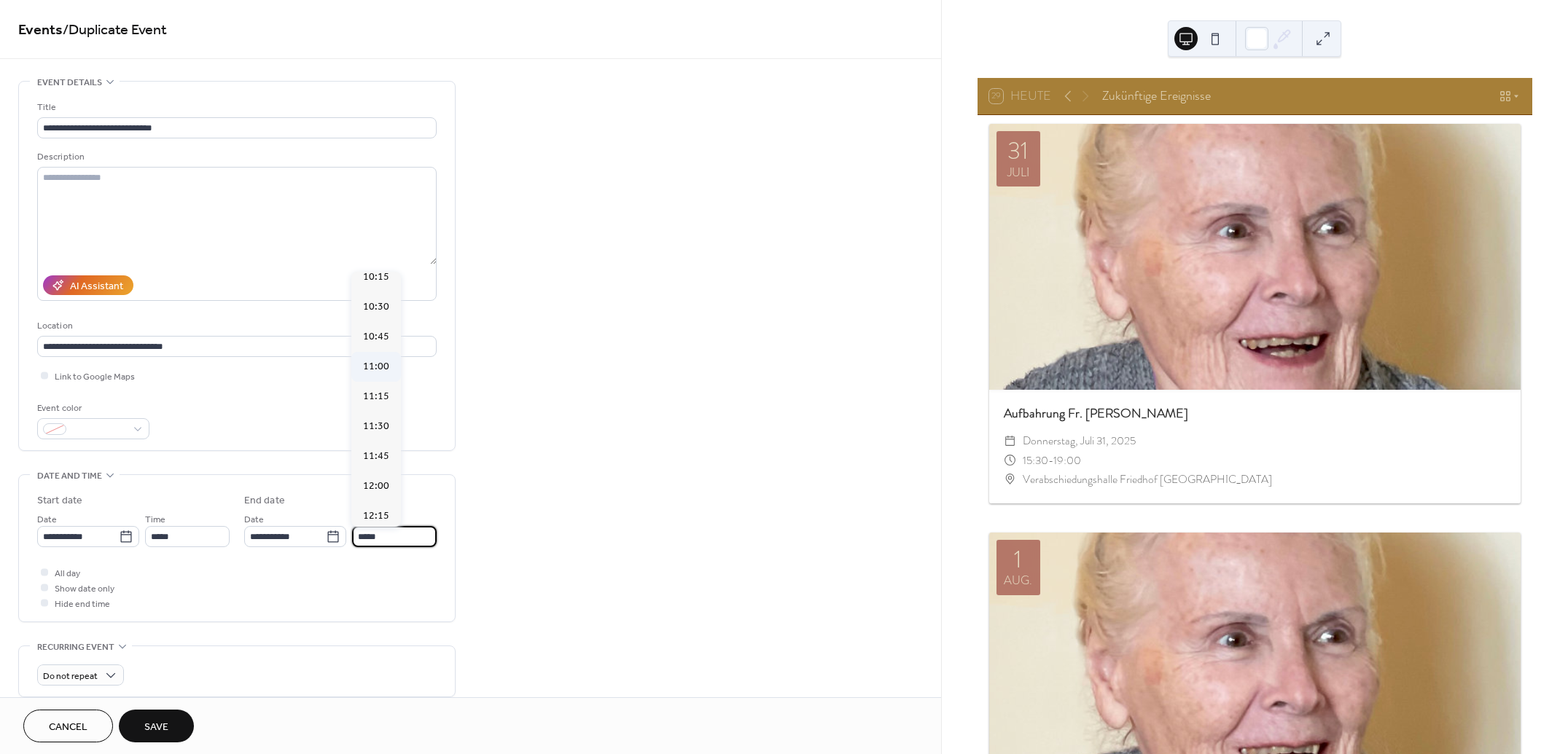type on "*****" 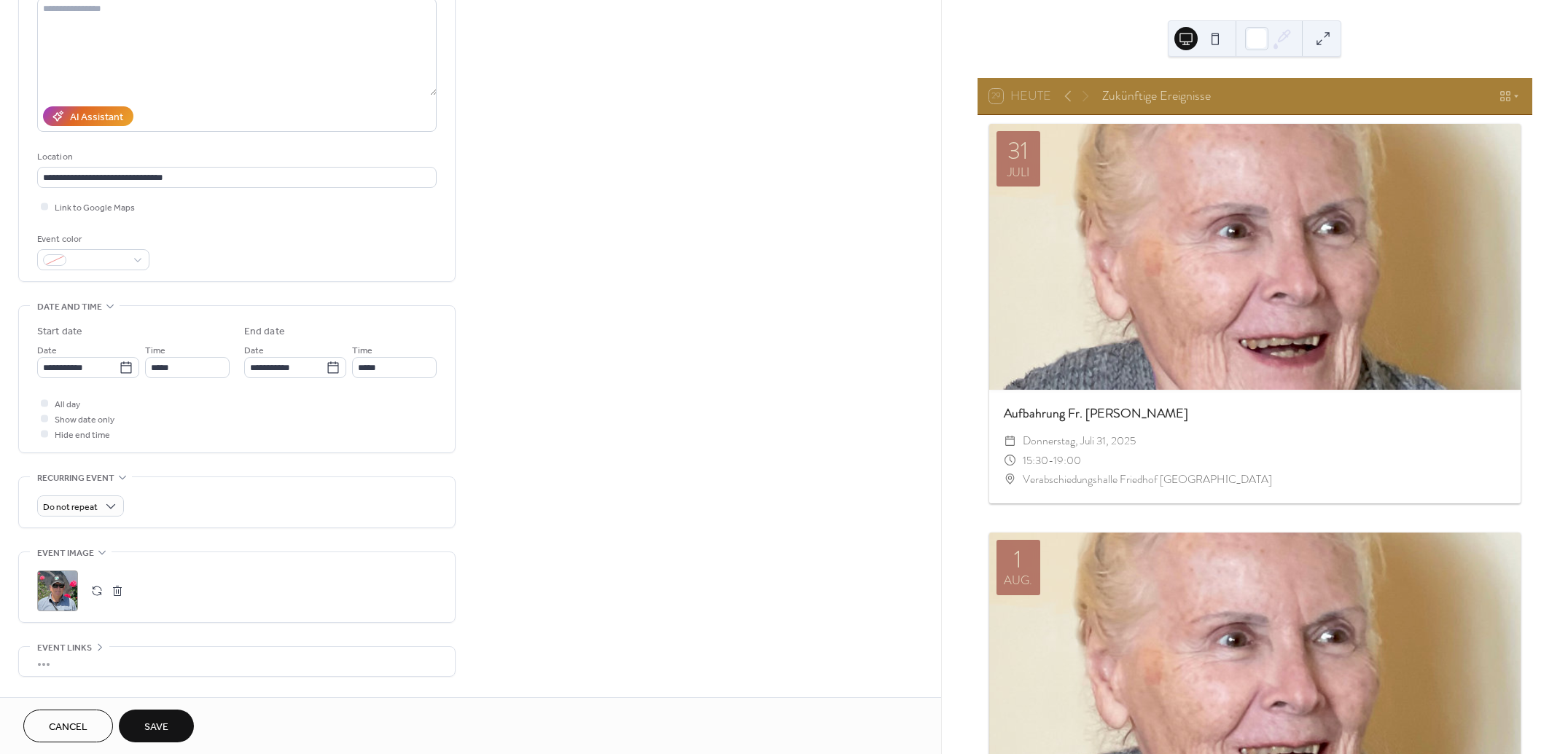 scroll, scrollTop: 243, scrollLeft: 0, axis: vertical 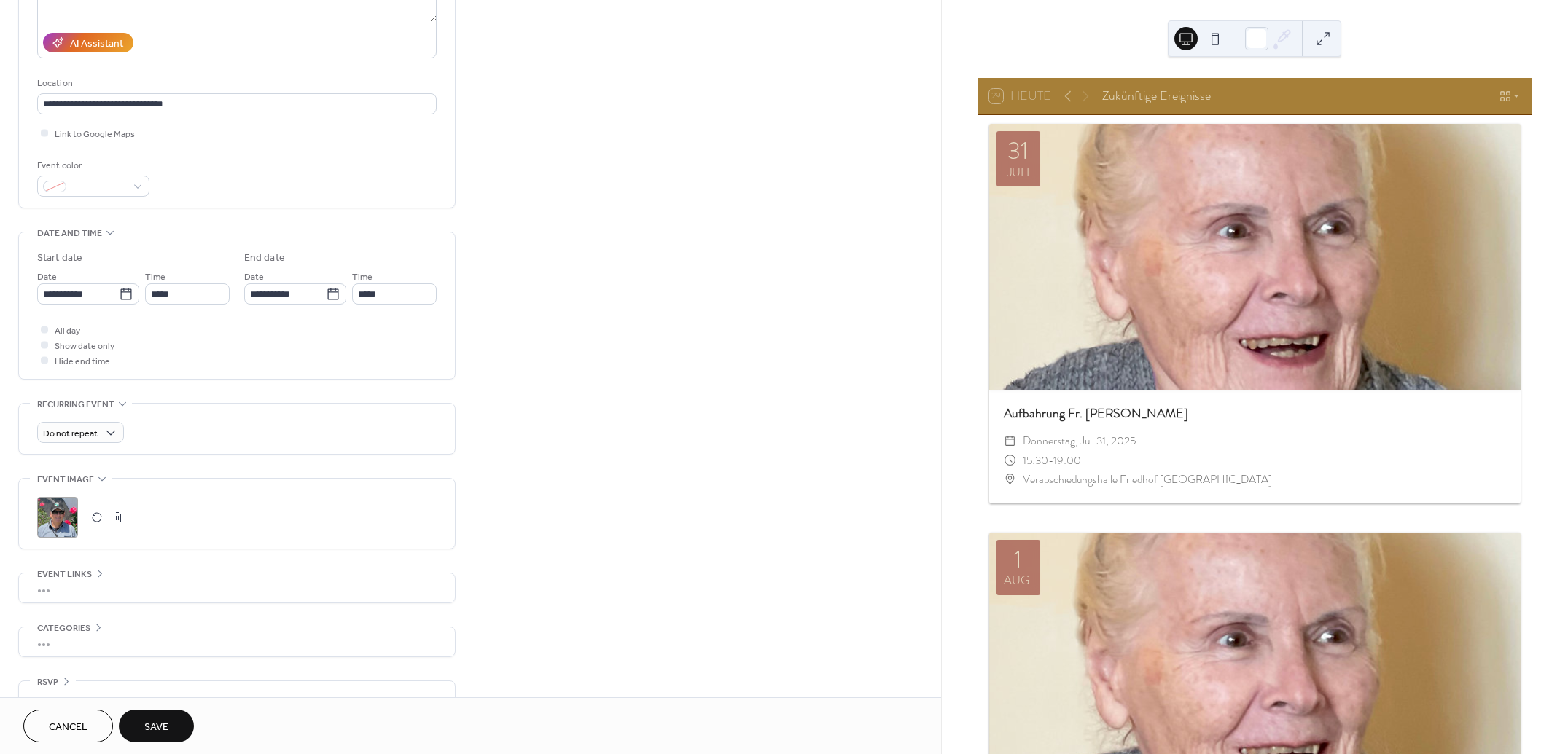 click on "Save" at bounding box center (156, 727) 